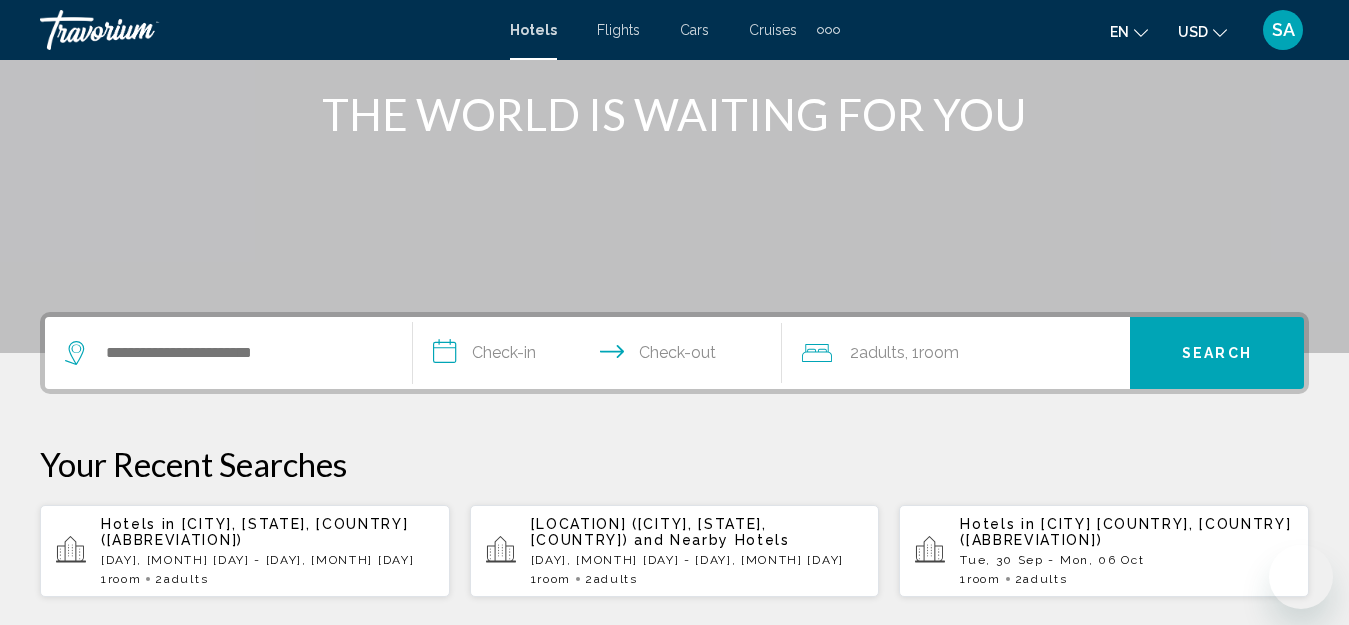scroll, scrollTop: 300, scrollLeft: 0, axis: vertical 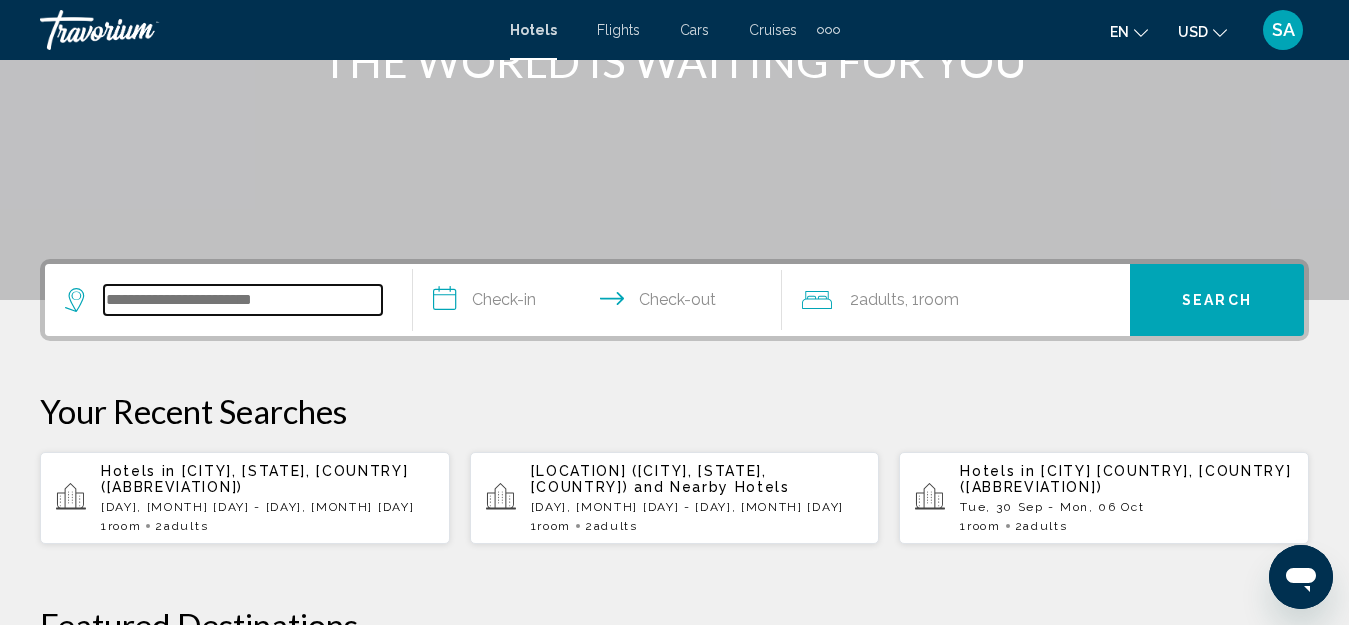 click at bounding box center (243, 300) 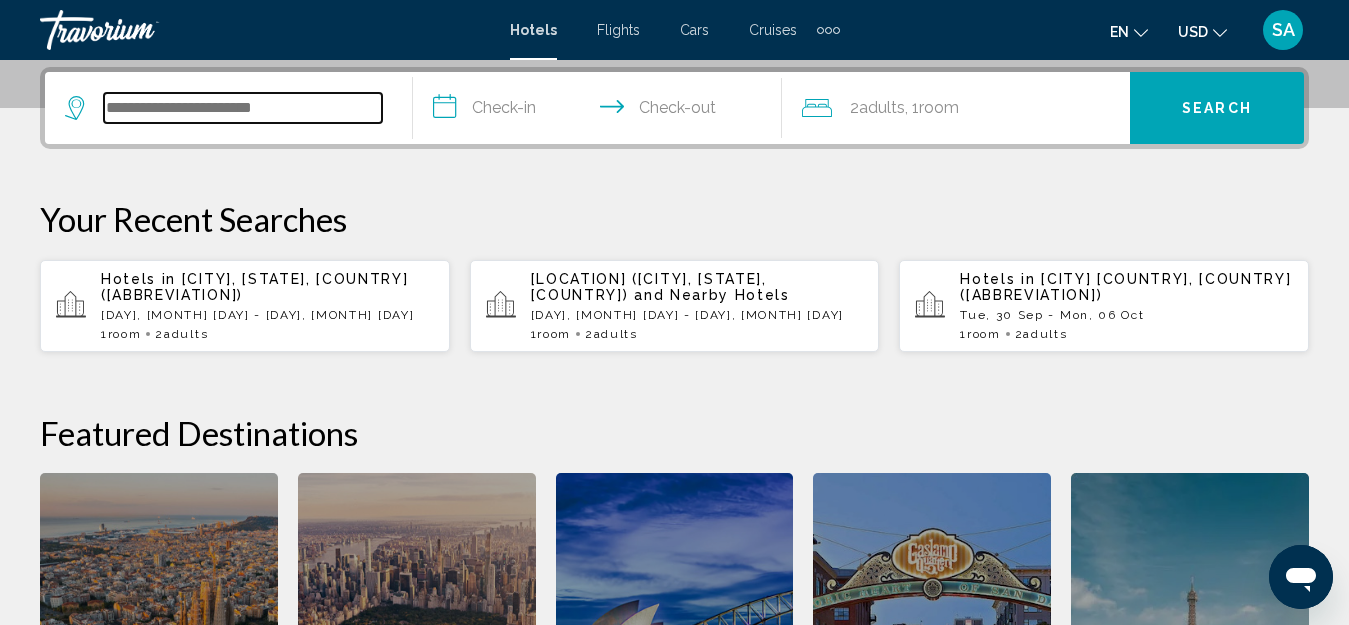 scroll, scrollTop: 494, scrollLeft: 0, axis: vertical 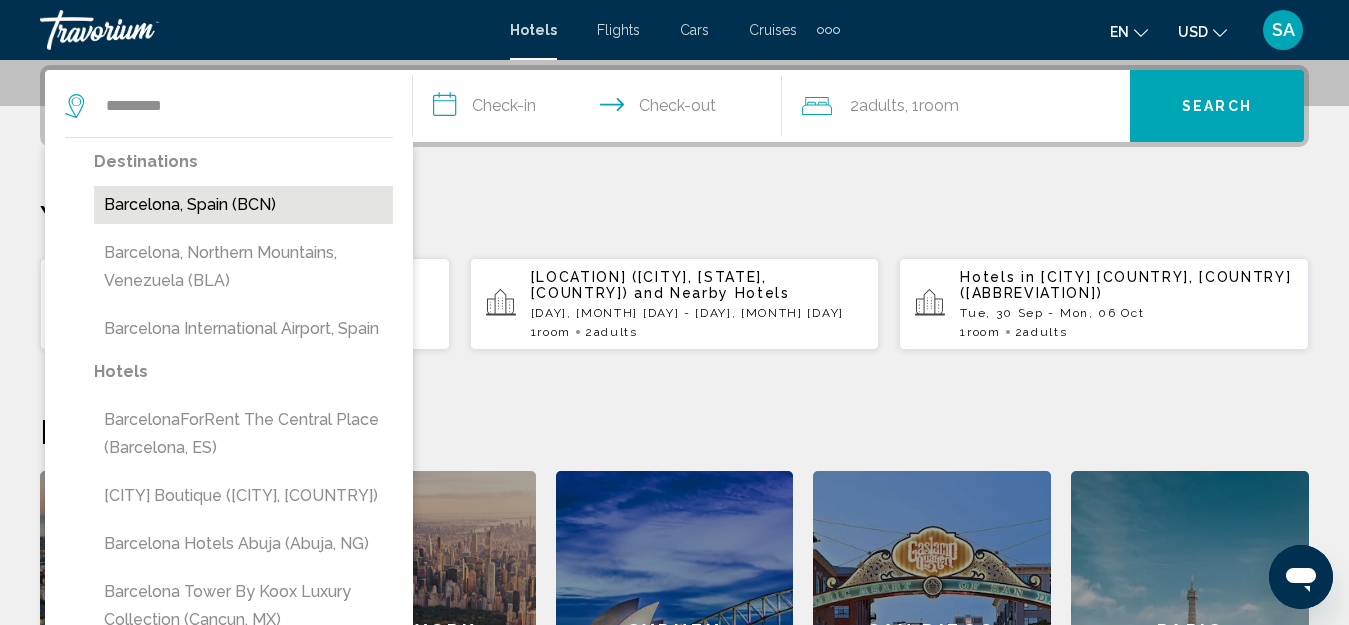 click on "Barcelona, Spain (BCN)" at bounding box center (243, 205) 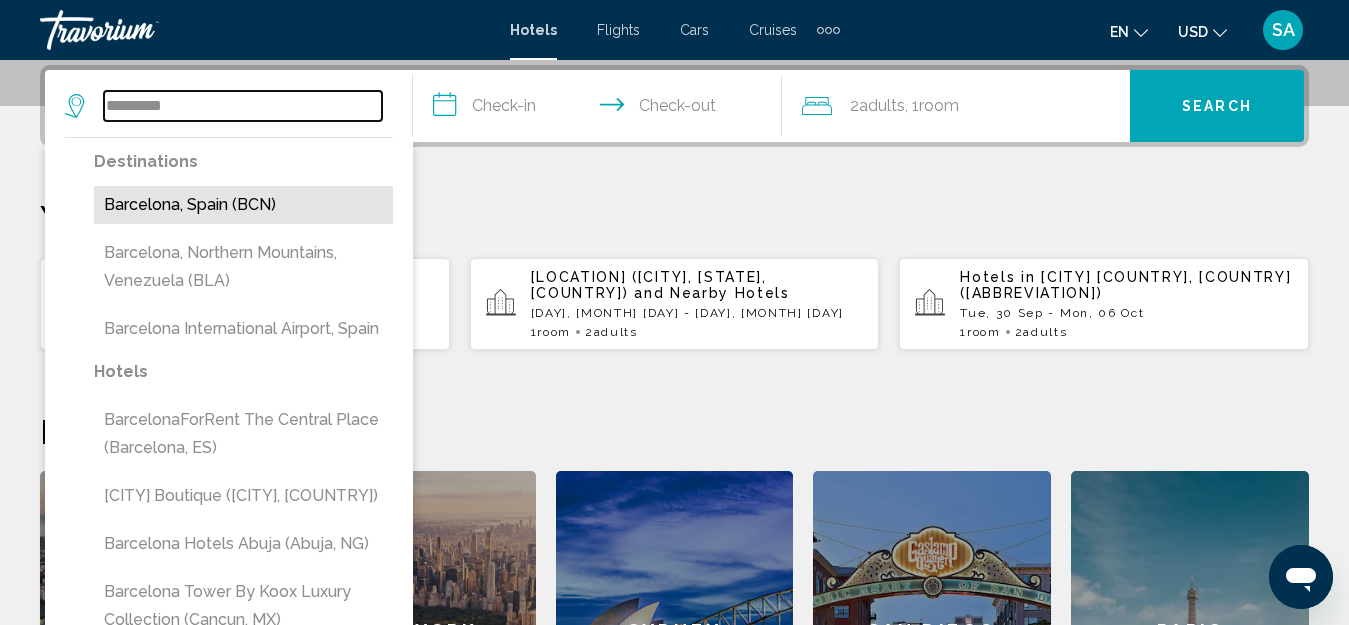 type on "**********" 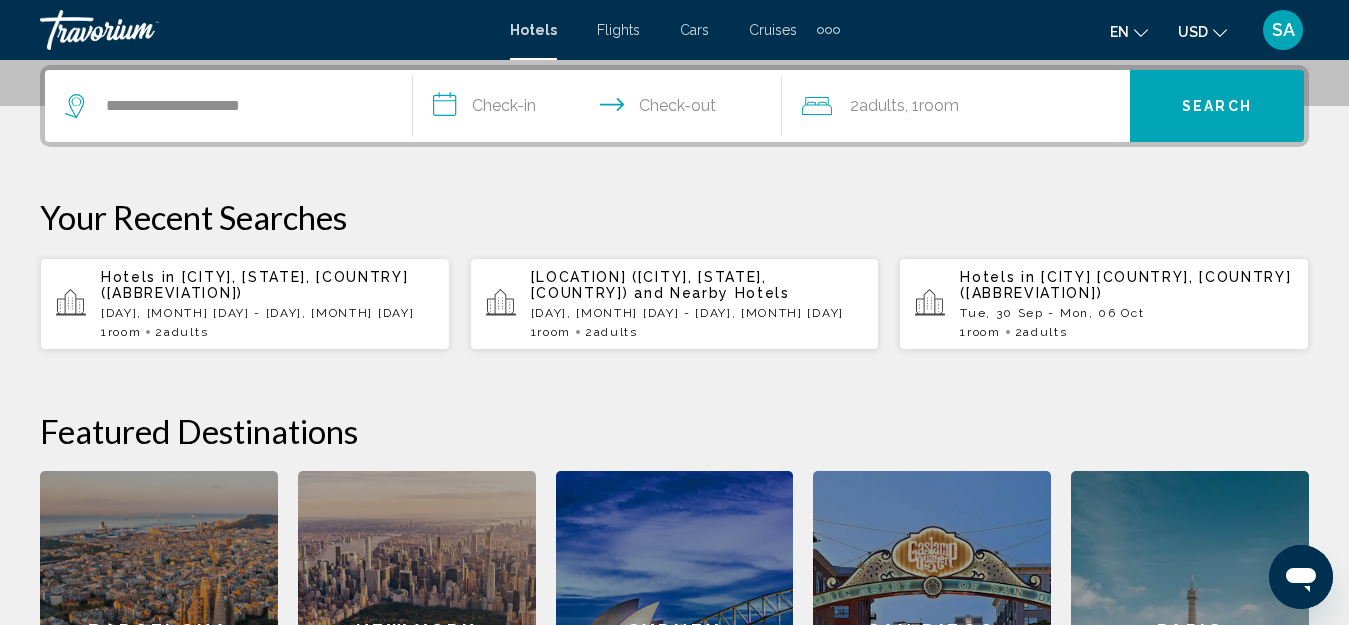 click on "**********" at bounding box center [601, 109] 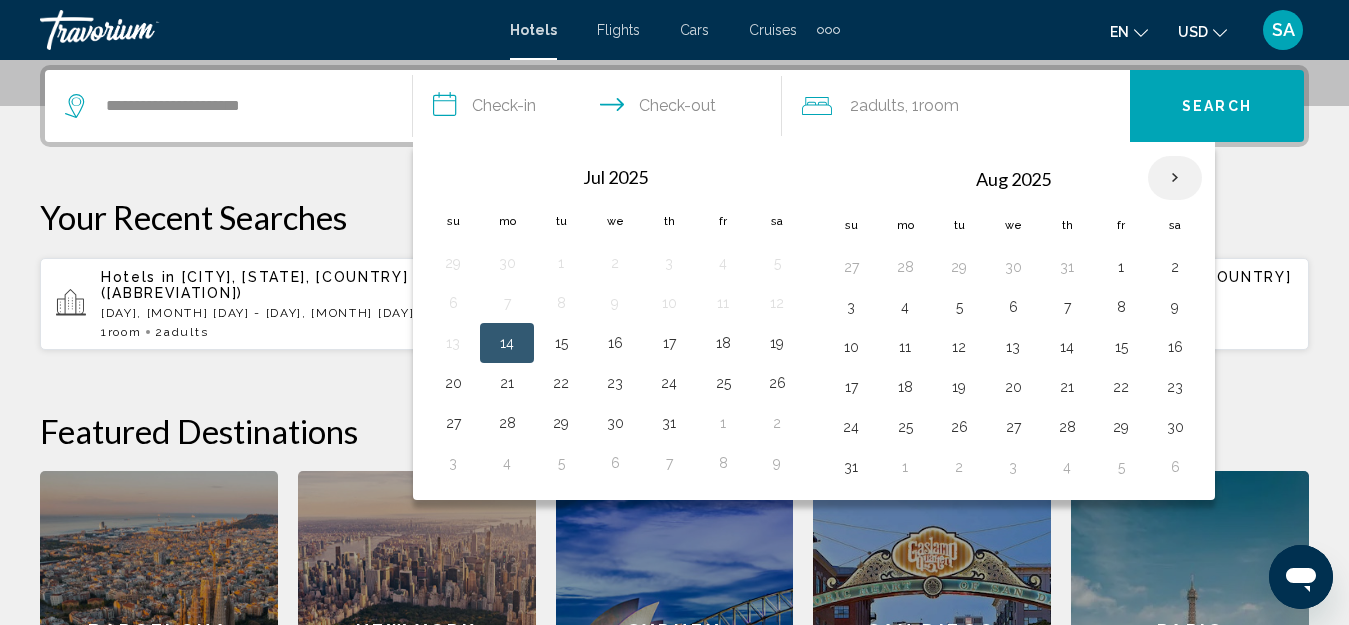 click at bounding box center (1175, 178) 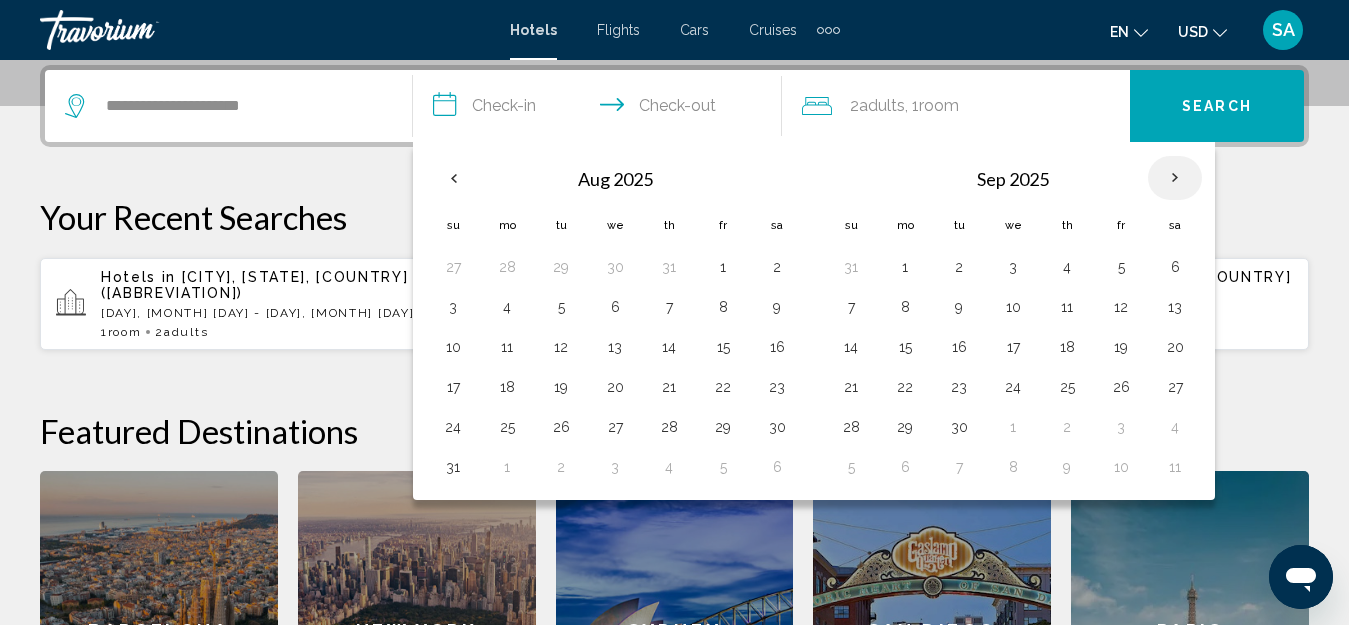click at bounding box center (1175, 178) 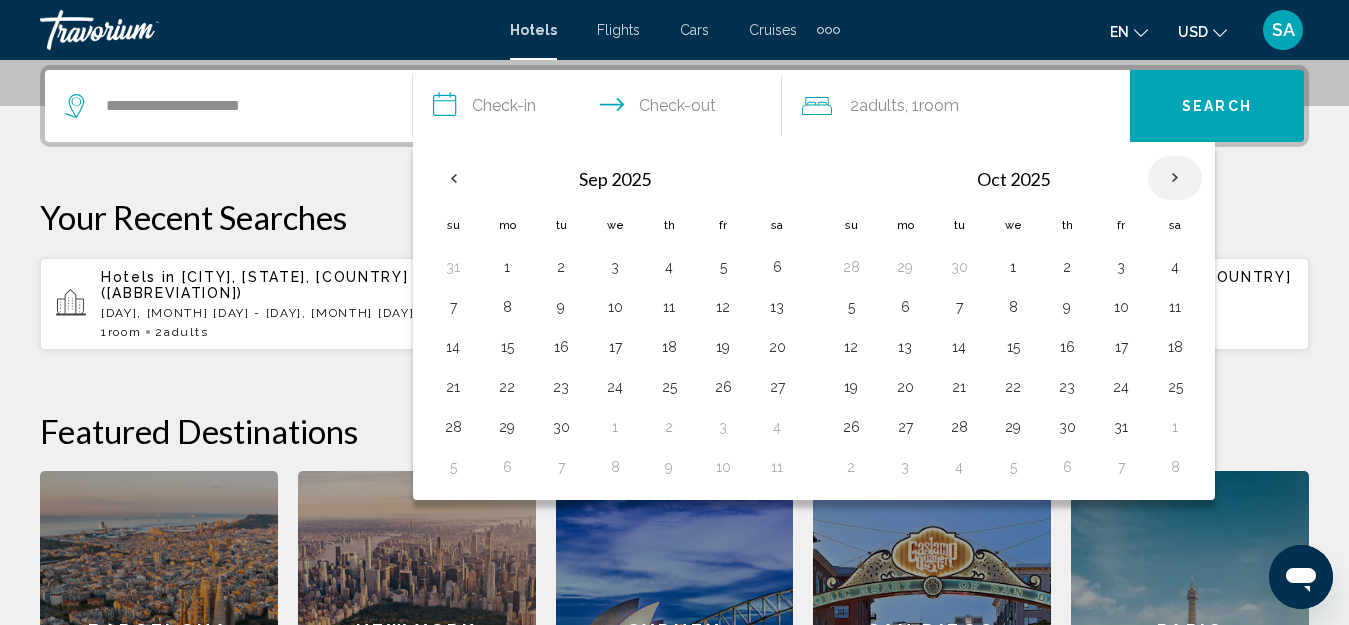 click at bounding box center [1175, 178] 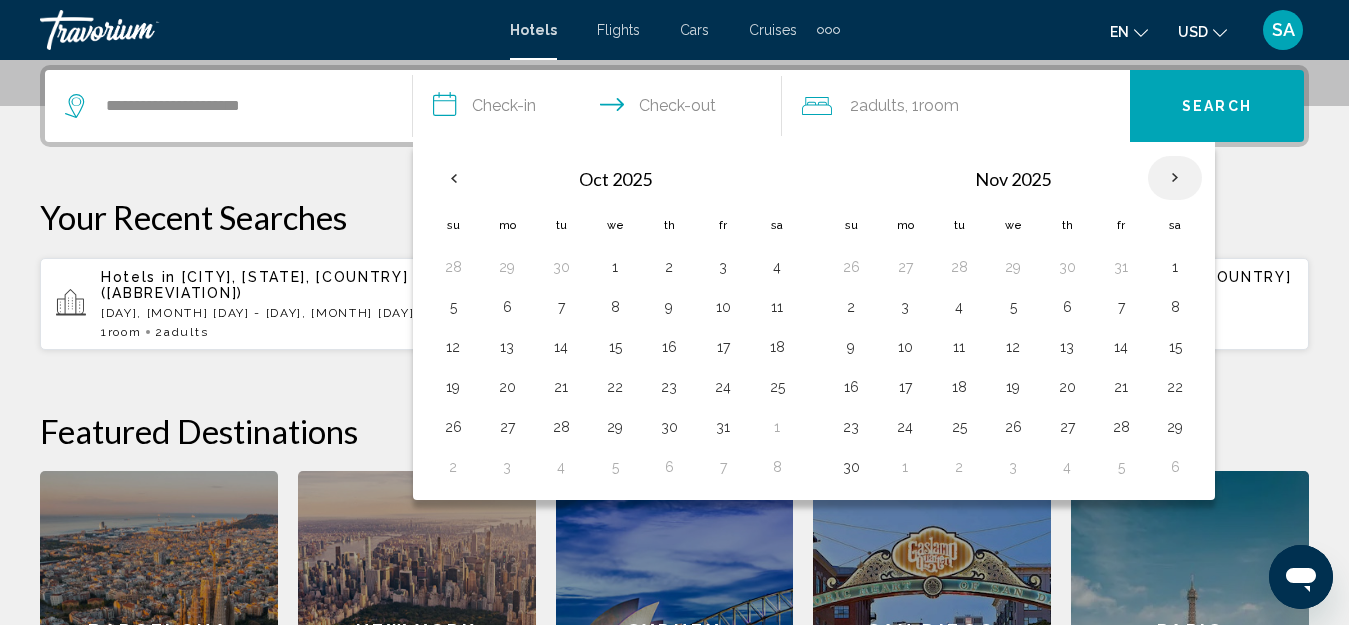 click at bounding box center (1175, 178) 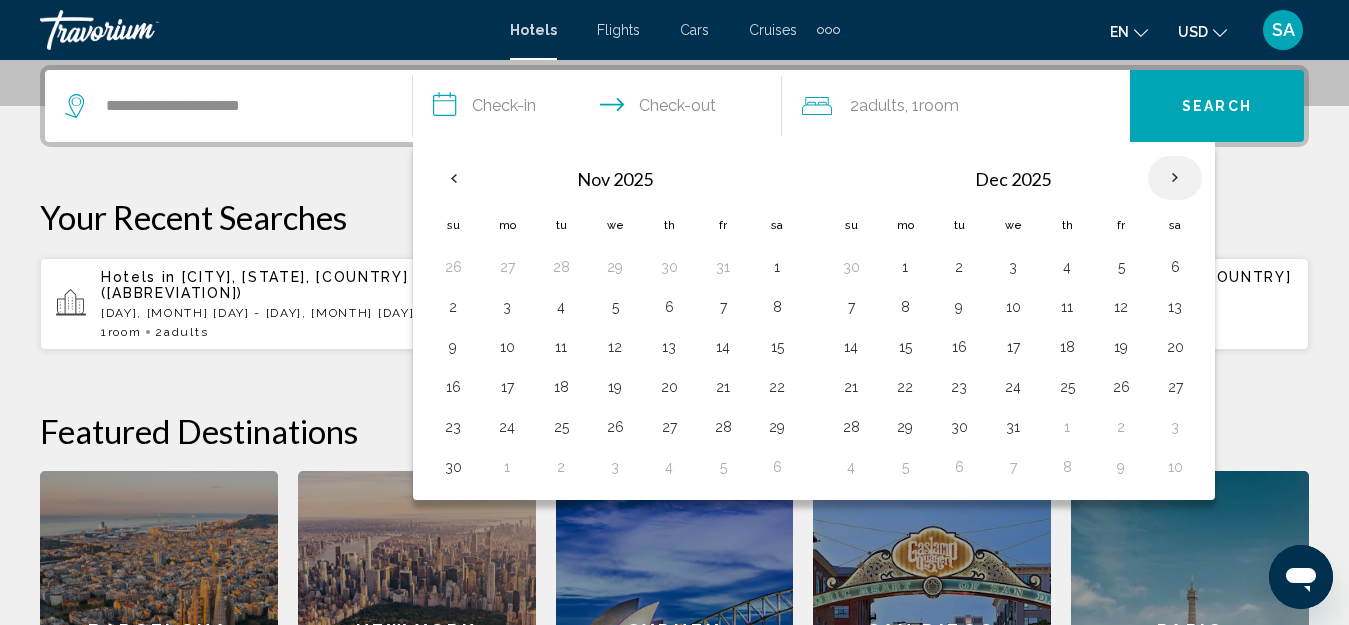 click at bounding box center (1175, 178) 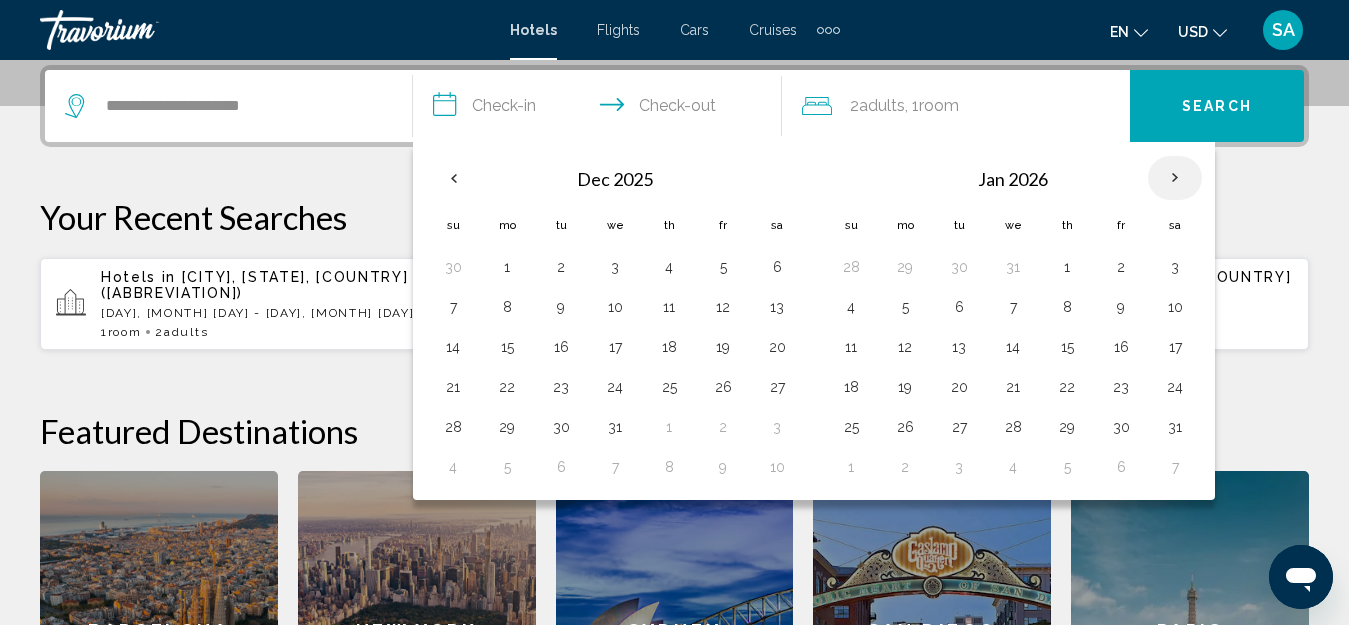 click at bounding box center [1175, 178] 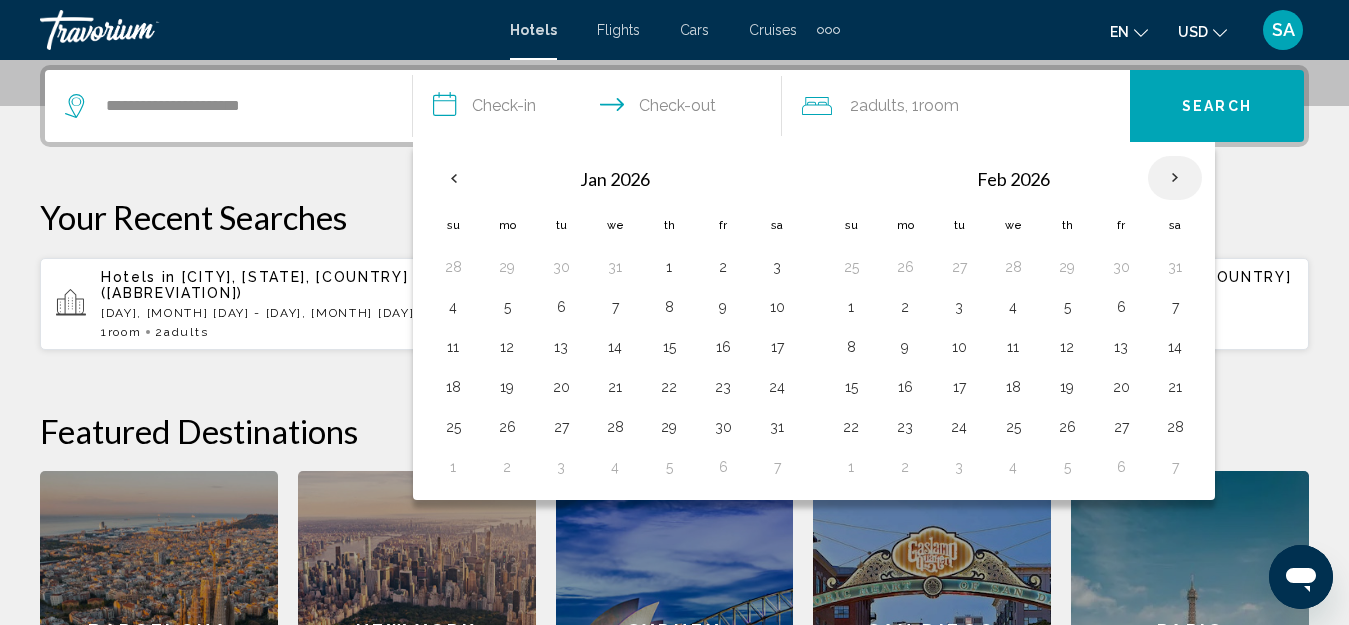click at bounding box center [1175, 178] 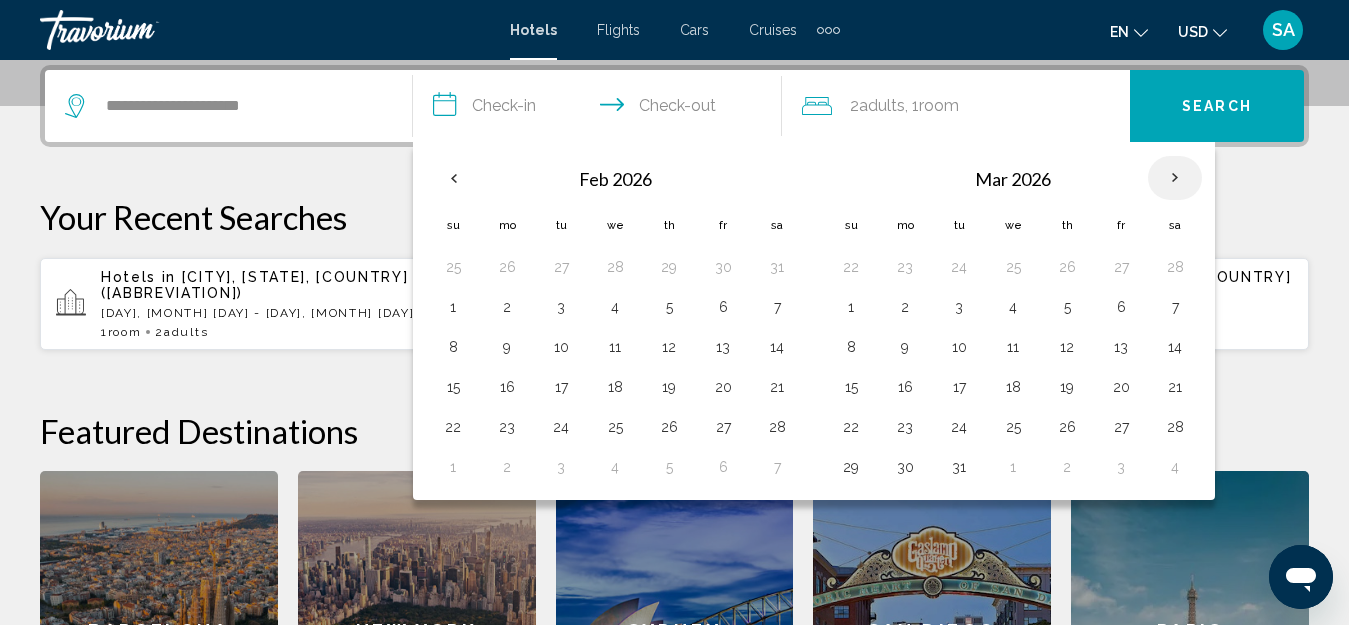 click at bounding box center (1175, 178) 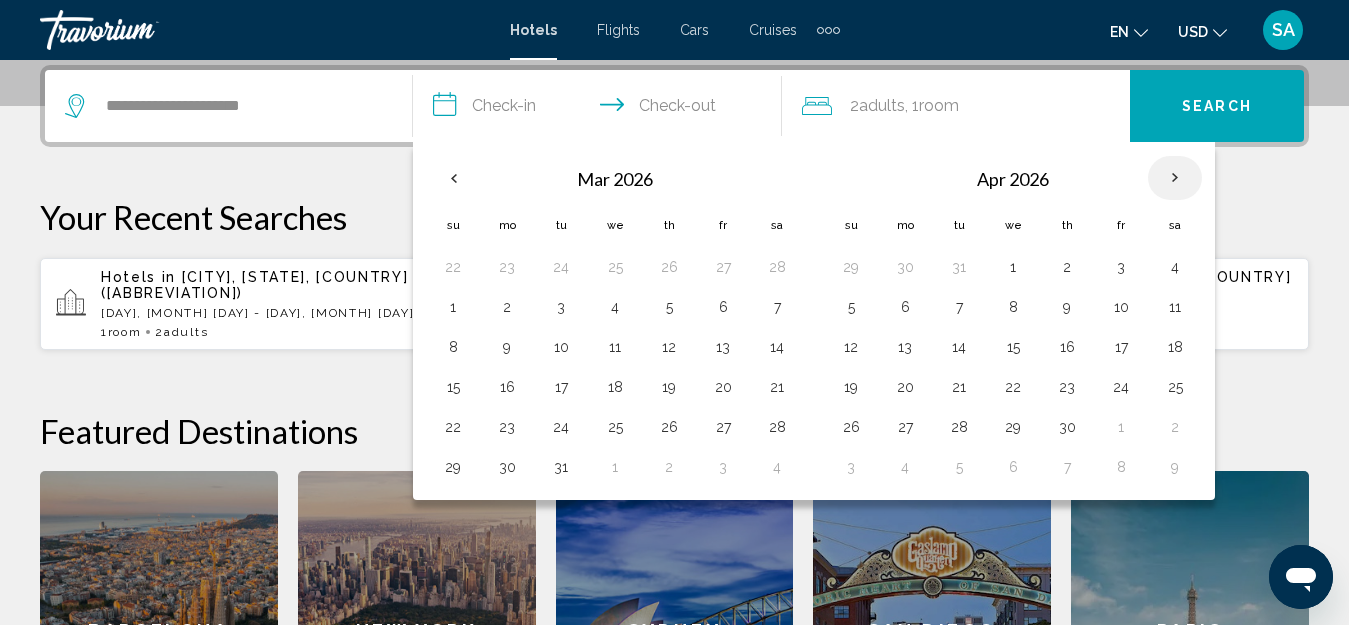 click at bounding box center [1175, 178] 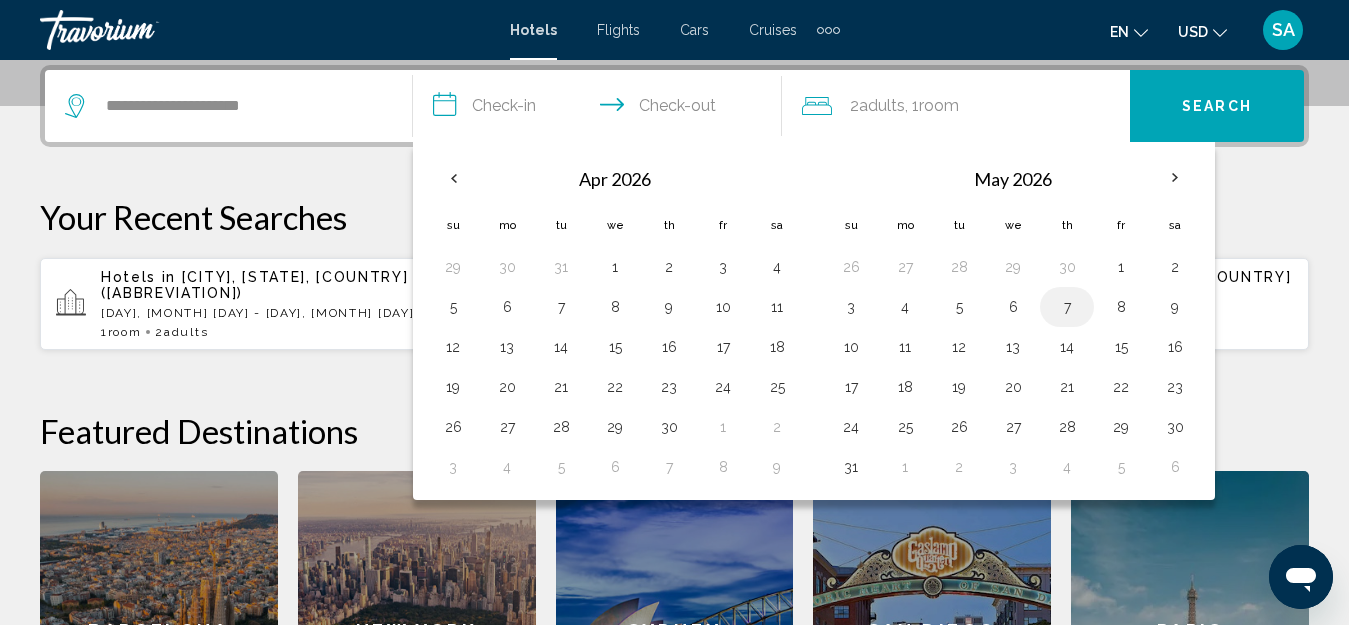 click on "7" at bounding box center (1067, 307) 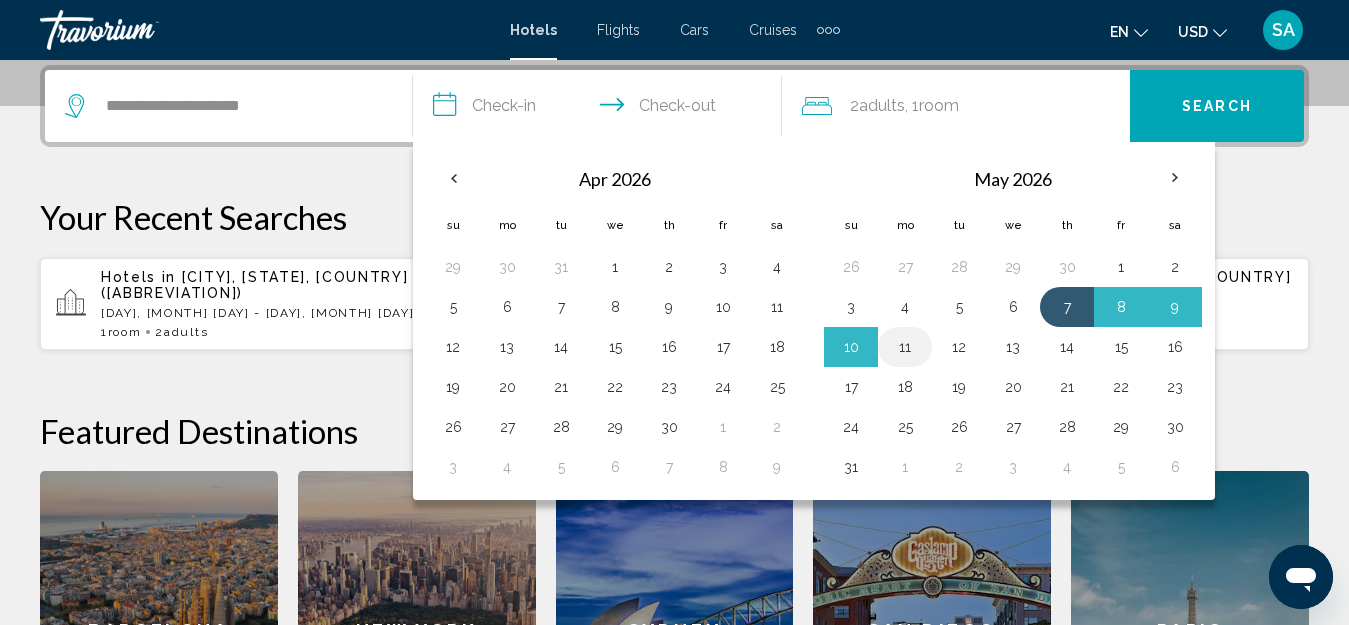 click on "11" at bounding box center [905, 347] 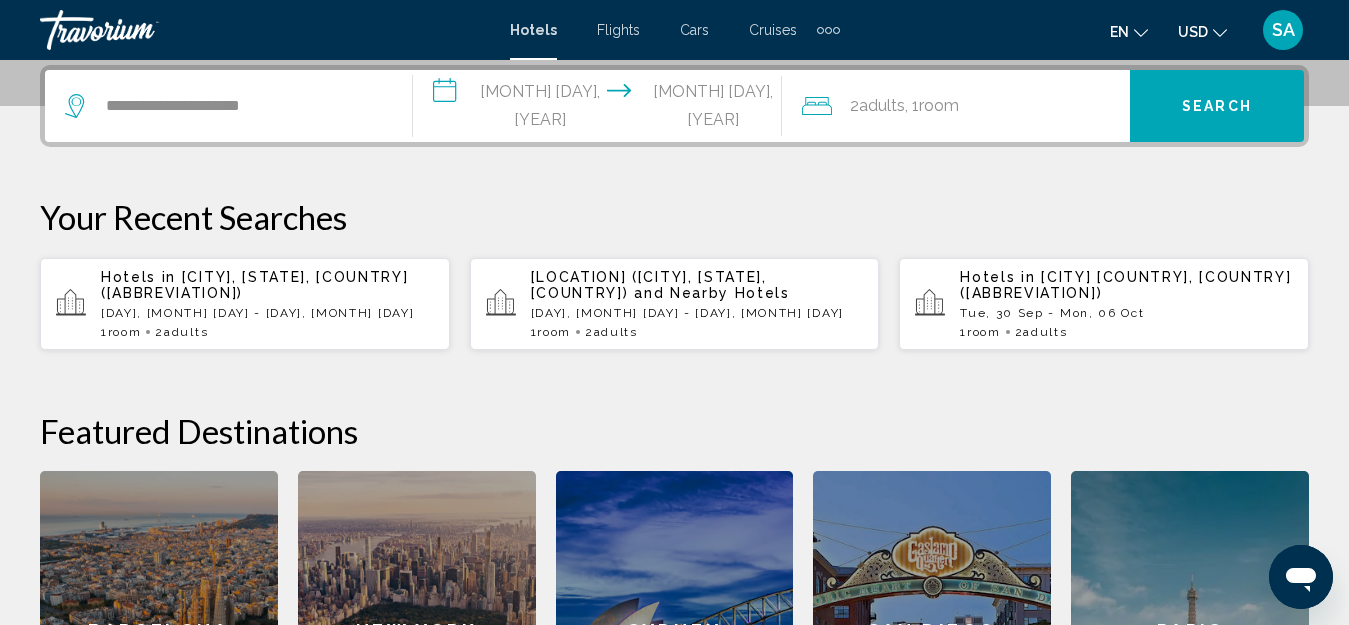 click on "Search" at bounding box center (1217, 107) 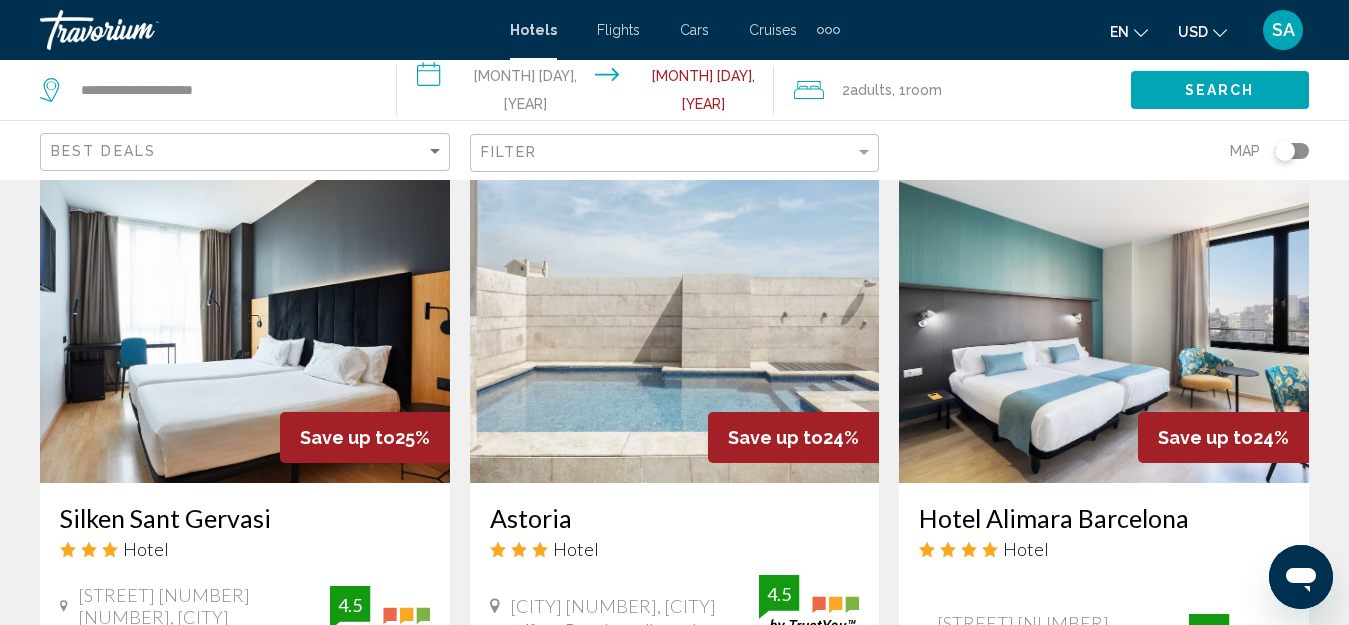 scroll, scrollTop: 2400, scrollLeft: 0, axis: vertical 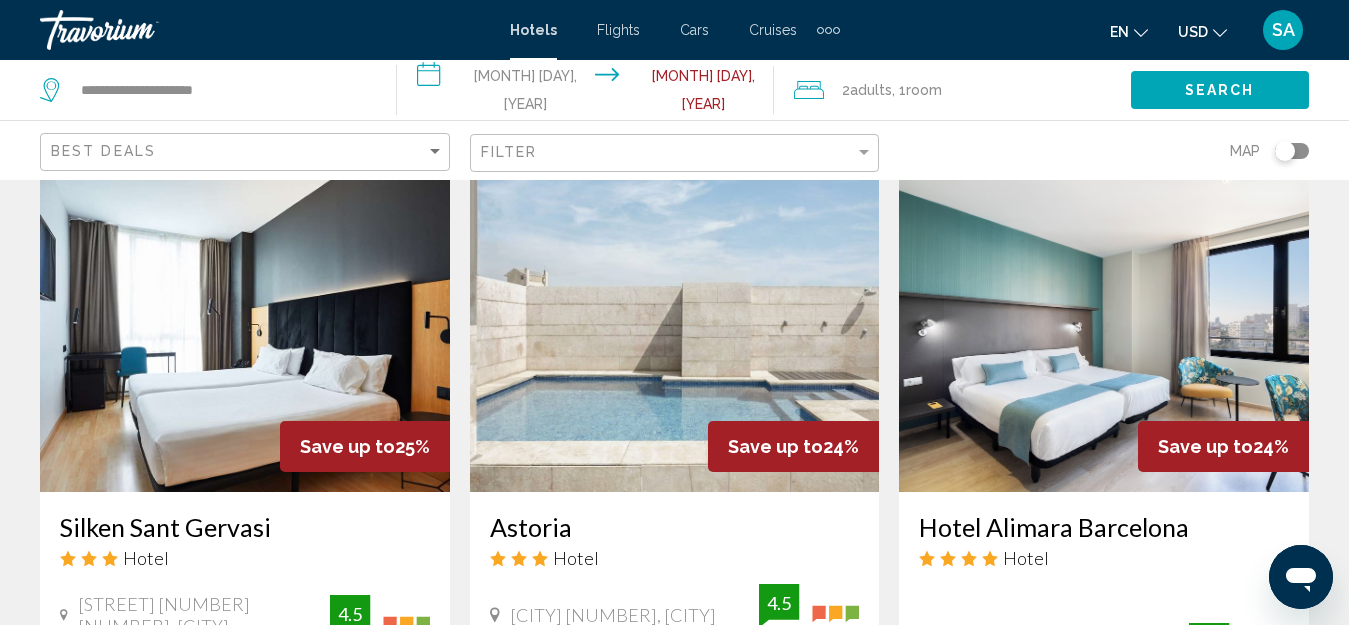 click at bounding box center [1104, 332] 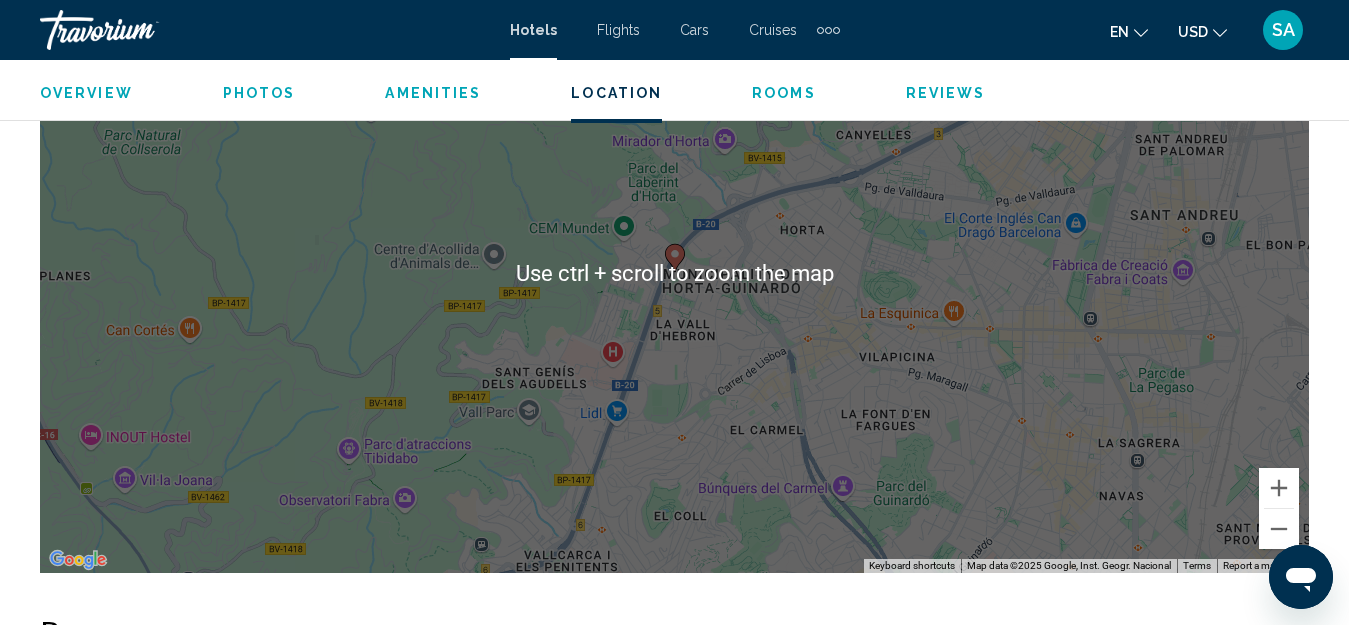 scroll, scrollTop: 2423, scrollLeft: 0, axis: vertical 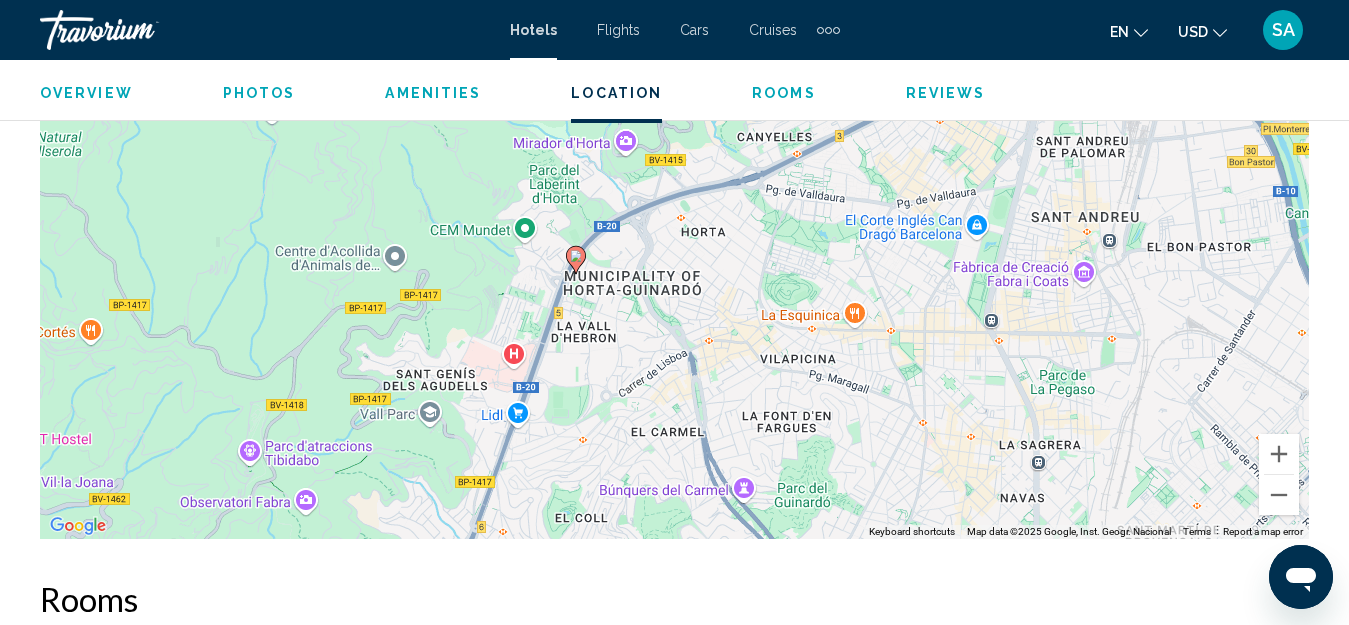 drag, startPoint x: 858, startPoint y: 416, endPoint x: 759, endPoint y: 450, distance: 104.67569 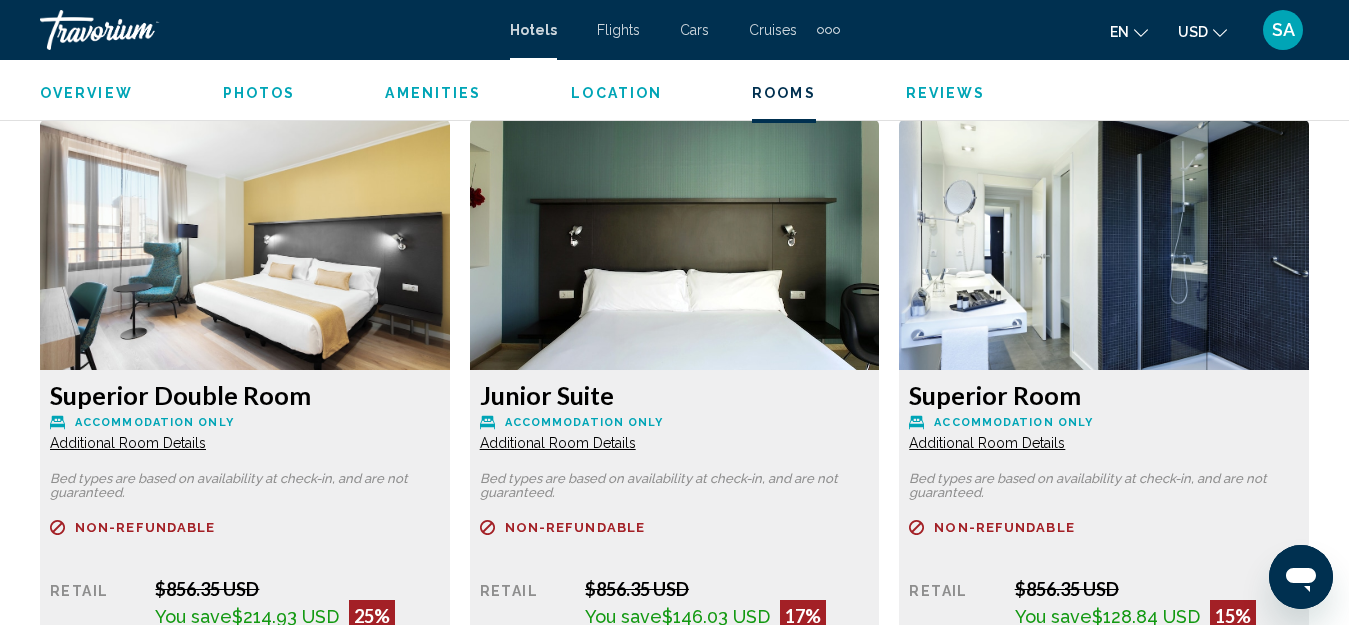 scroll, scrollTop: 3023, scrollLeft: 0, axis: vertical 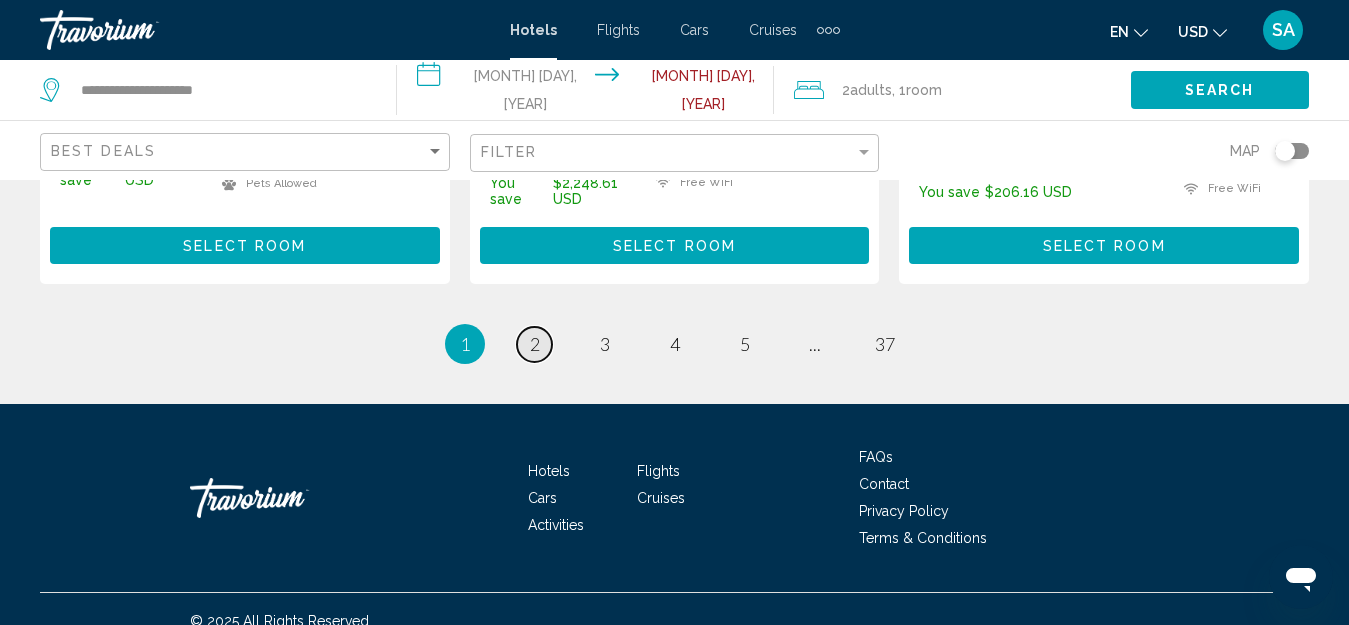 click on "2" at bounding box center [535, 344] 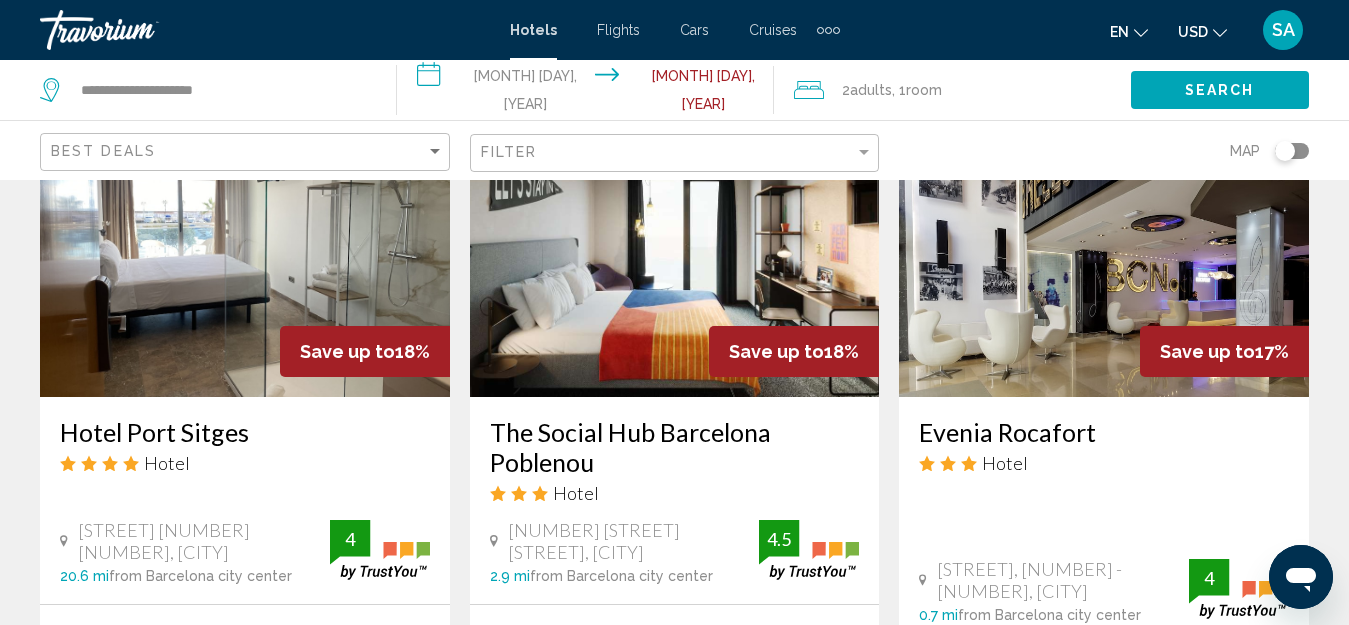 scroll, scrollTop: 2400, scrollLeft: 0, axis: vertical 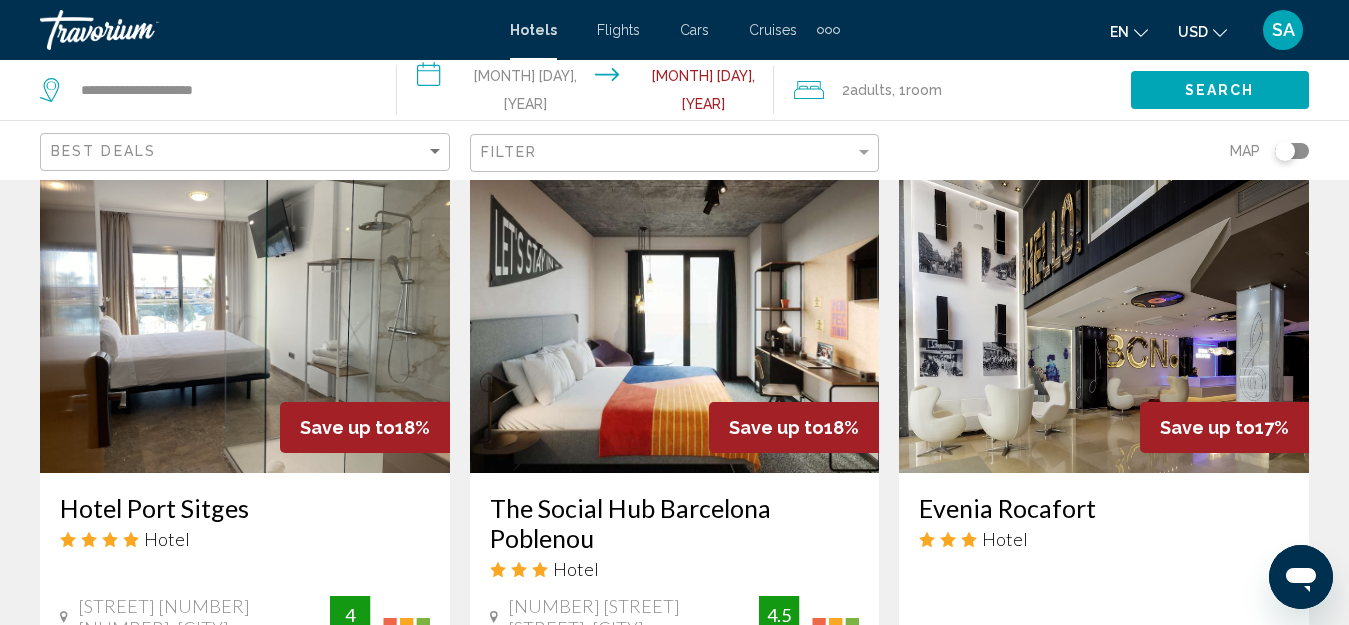 click at bounding box center [245, 313] 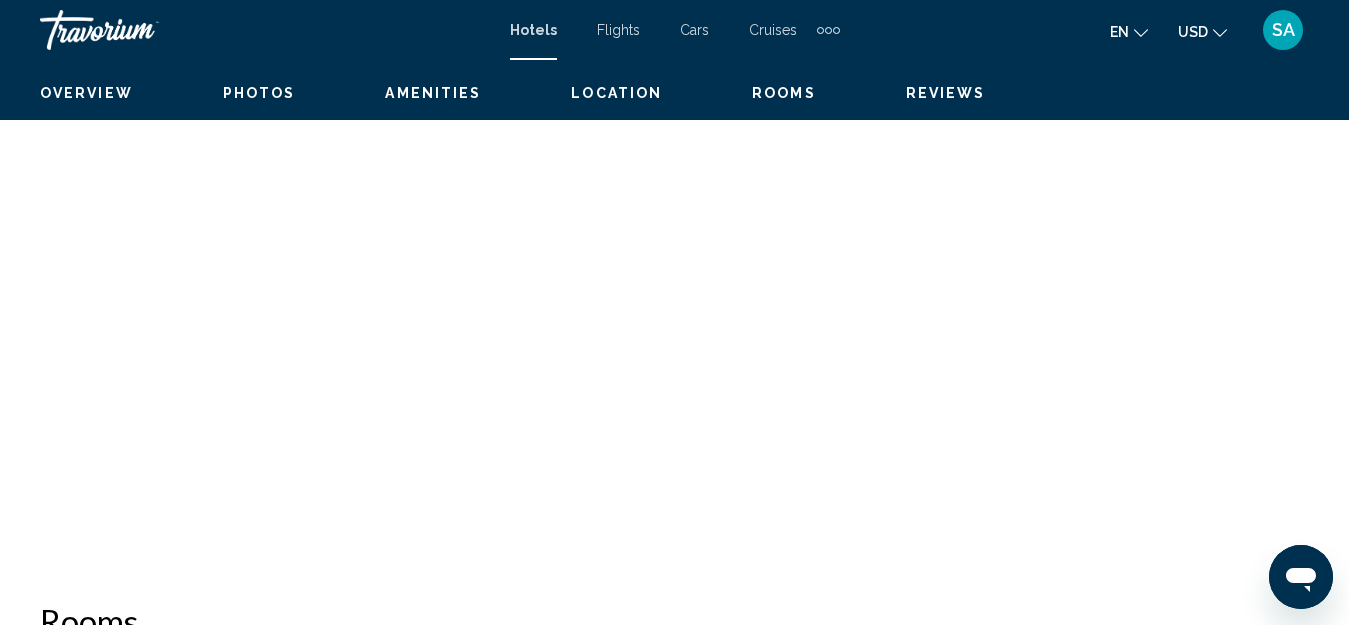 scroll, scrollTop: 222, scrollLeft: 0, axis: vertical 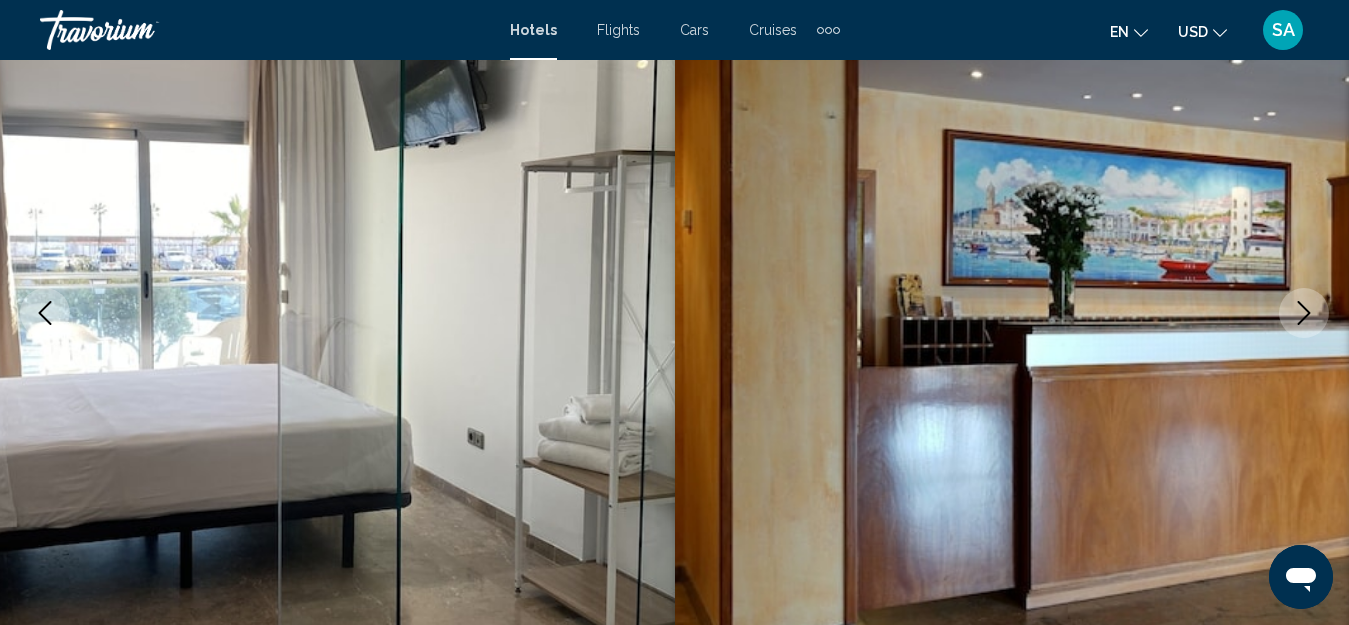 click at bounding box center (1304, 313) 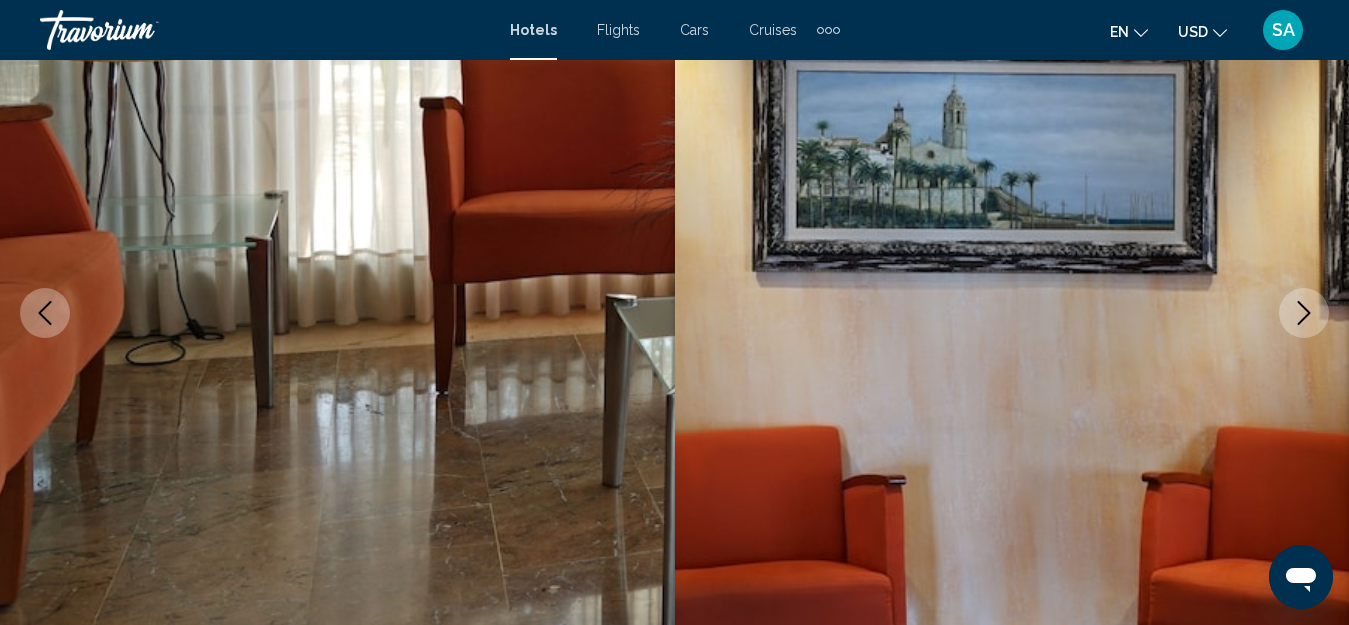 click at bounding box center [1304, 313] 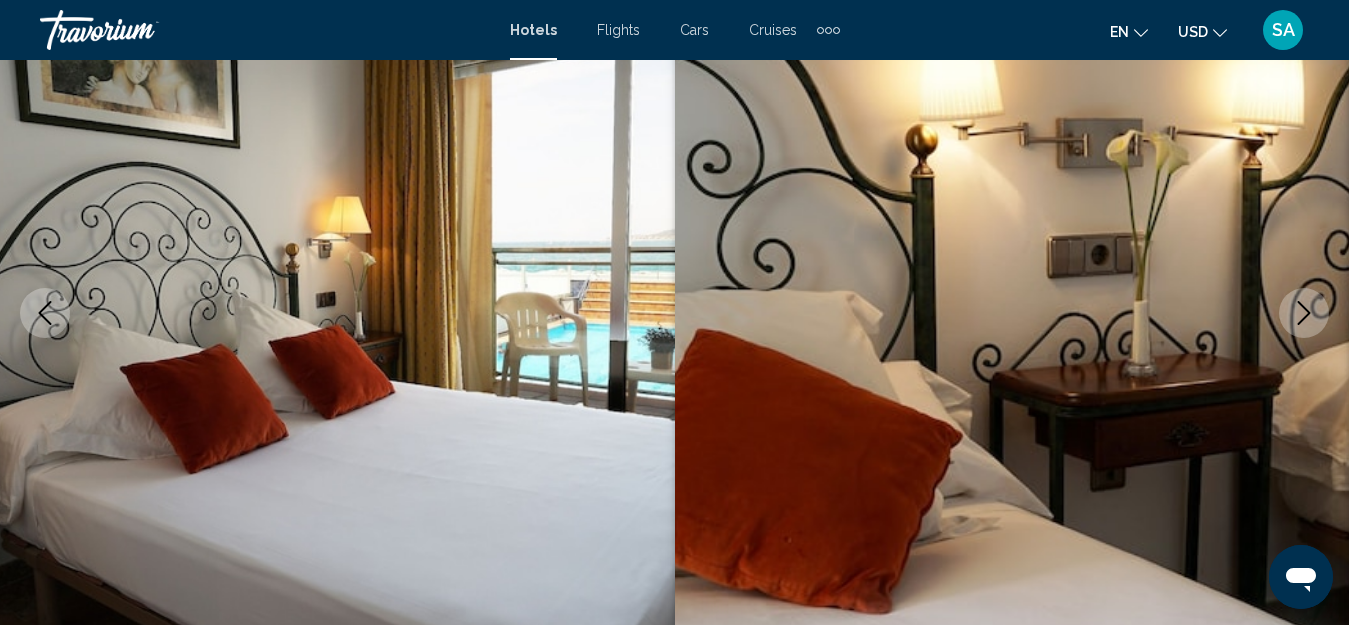click at bounding box center (1304, 313) 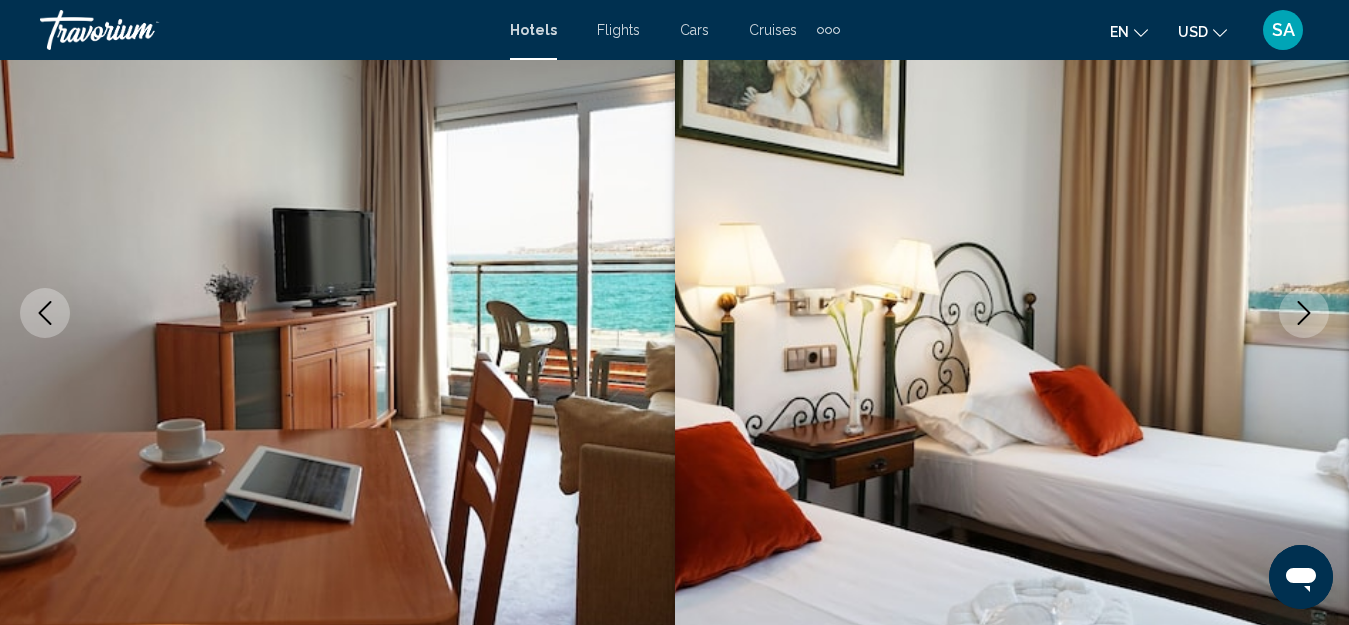 click at bounding box center [1304, 313] 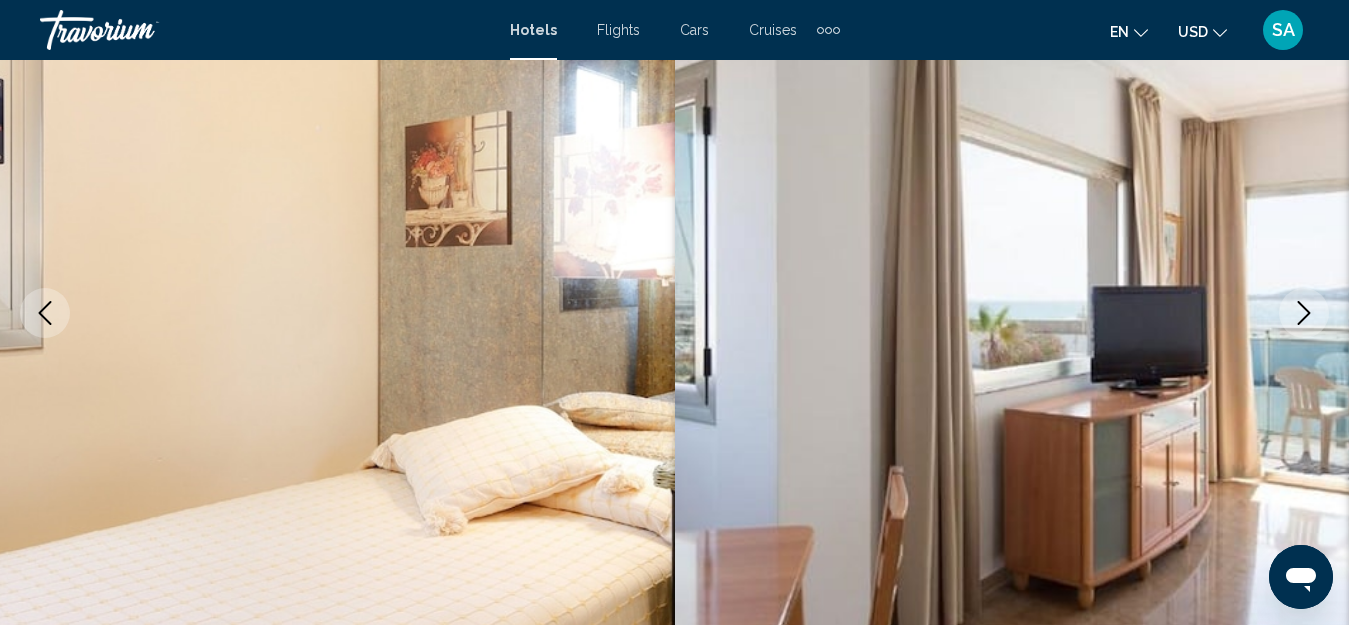 click at bounding box center (1304, 313) 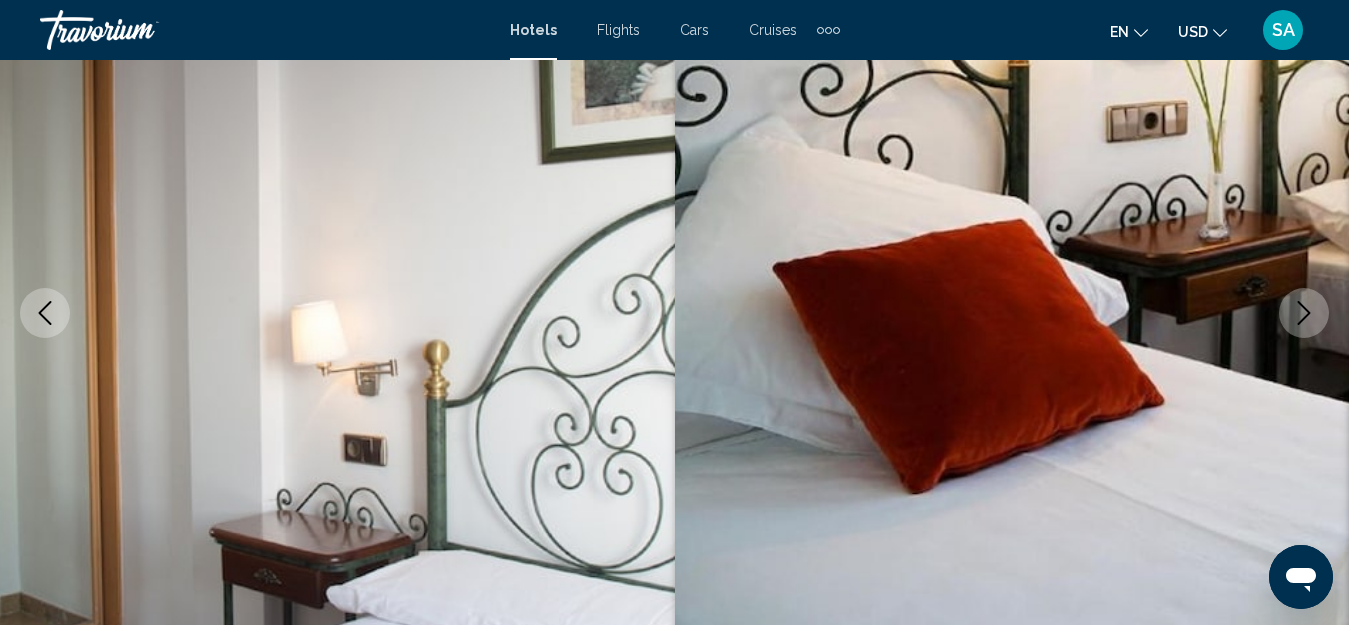 click at bounding box center (1304, 313) 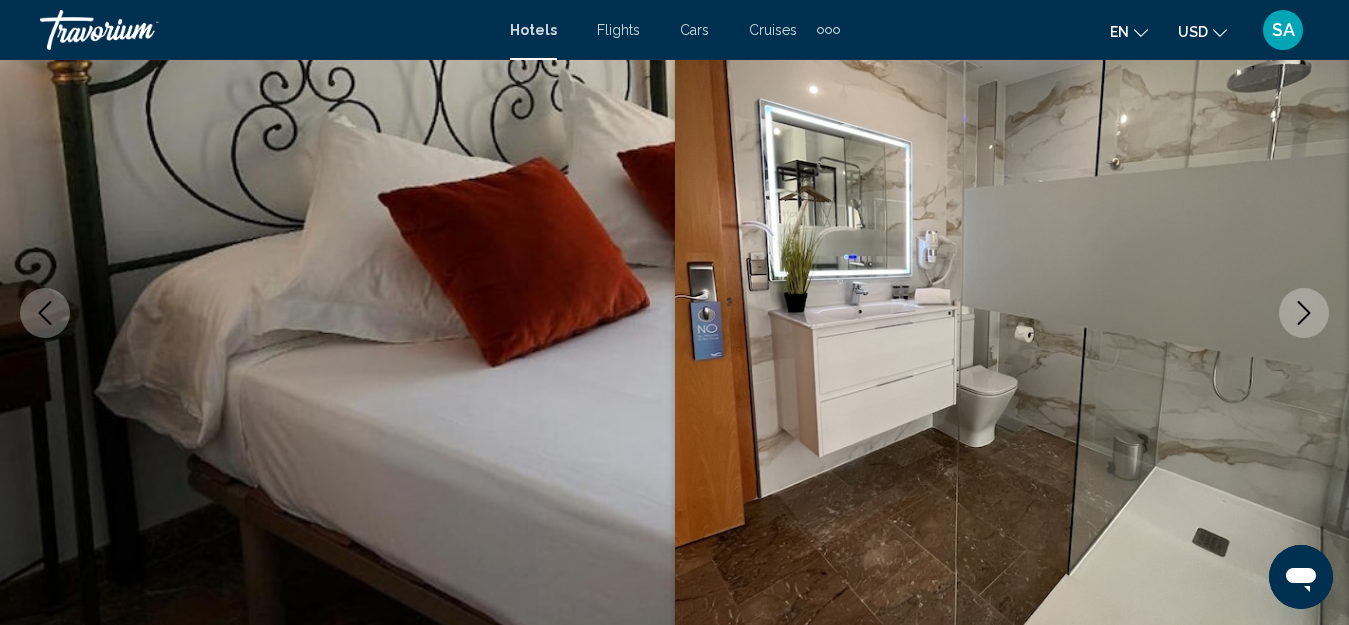 click 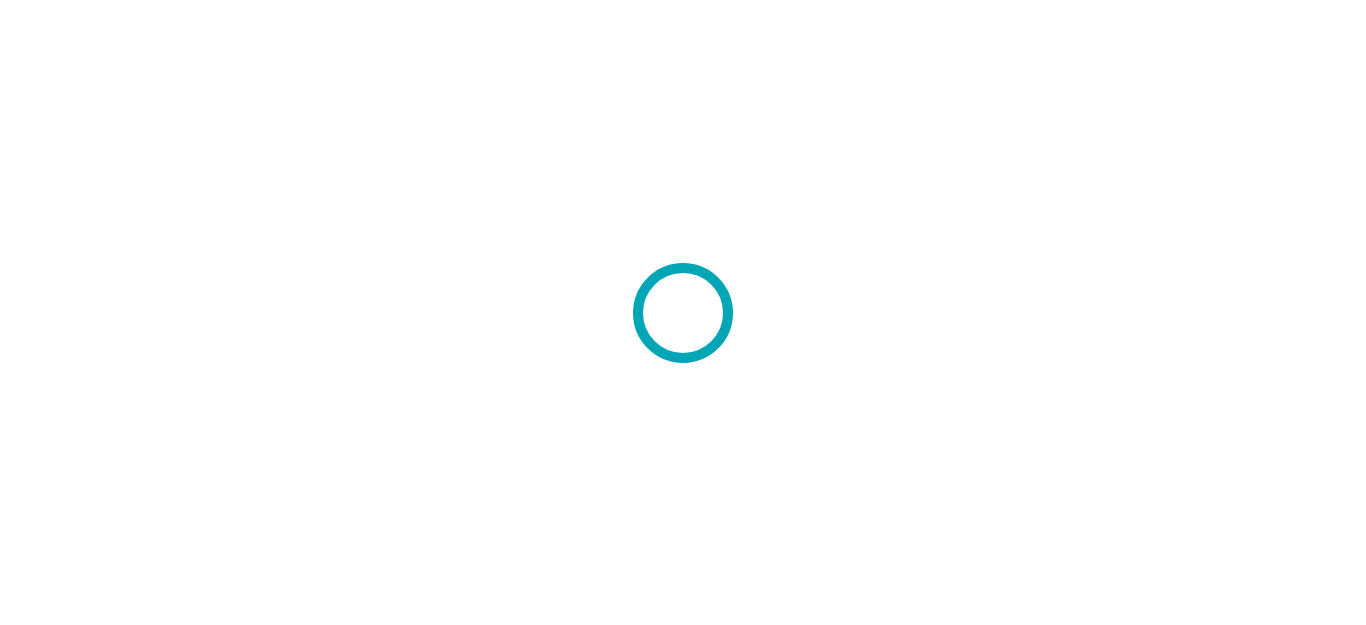 scroll, scrollTop: 0, scrollLeft: 0, axis: both 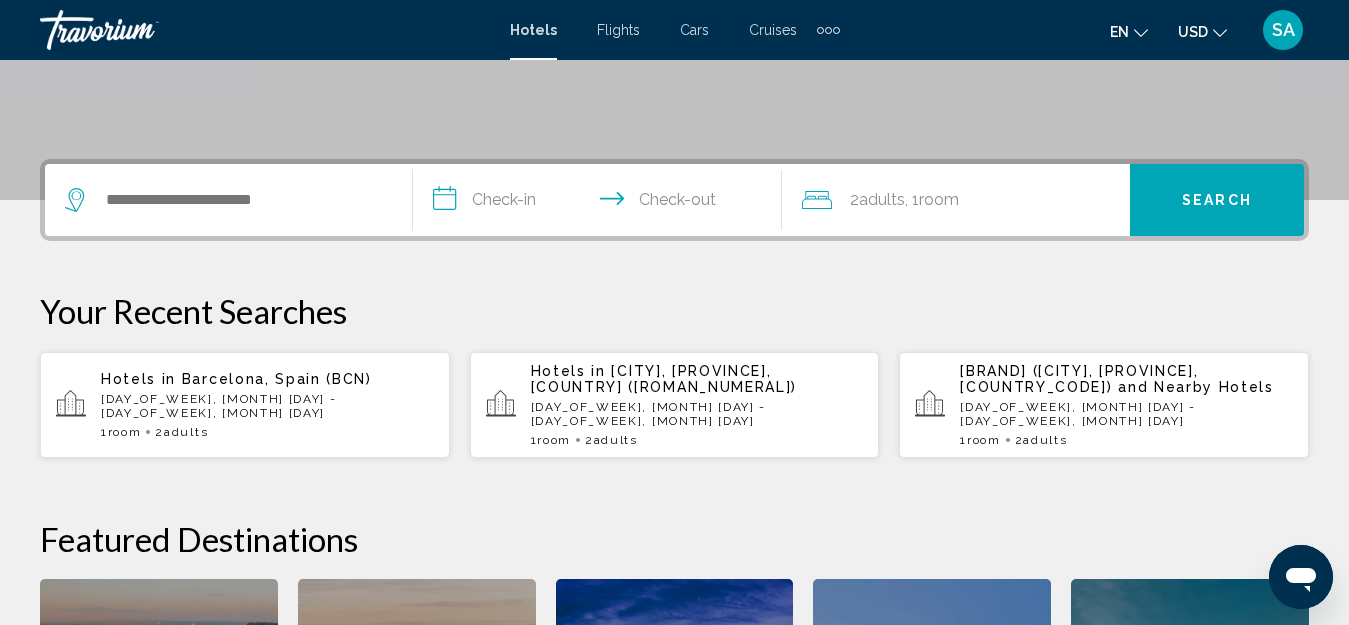 click at bounding box center [228, 200] 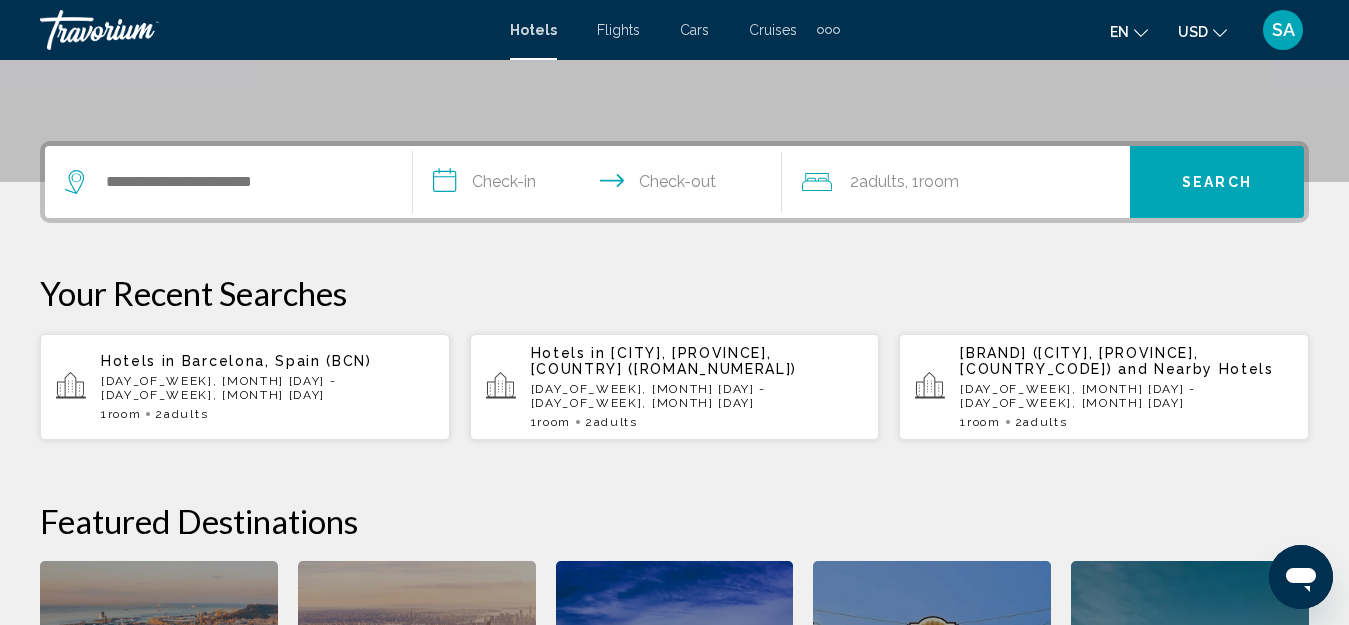 scroll, scrollTop: 494, scrollLeft: 0, axis: vertical 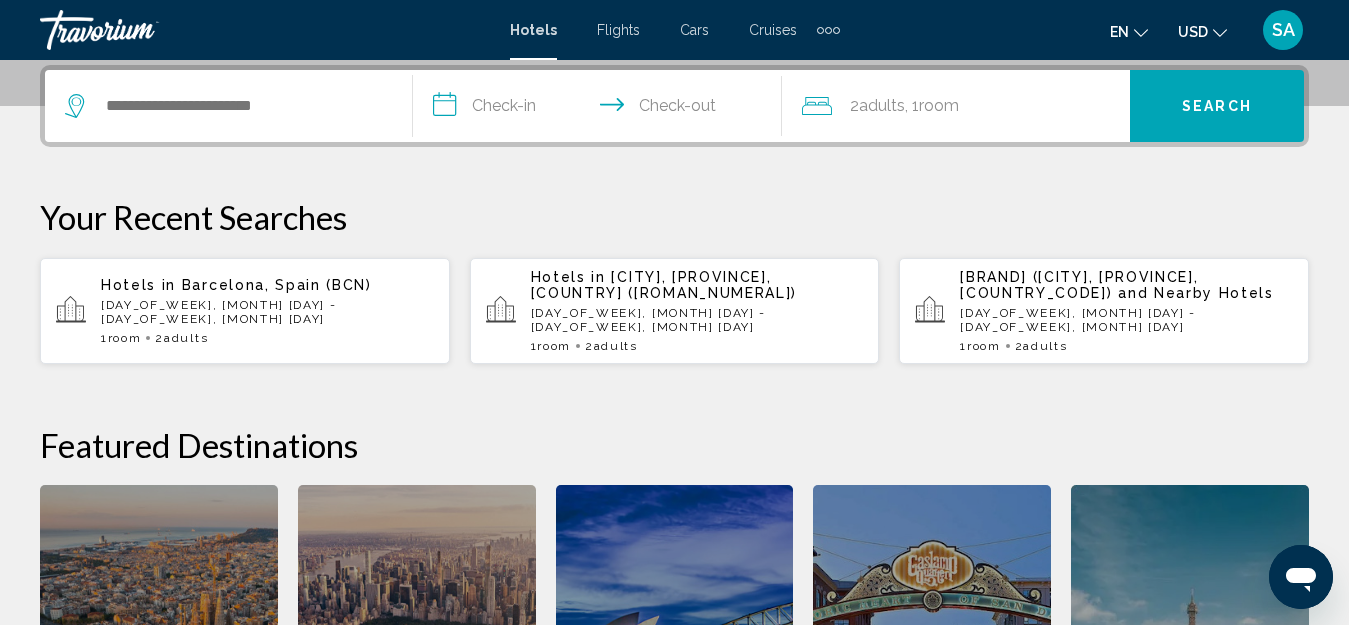 click on "**********" at bounding box center [674, 435] 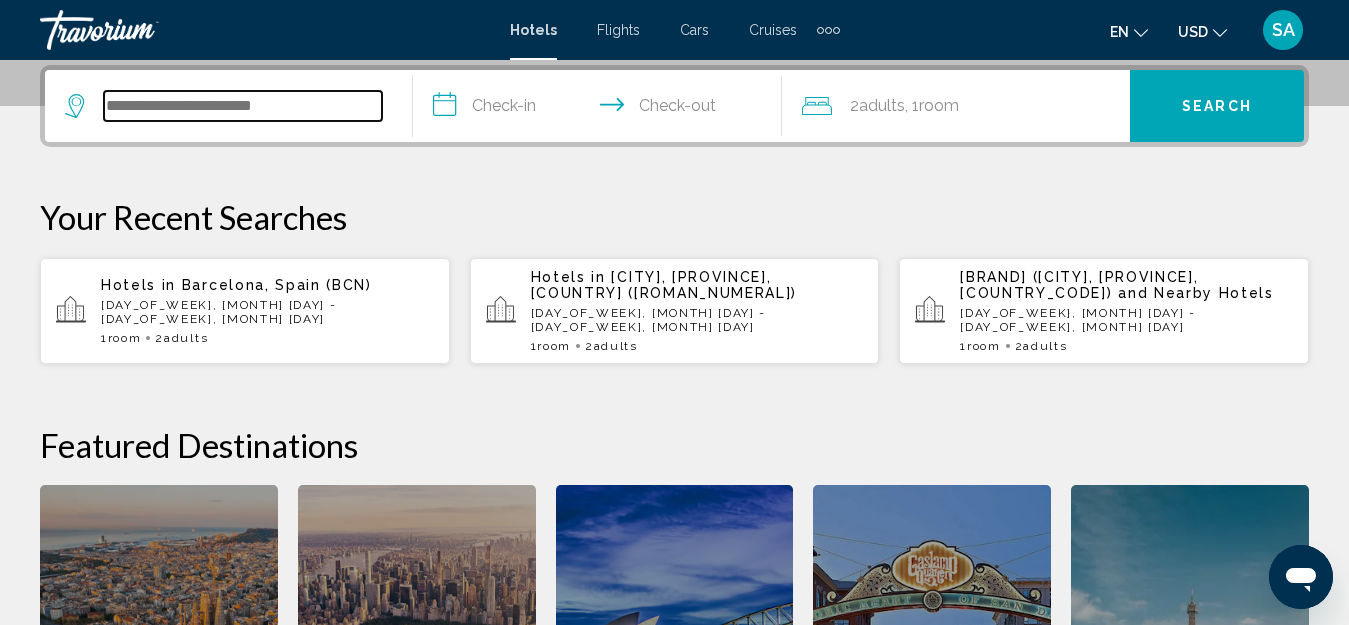 click at bounding box center (243, 106) 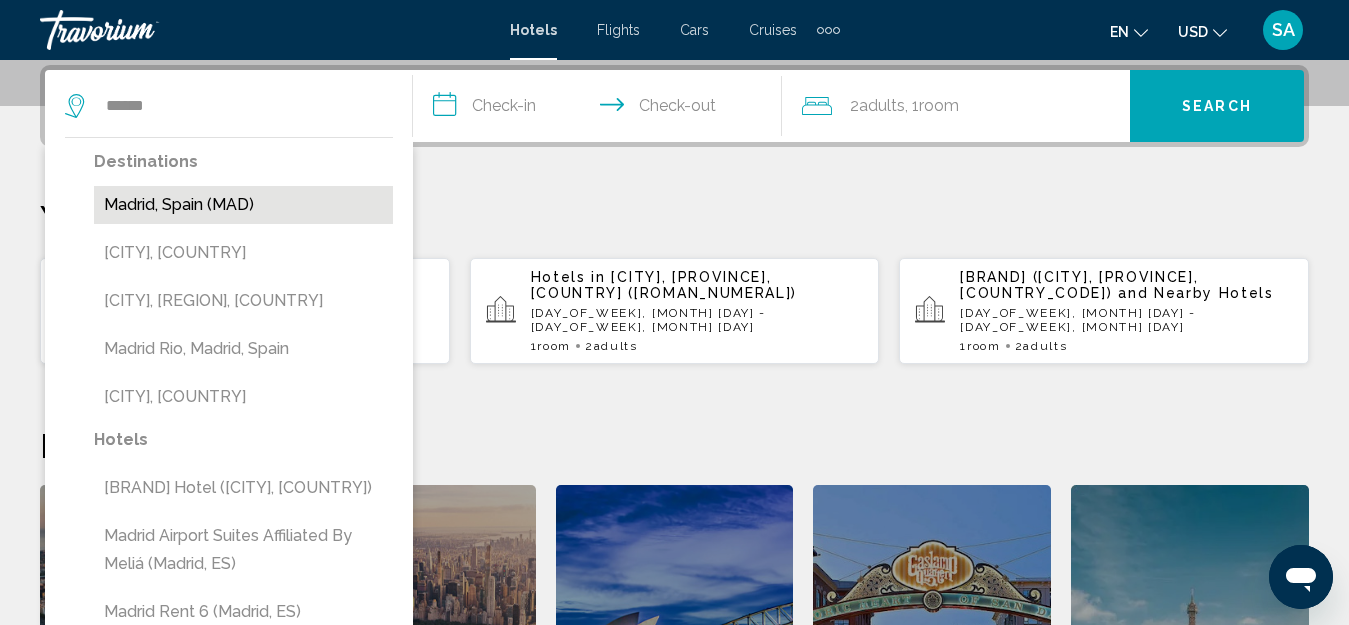 click on "Madrid, Spain (MAD)" at bounding box center [243, 205] 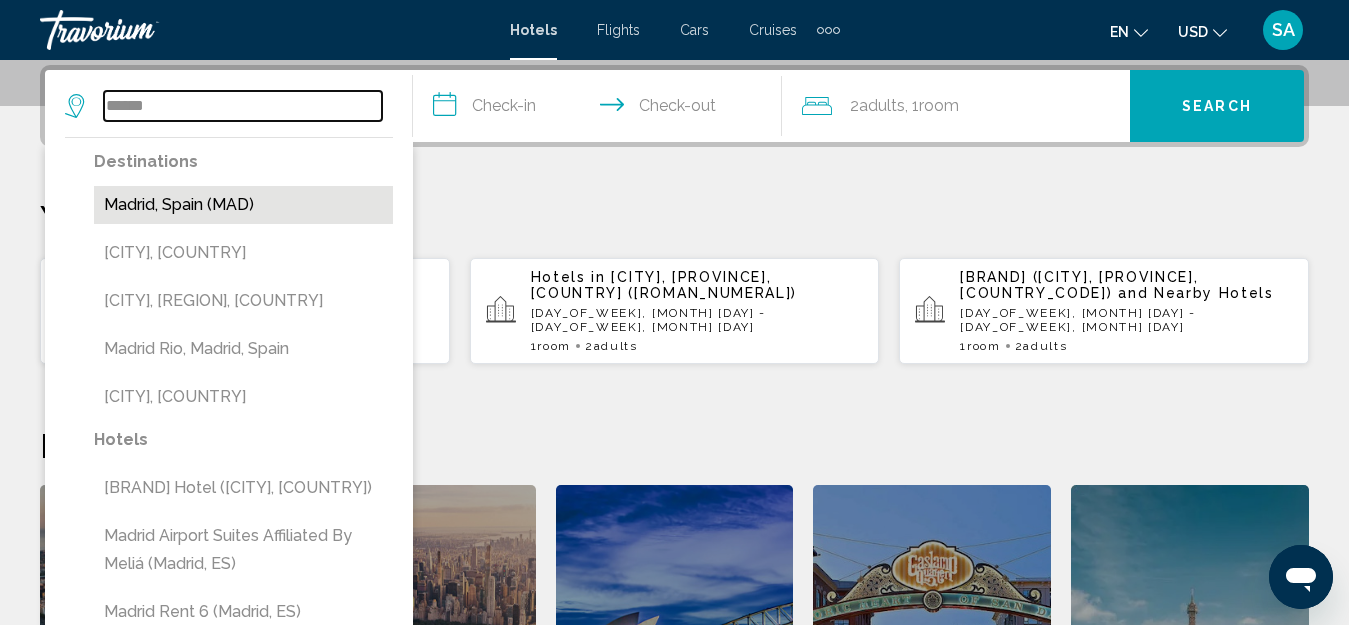 type on "**********" 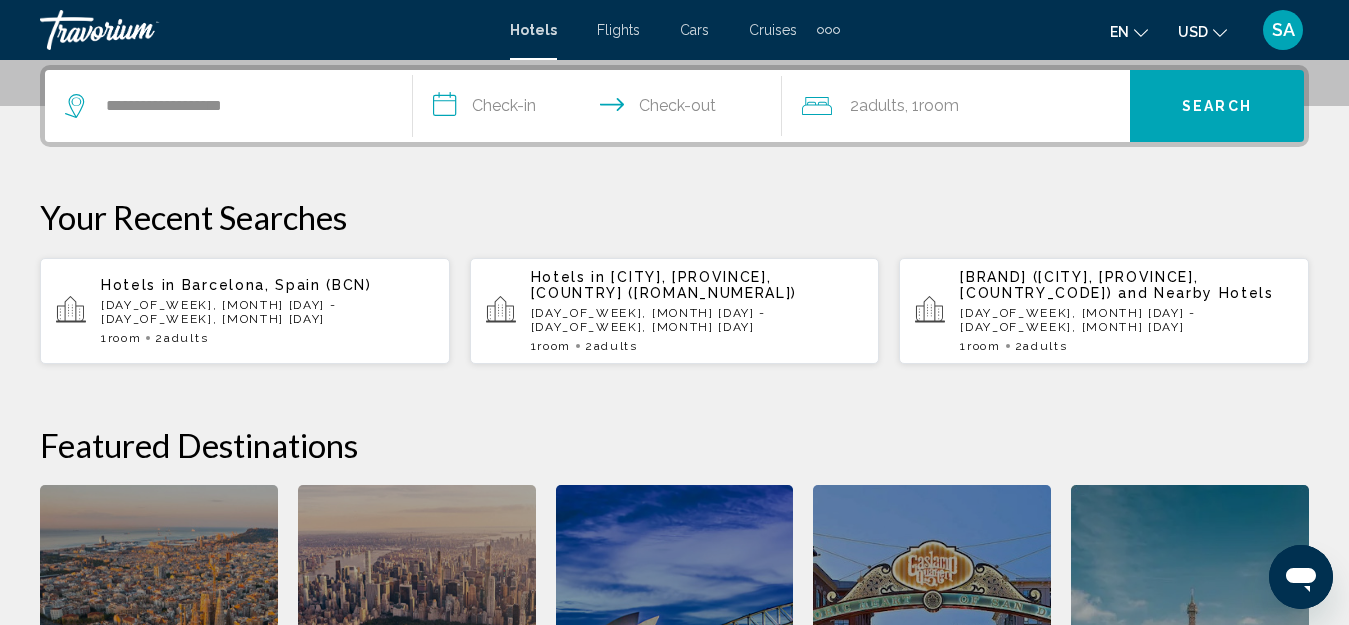 click on "**********" at bounding box center (601, 109) 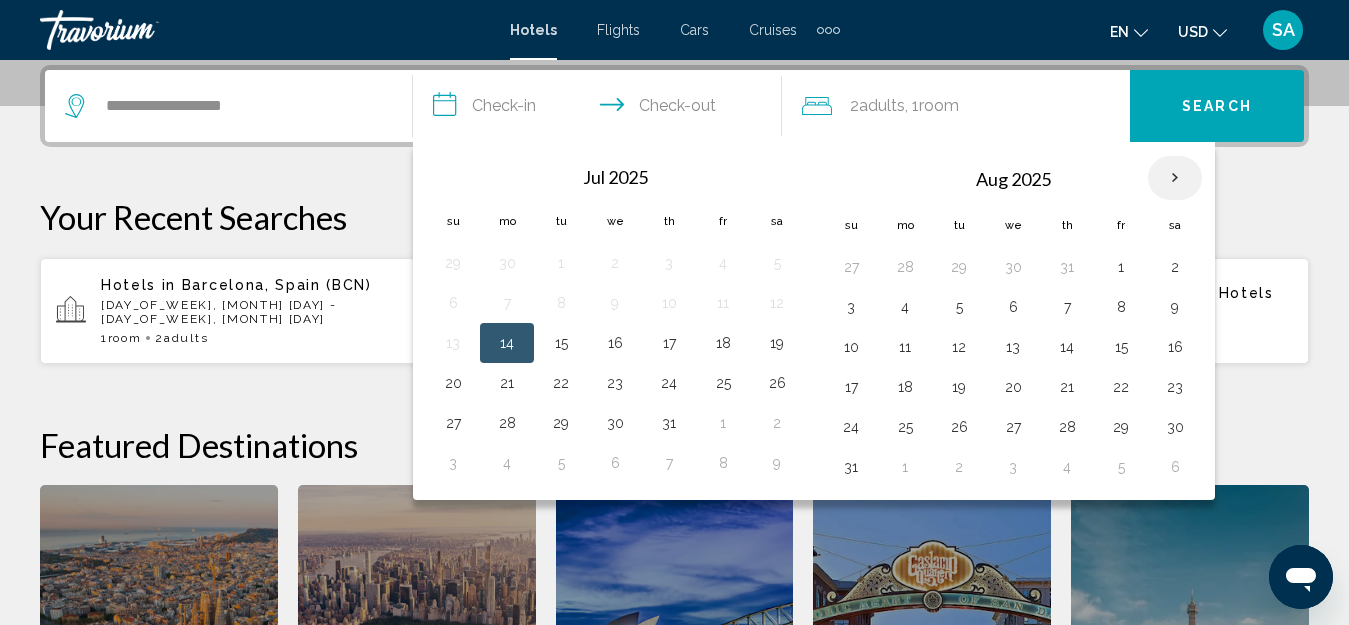 click at bounding box center [1175, 178] 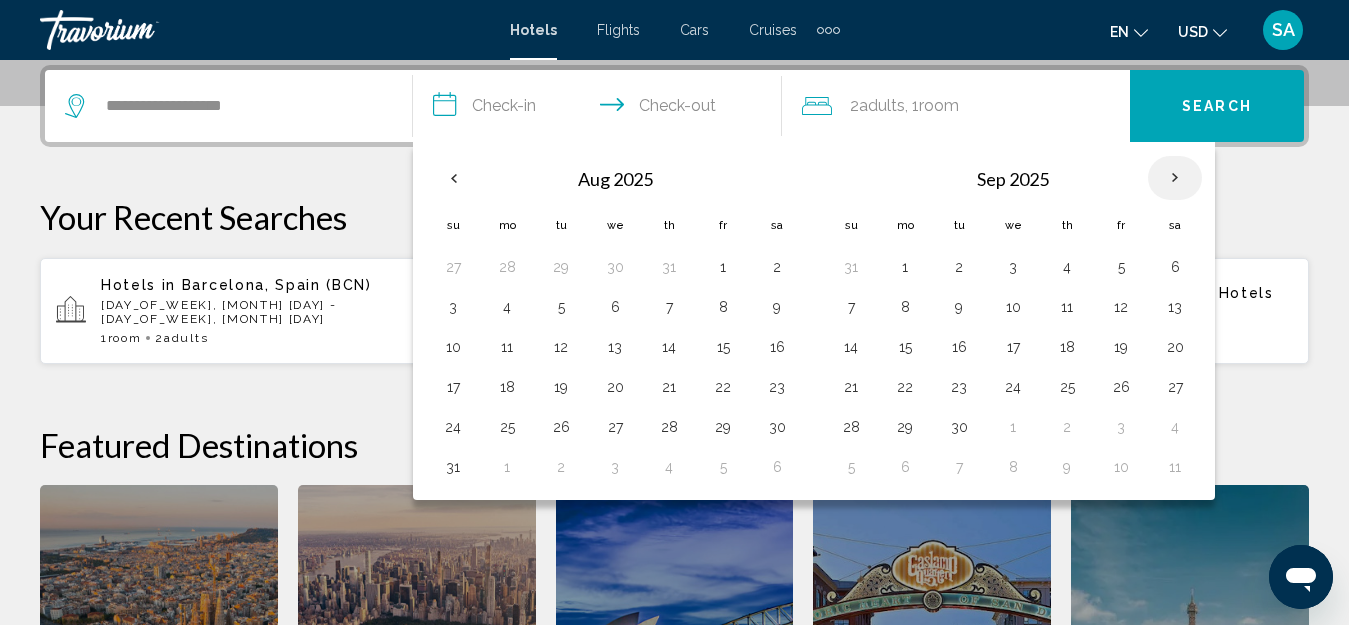 click at bounding box center [1175, 178] 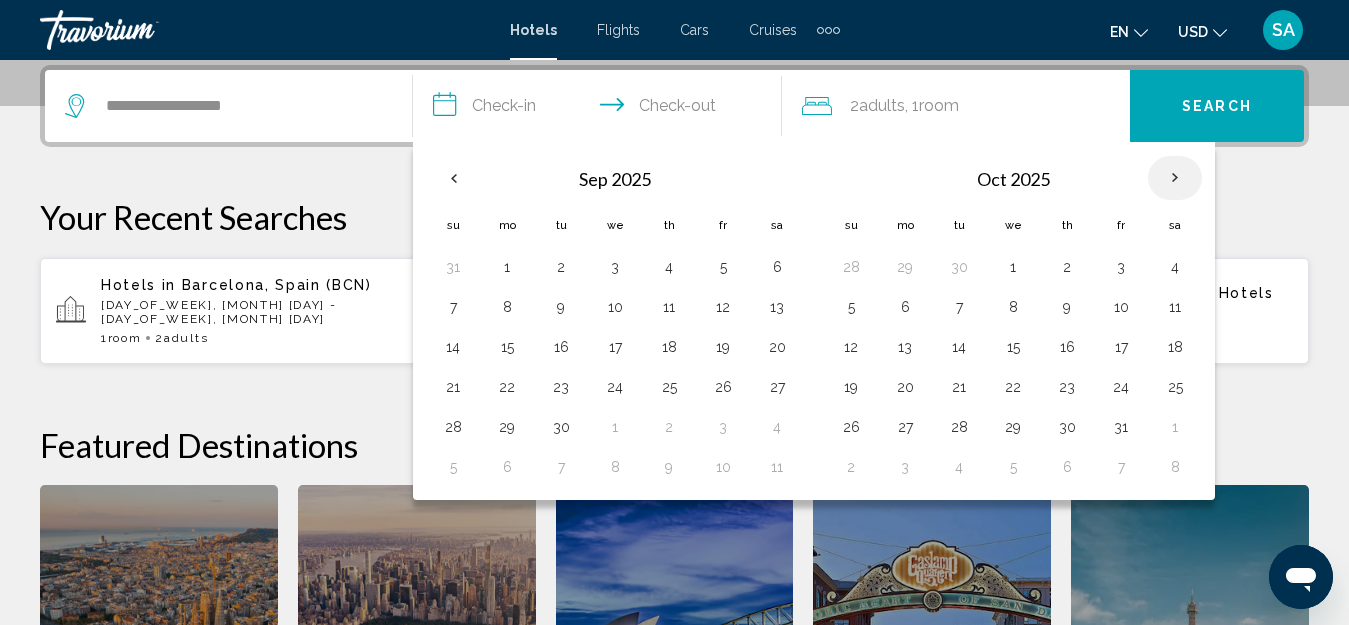 click at bounding box center (1175, 178) 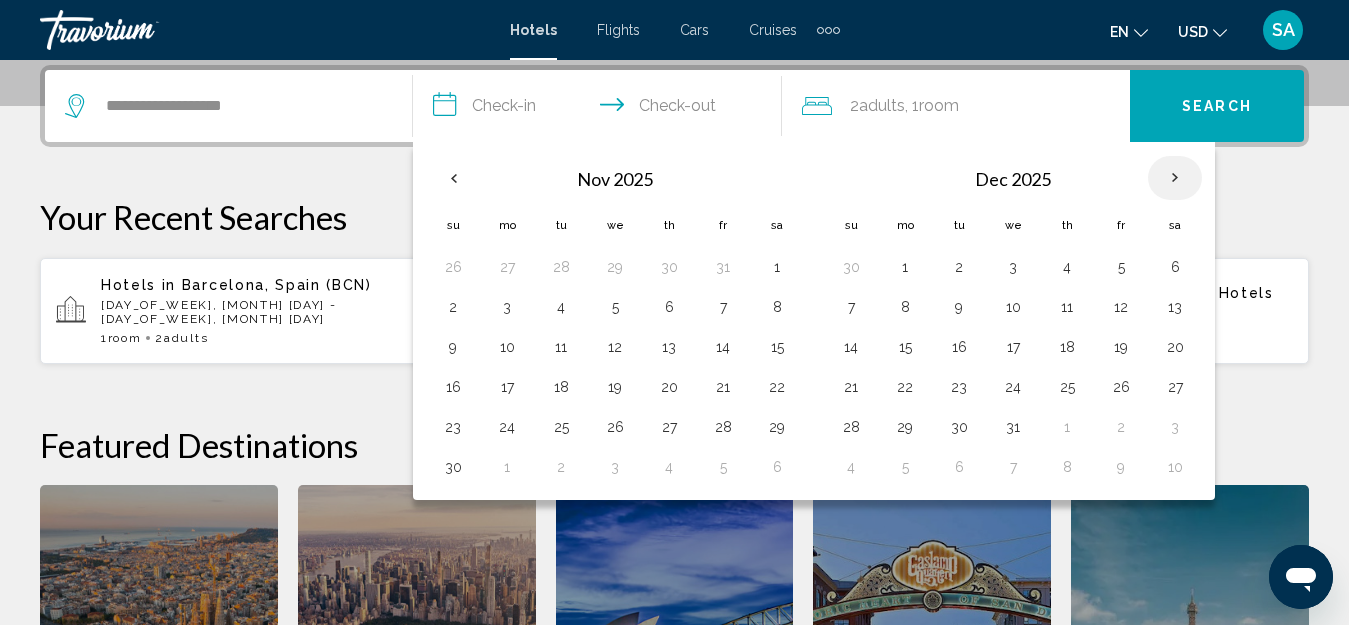 click at bounding box center (1175, 178) 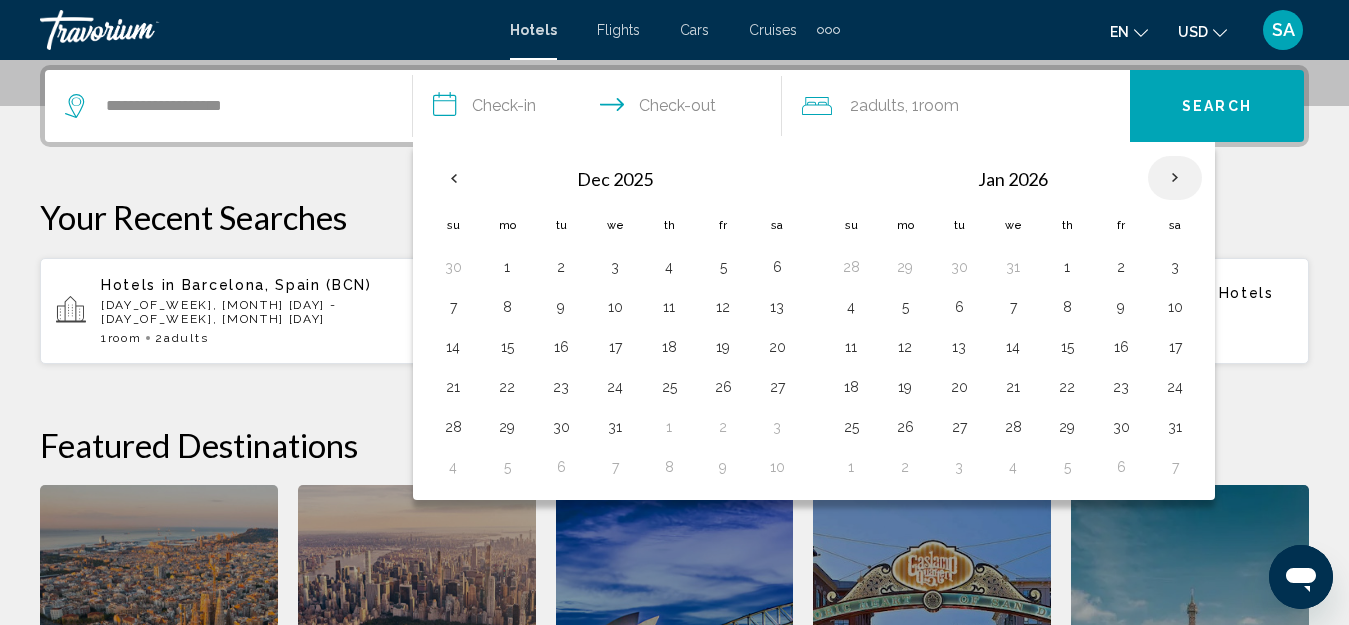 click at bounding box center [1175, 178] 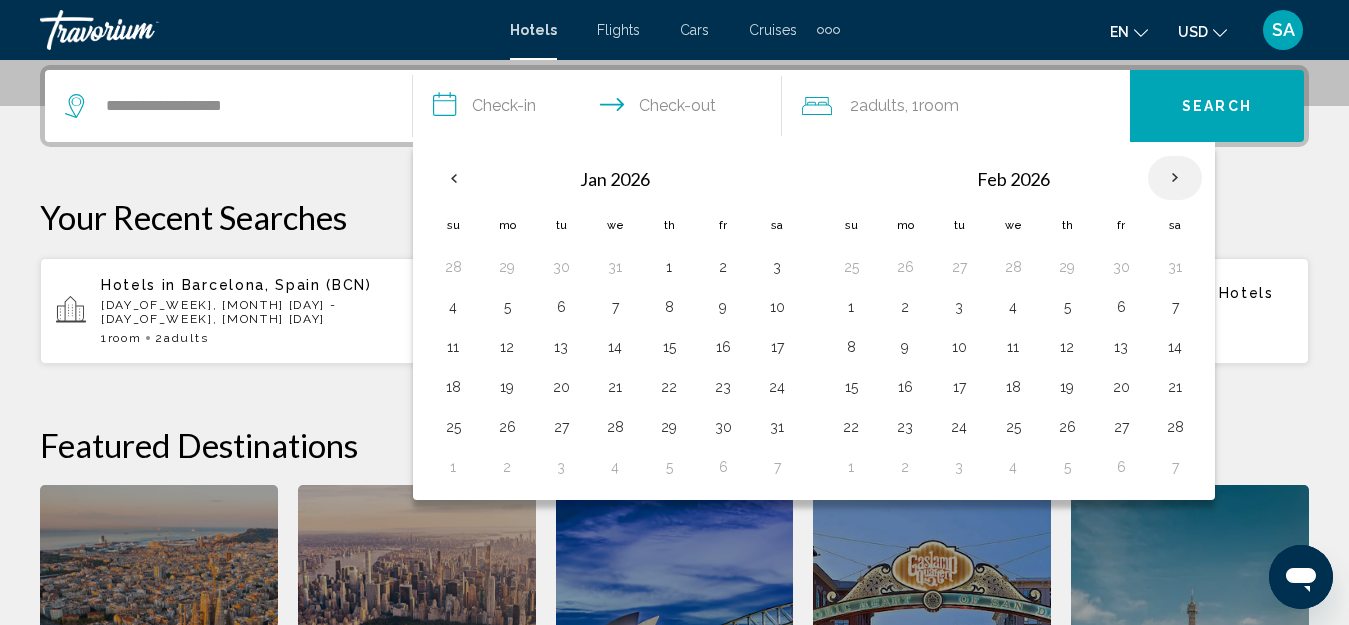 click at bounding box center [1175, 178] 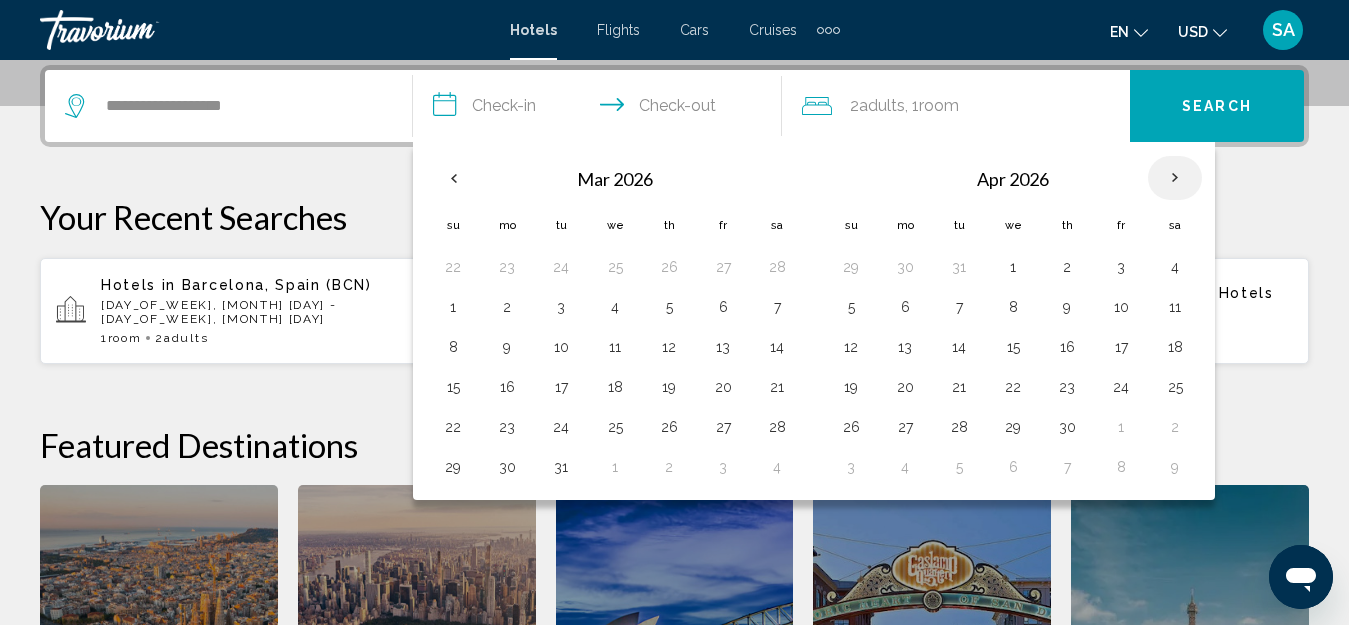 click at bounding box center [1175, 178] 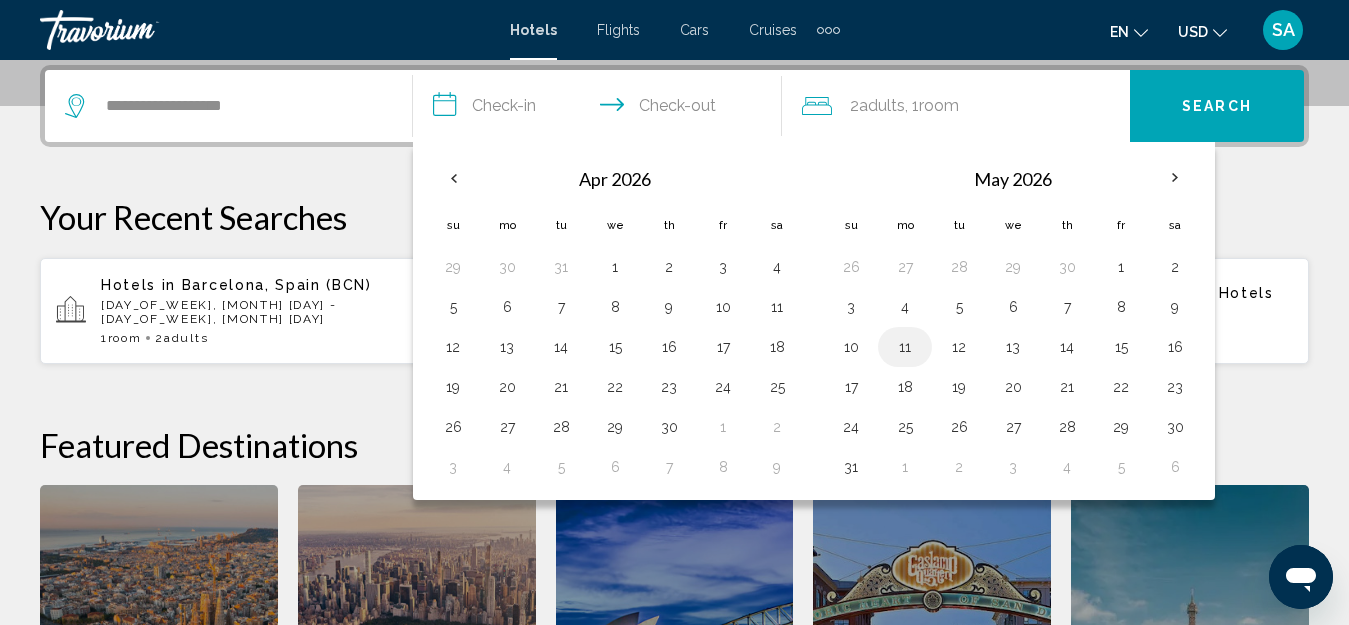 click on "11" at bounding box center (905, 347) 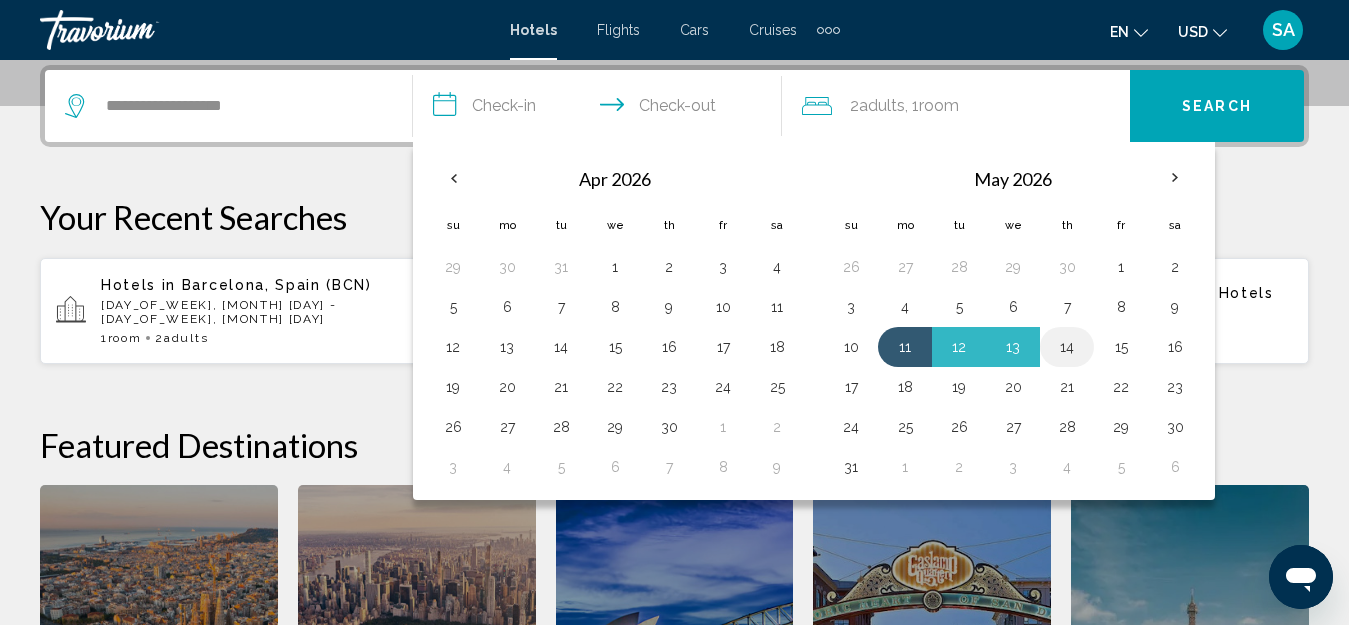 click on "14" at bounding box center [1067, 347] 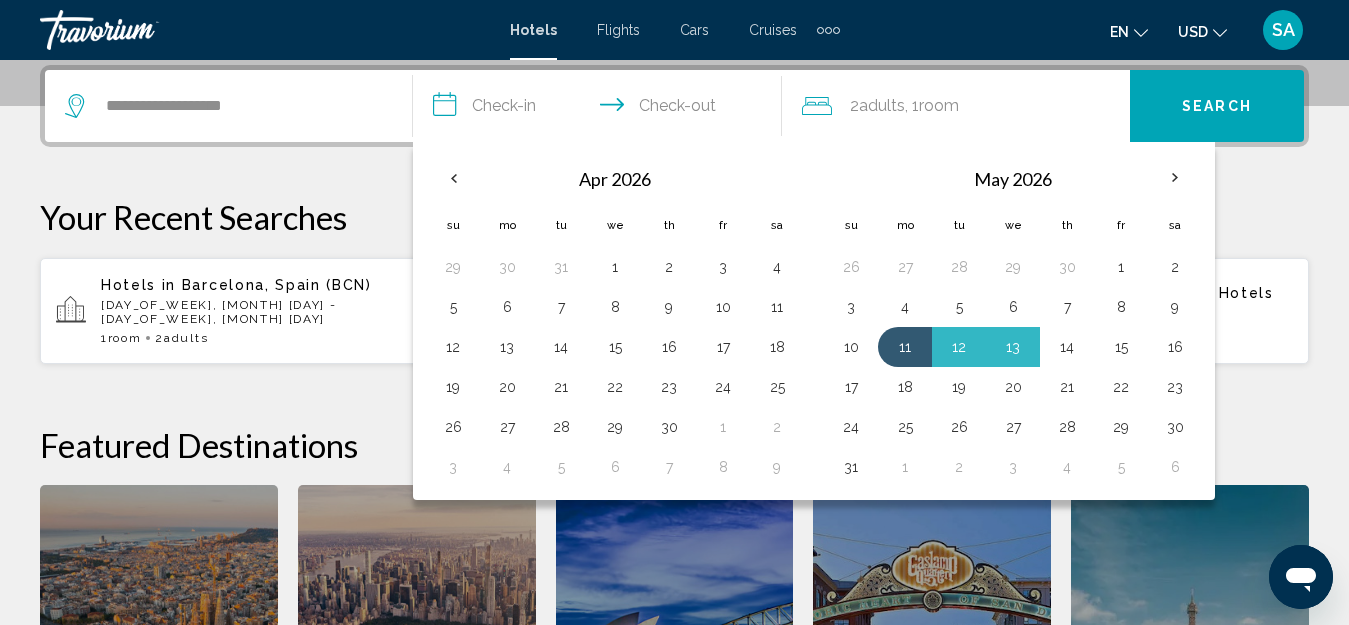 type on "**********" 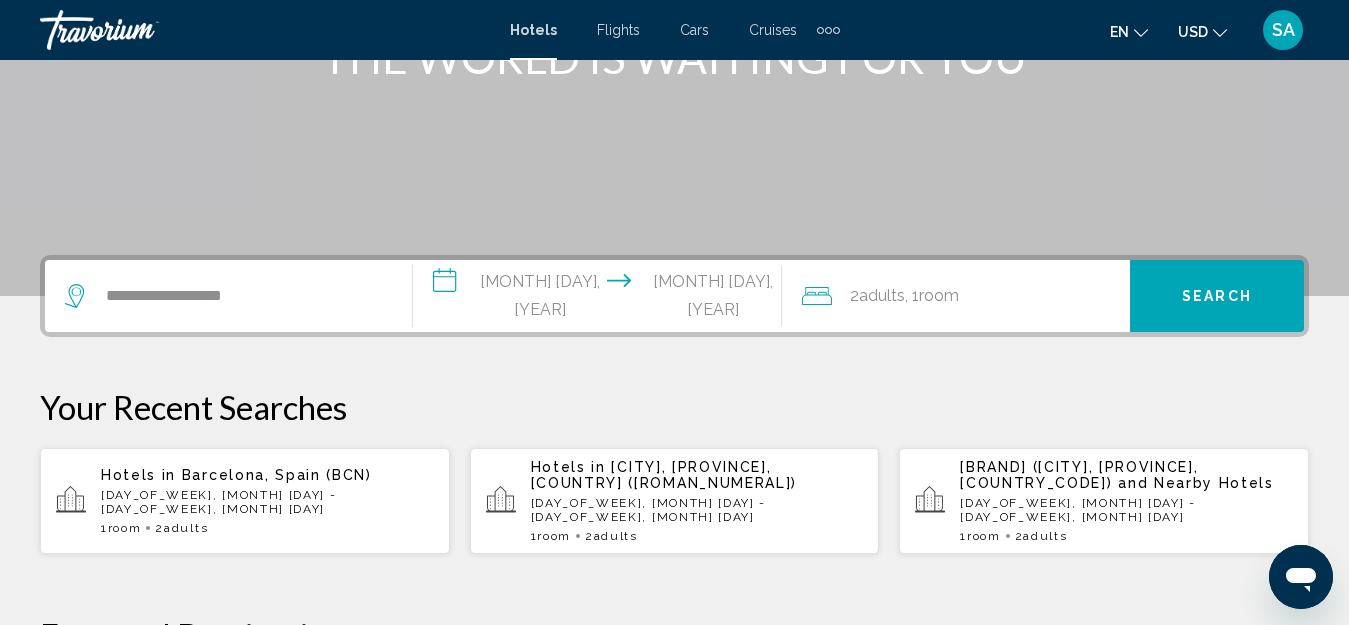 scroll, scrollTop: 294, scrollLeft: 0, axis: vertical 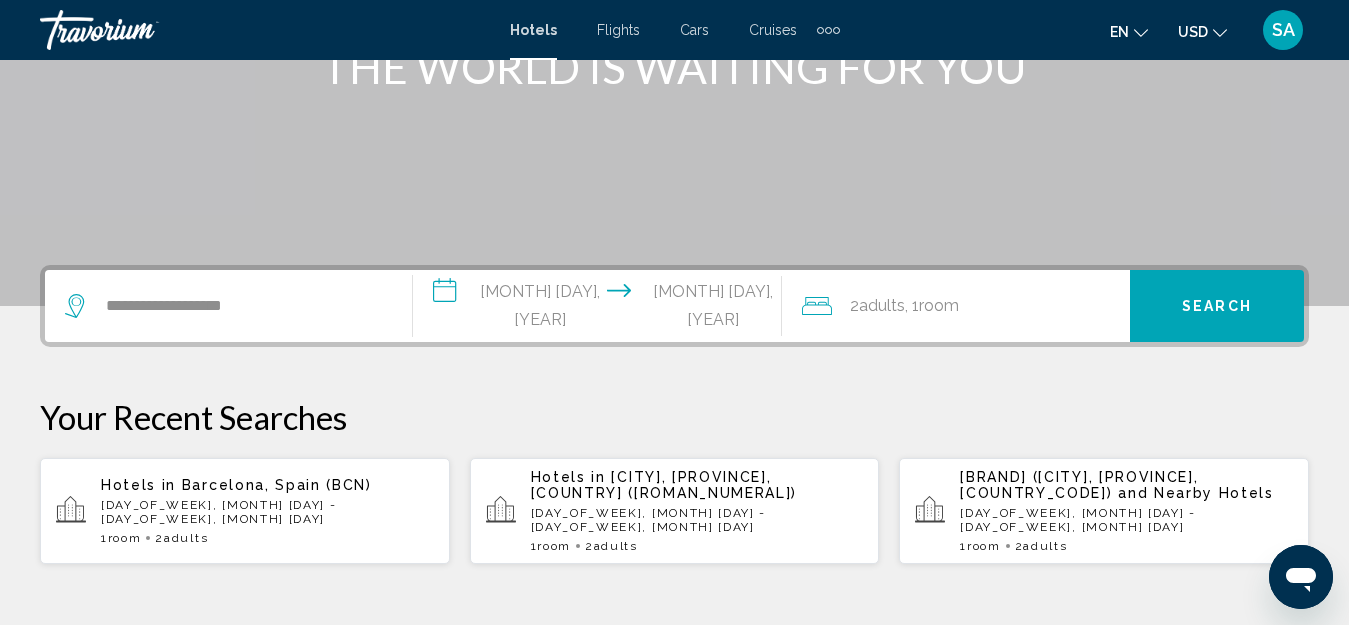 click on "Search" at bounding box center (1217, 307) 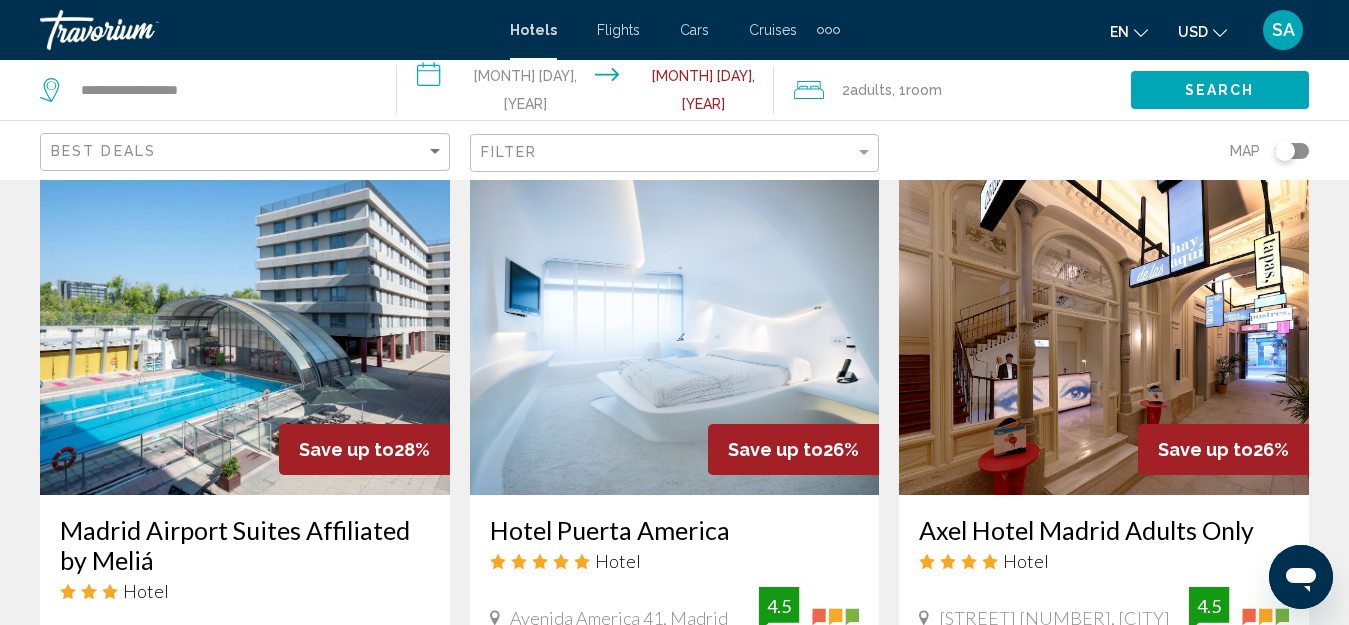 scroll, scrollTop: 800, scrollLeft: 0, axis: vertical 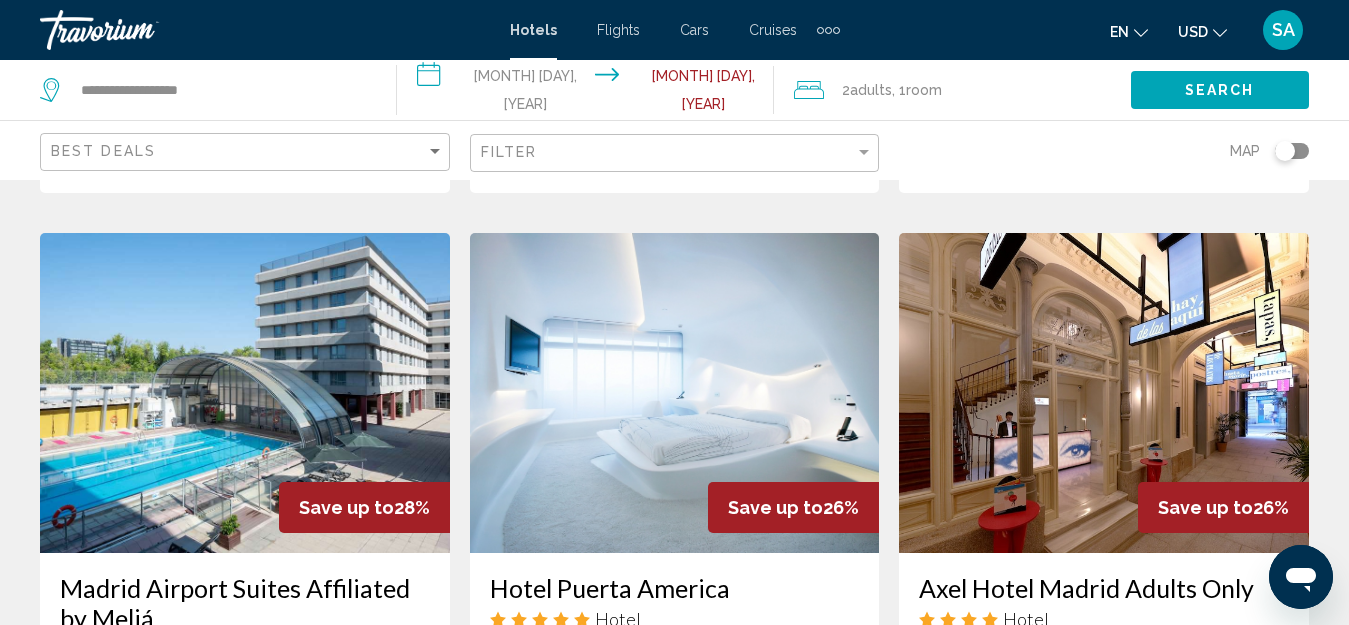 click at bounding box center [675, 393] 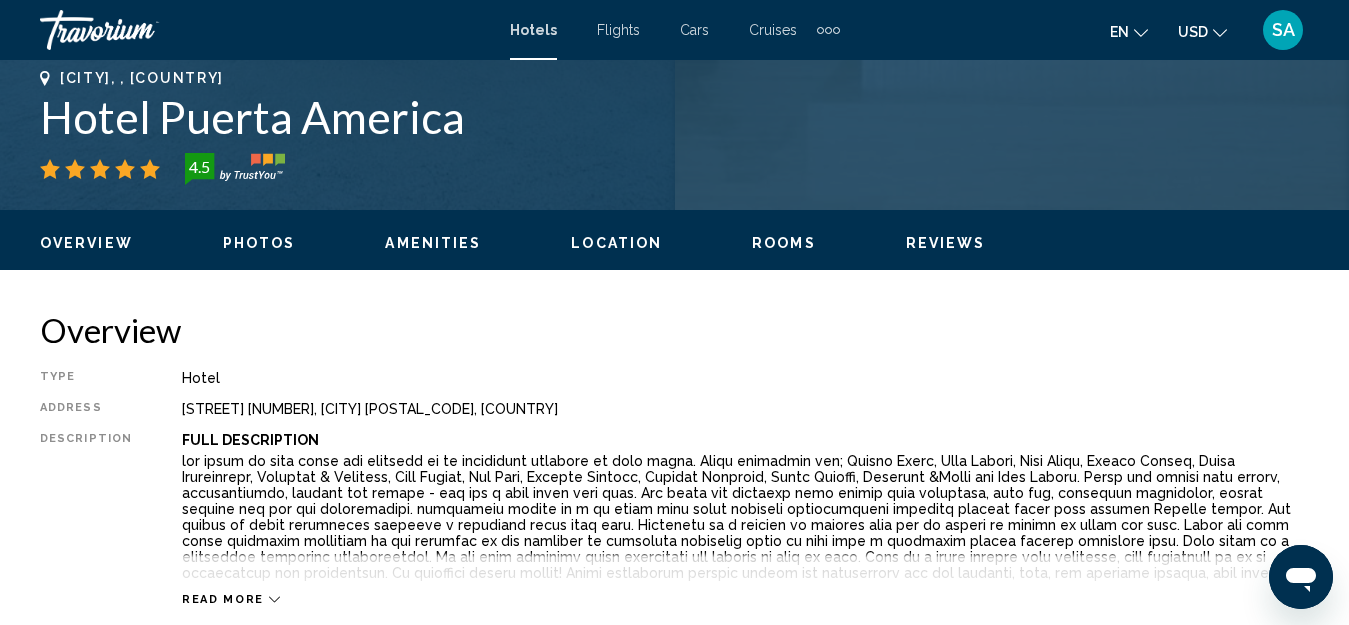 scroll, scrollTop: 222, scrollLeft: 0, axis: vertical 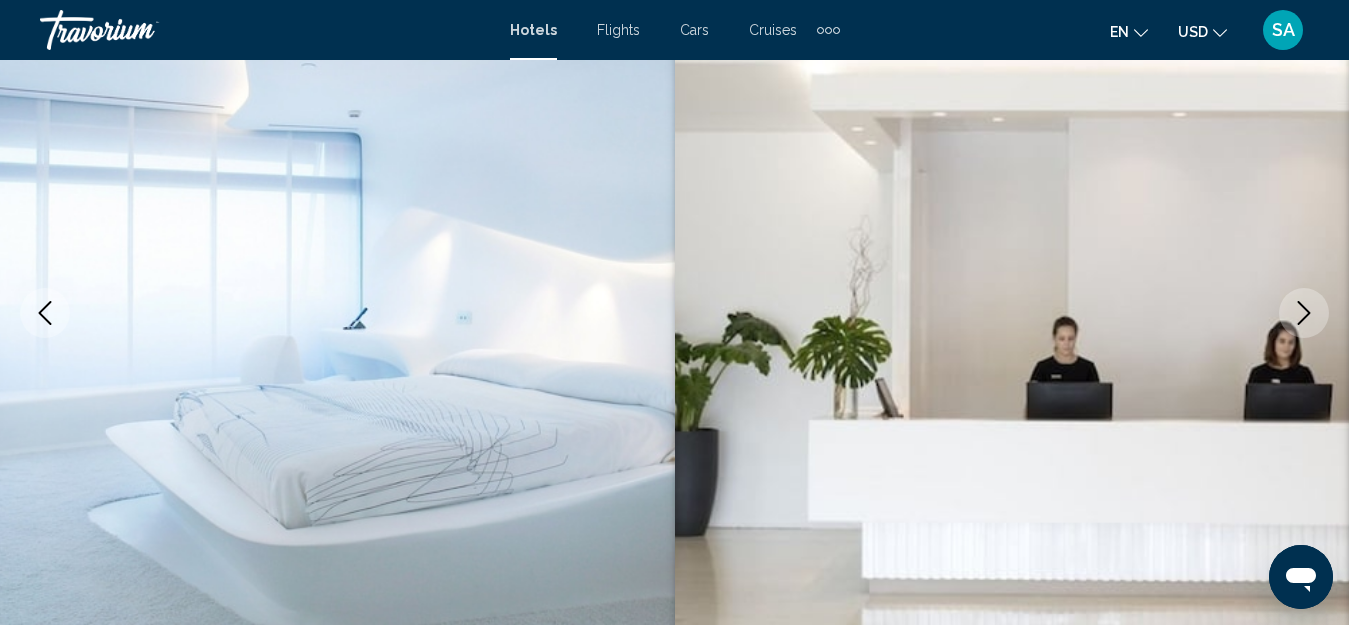 click 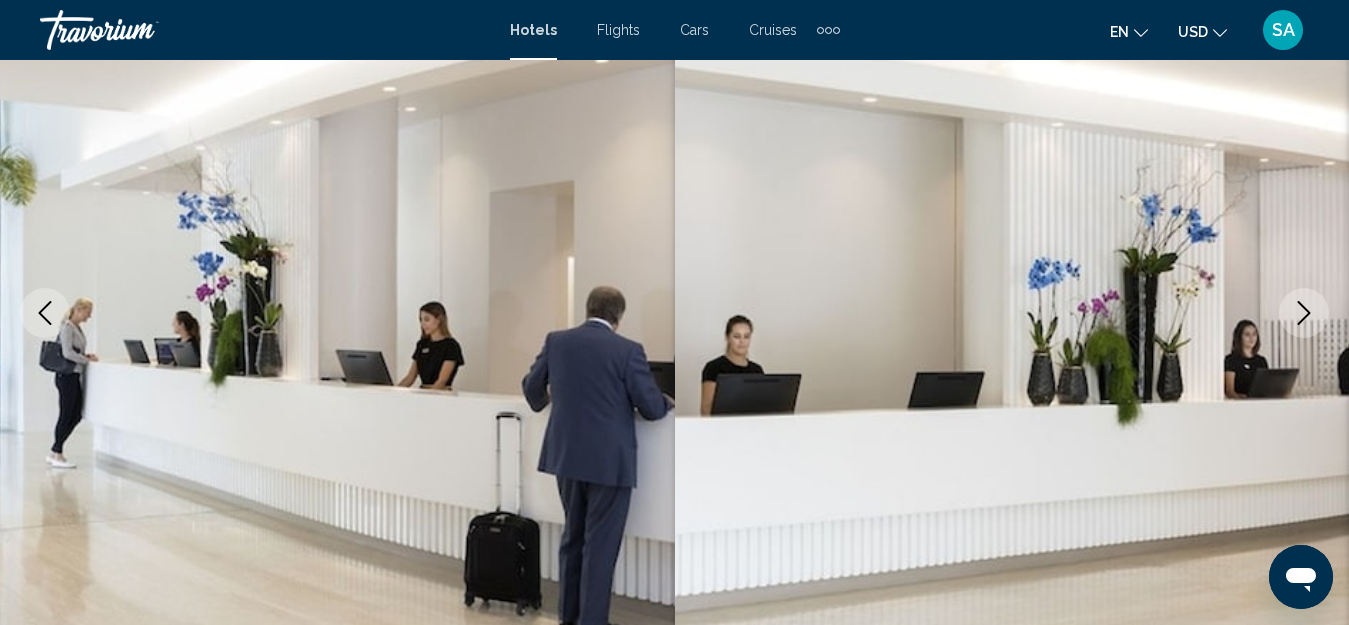 click 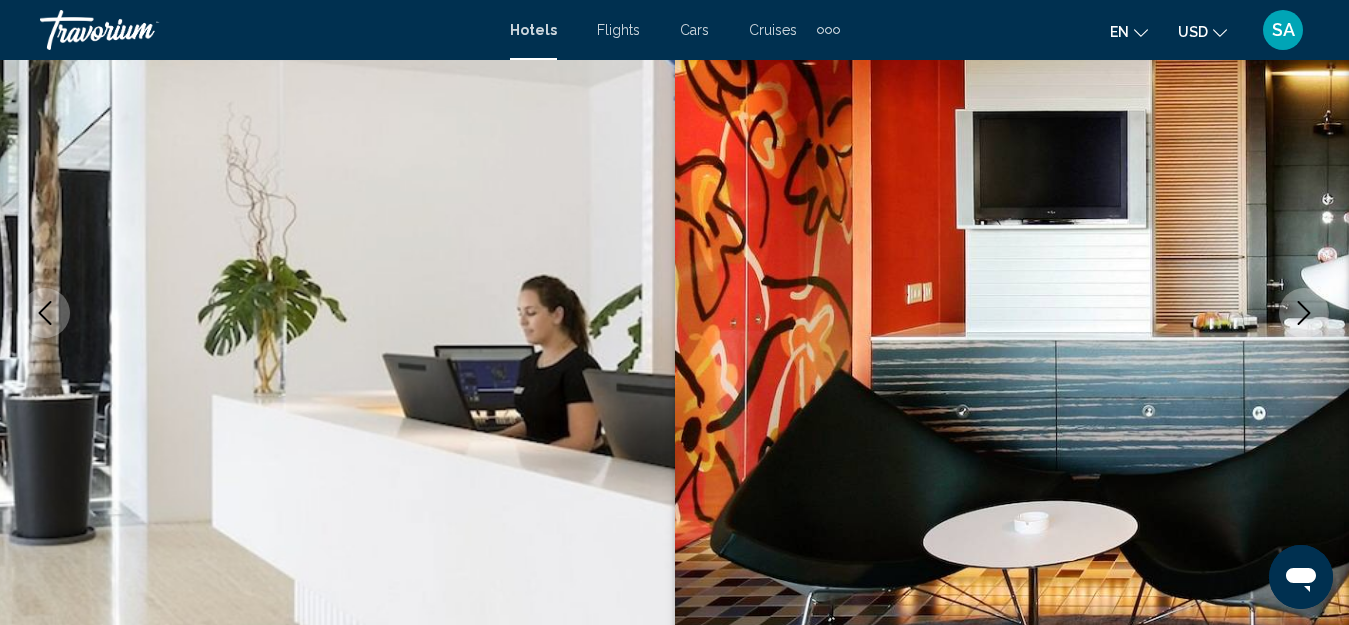 click 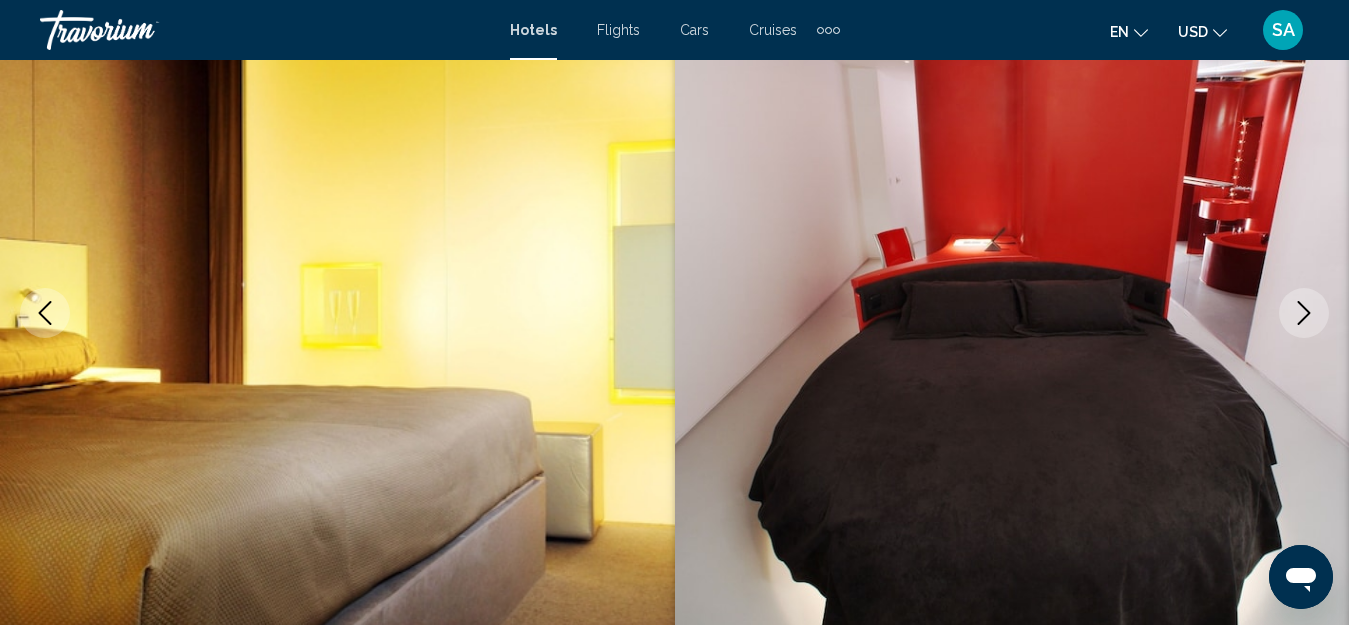 click 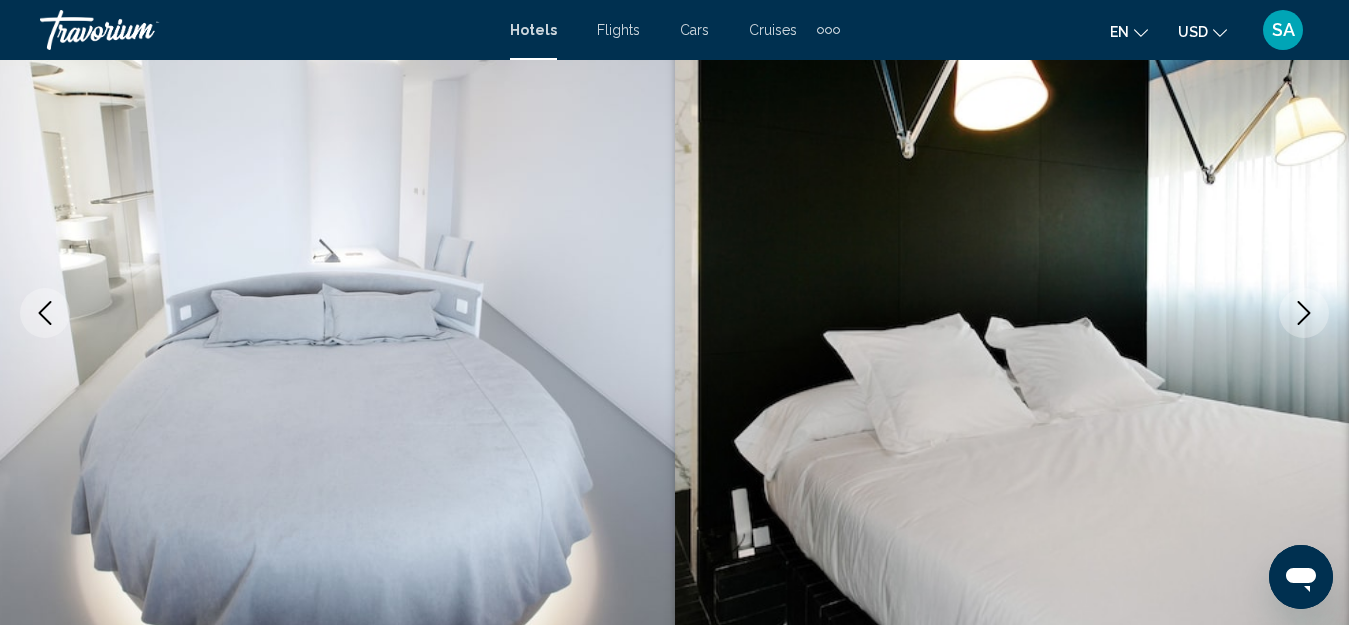 click 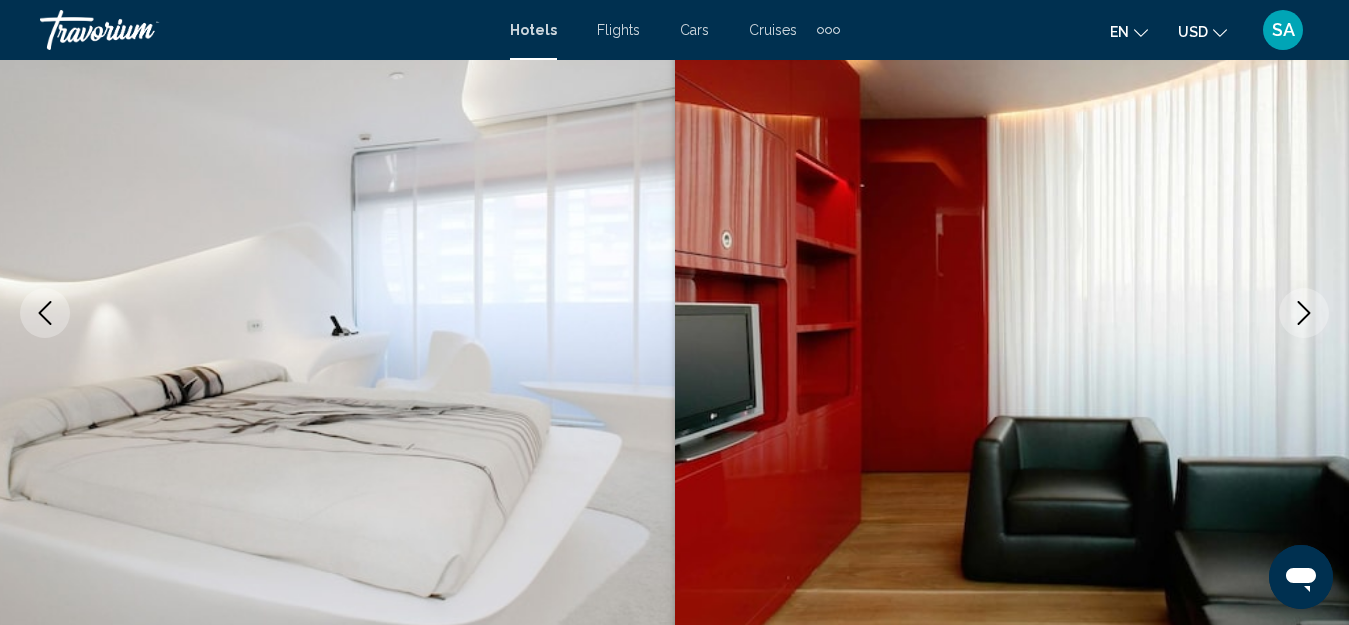 click 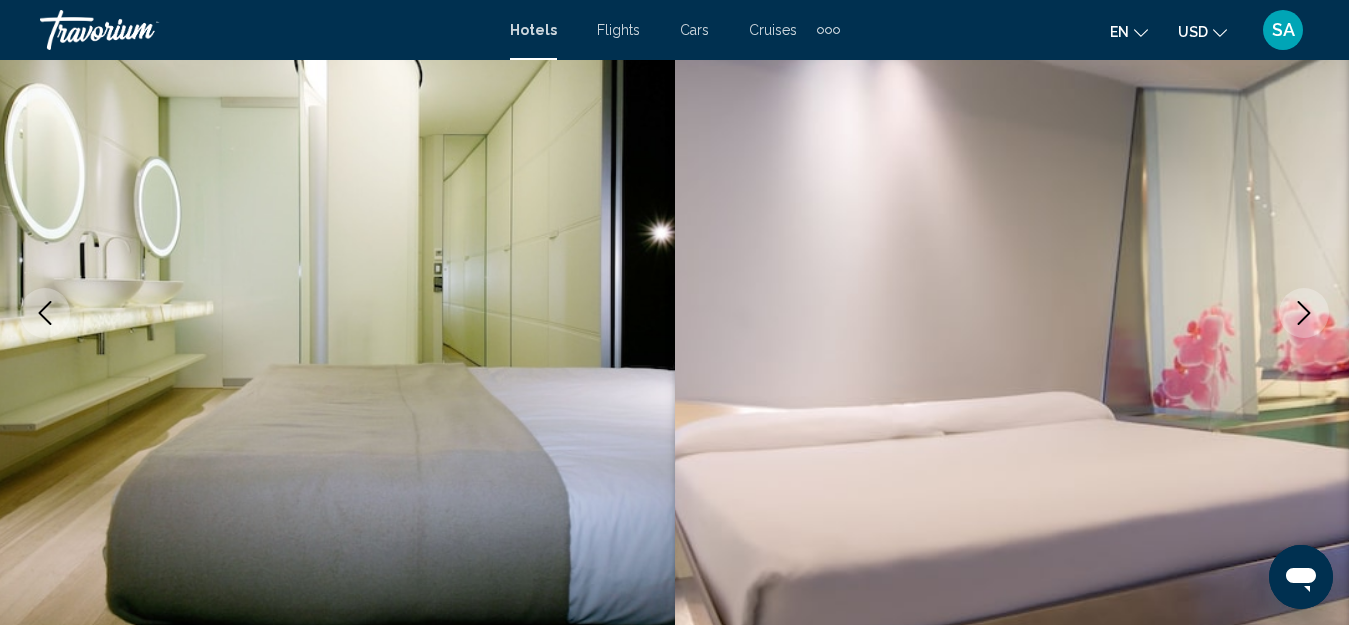 click 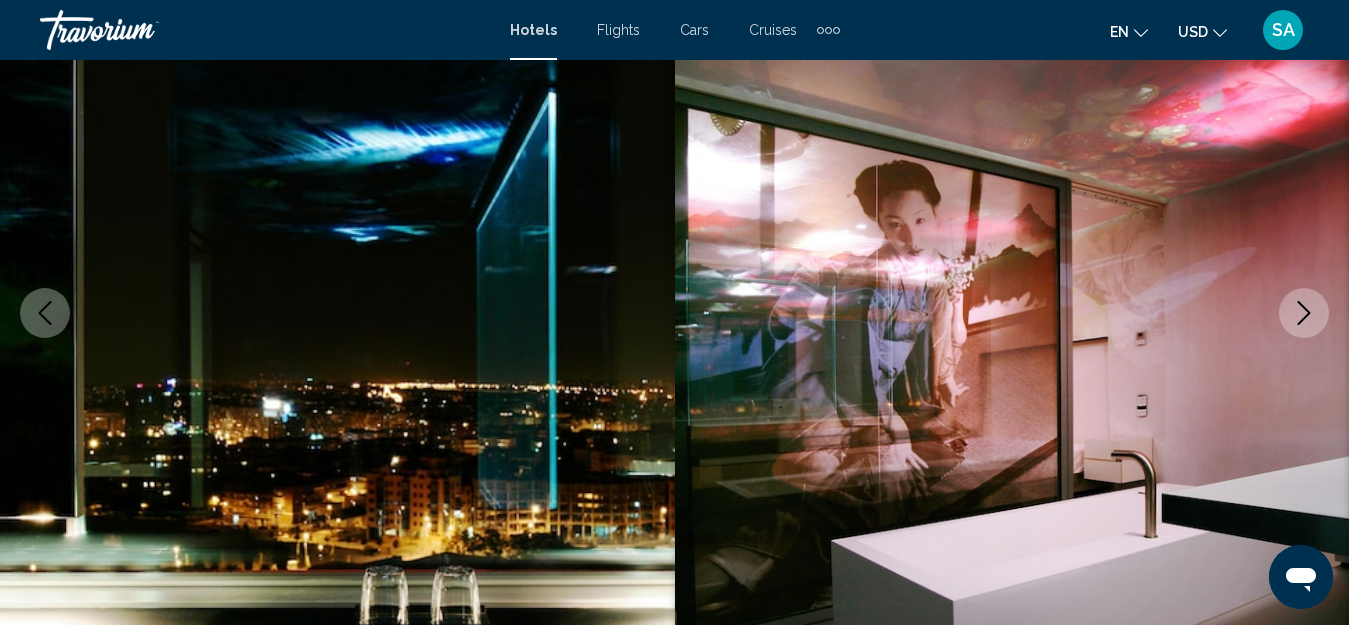 click 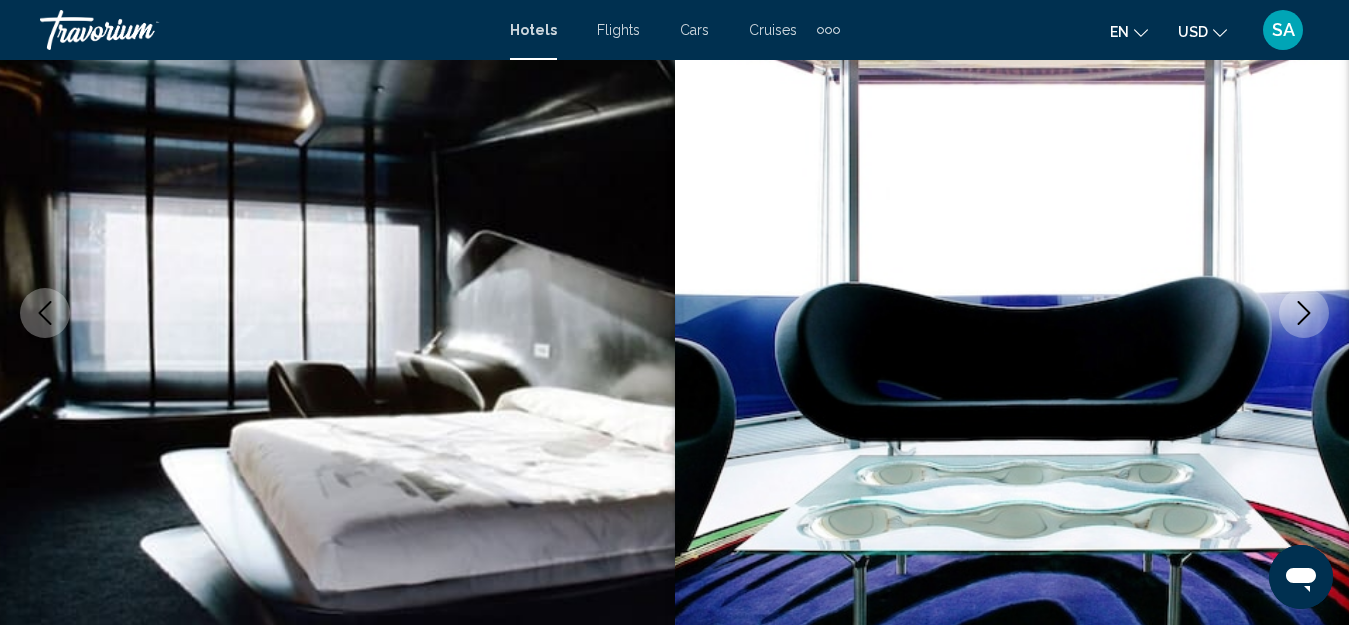 click 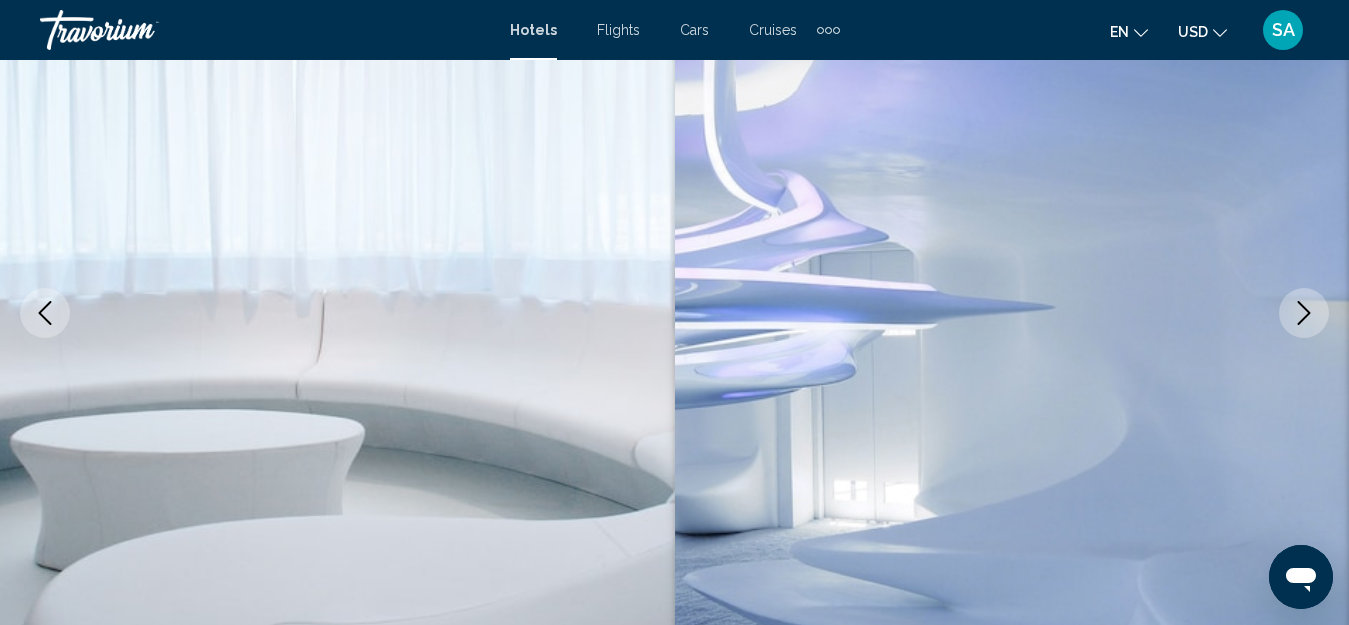 click 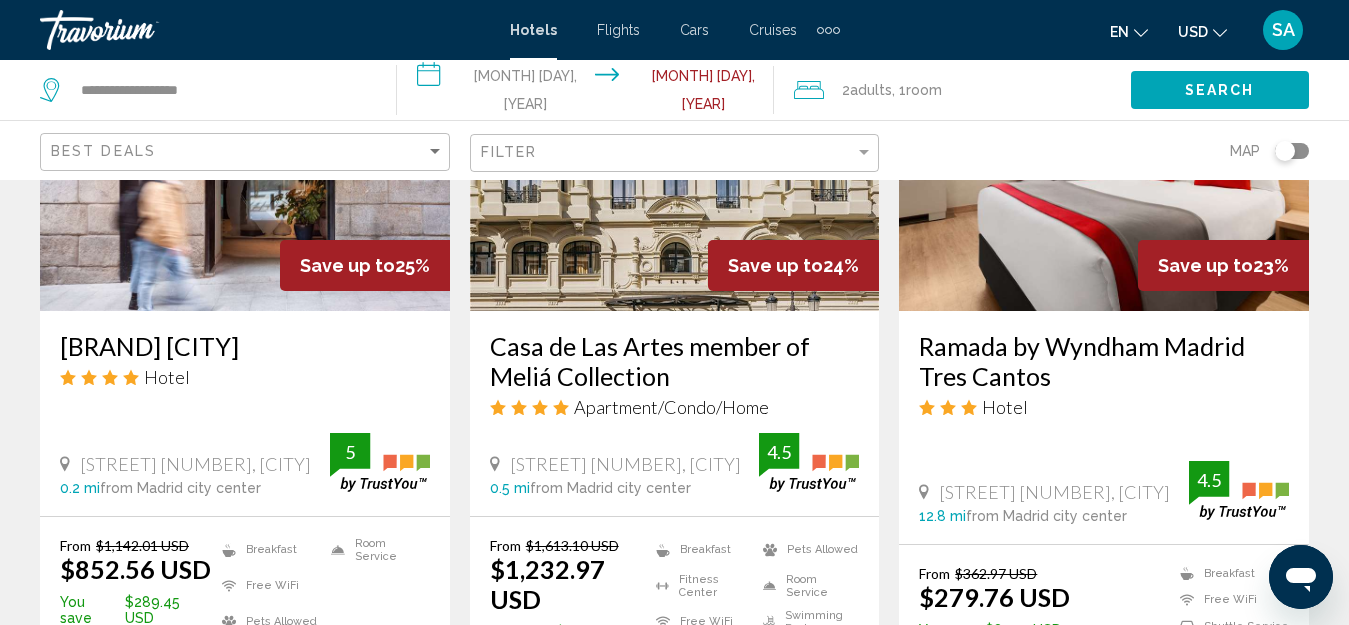 scroll, scrollTop: 1800, scrollLeft: 0, axis: vertical 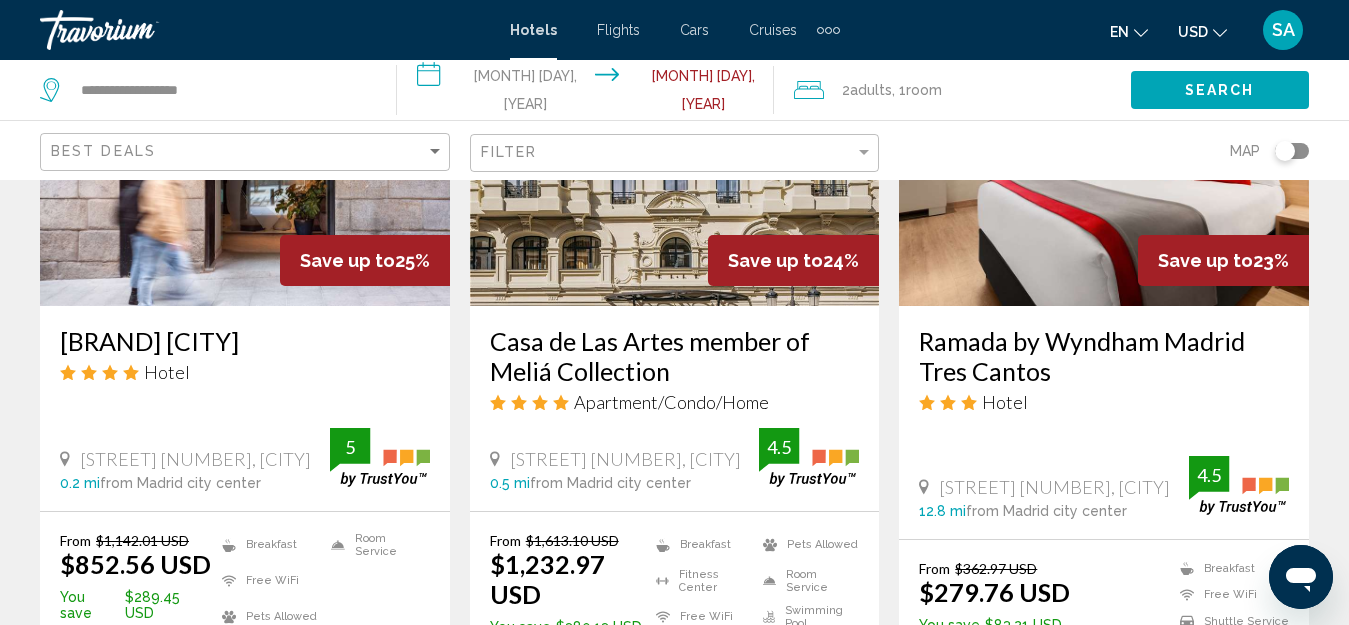 click at bounding box center [245, 146] 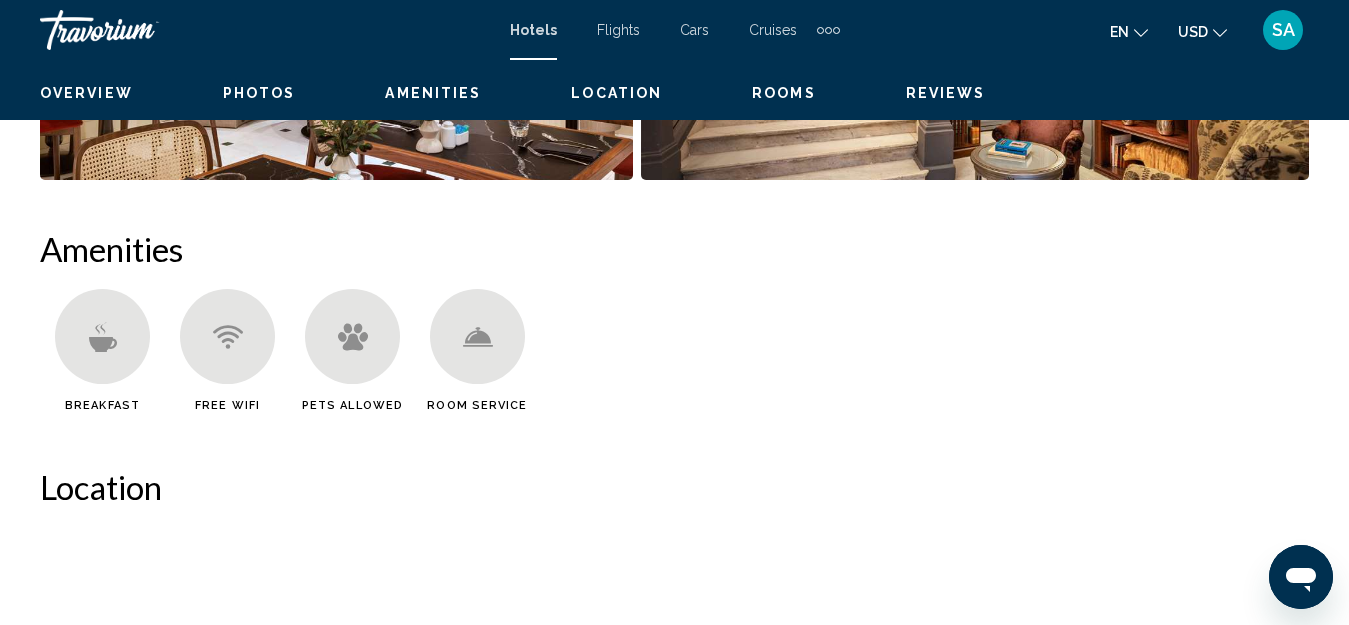 scroll, scrollTop: 222, scrollLeft: 0, axis: vertical 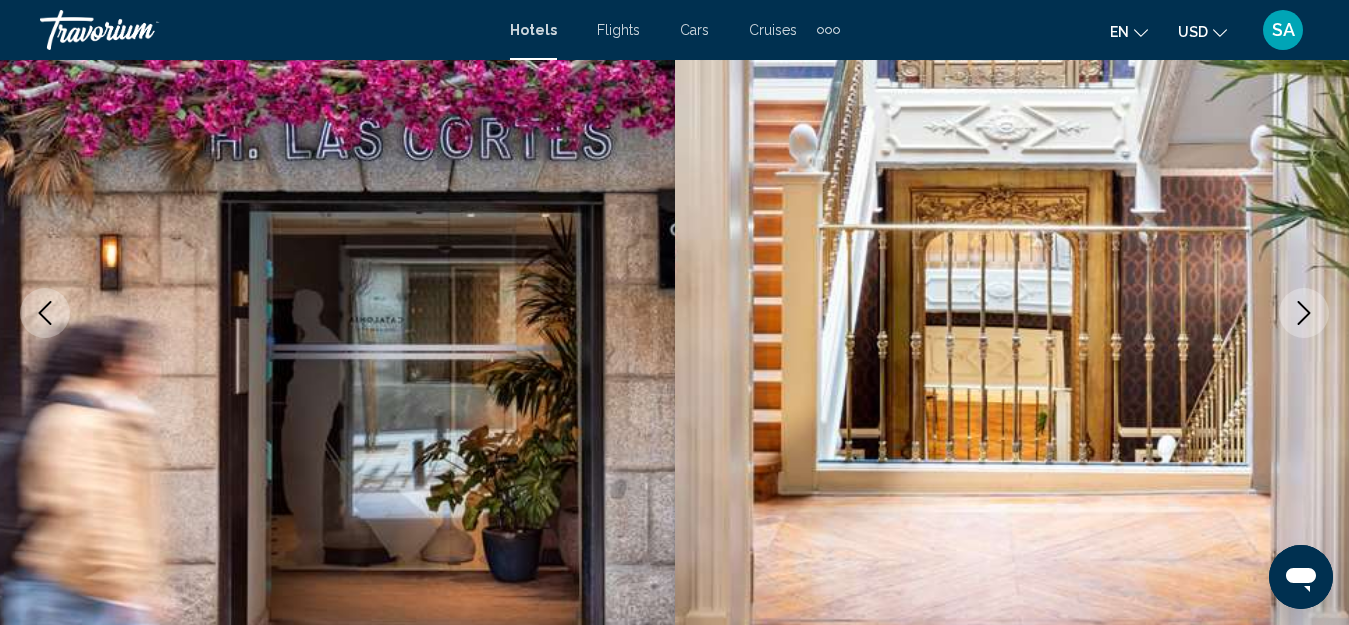 click 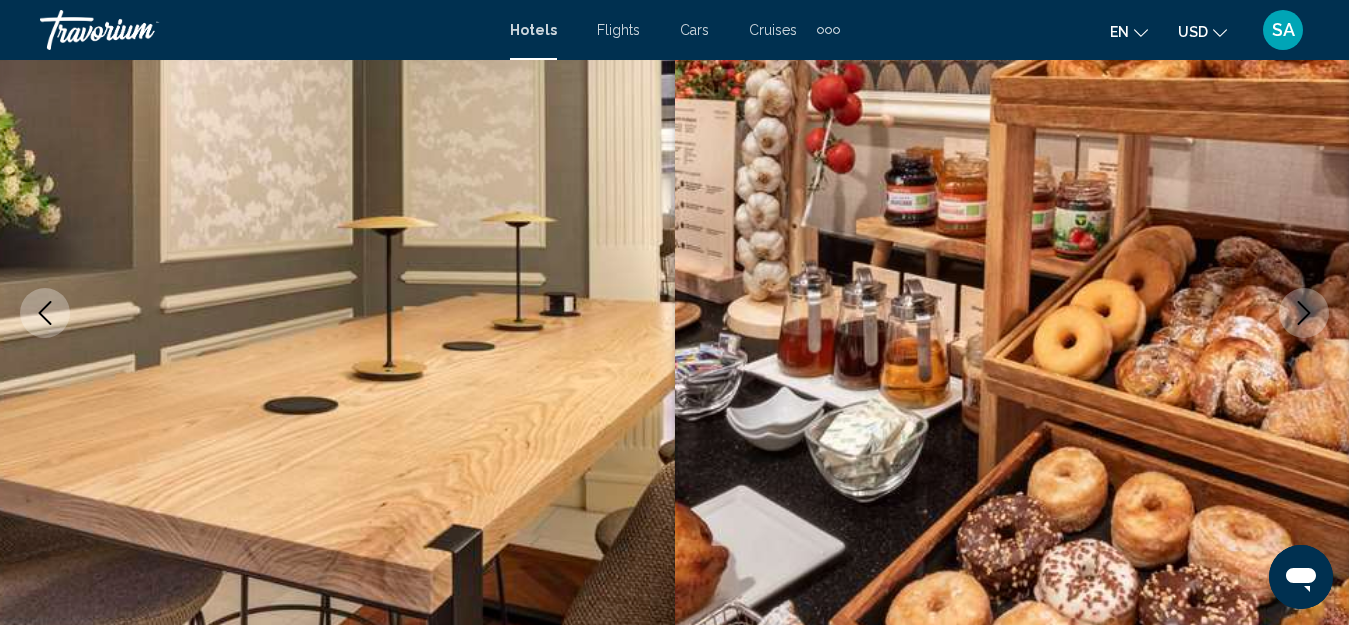click 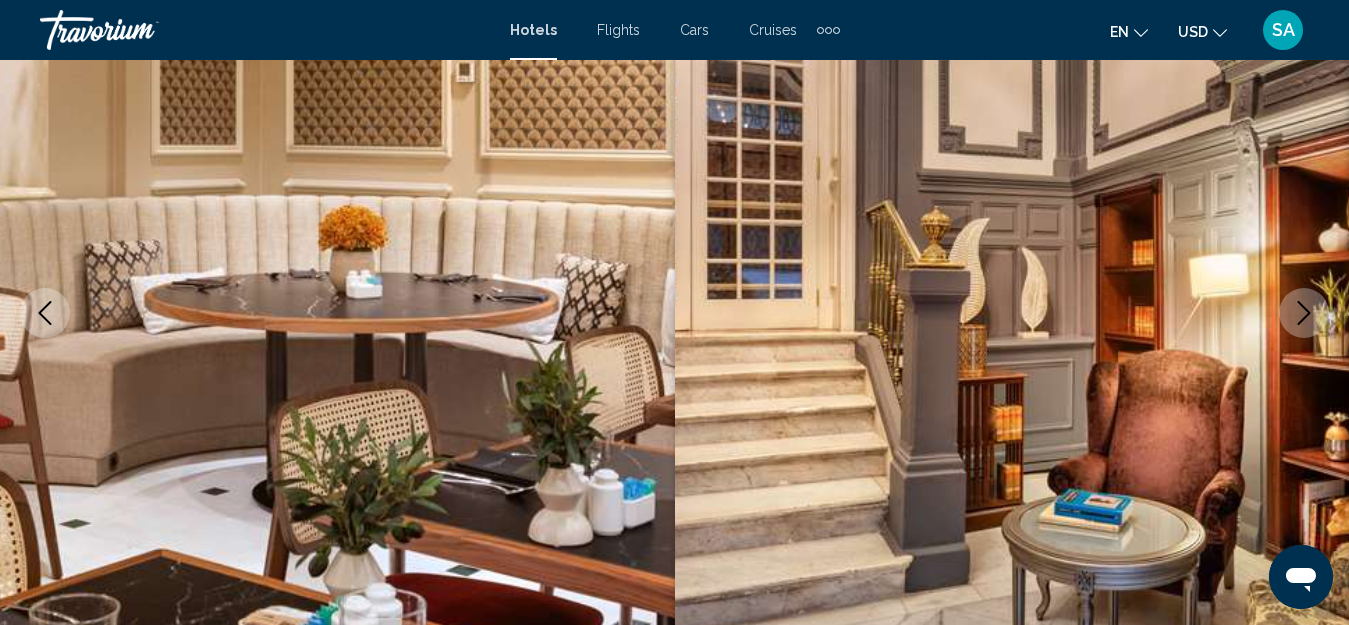click 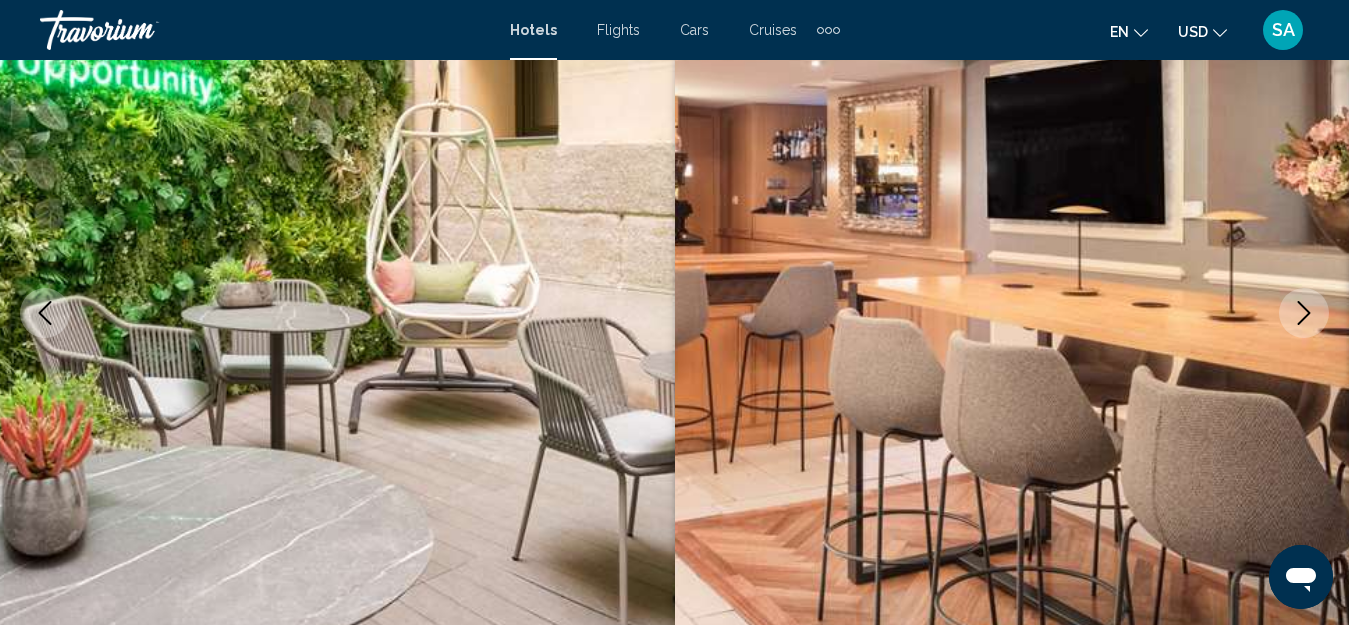 click 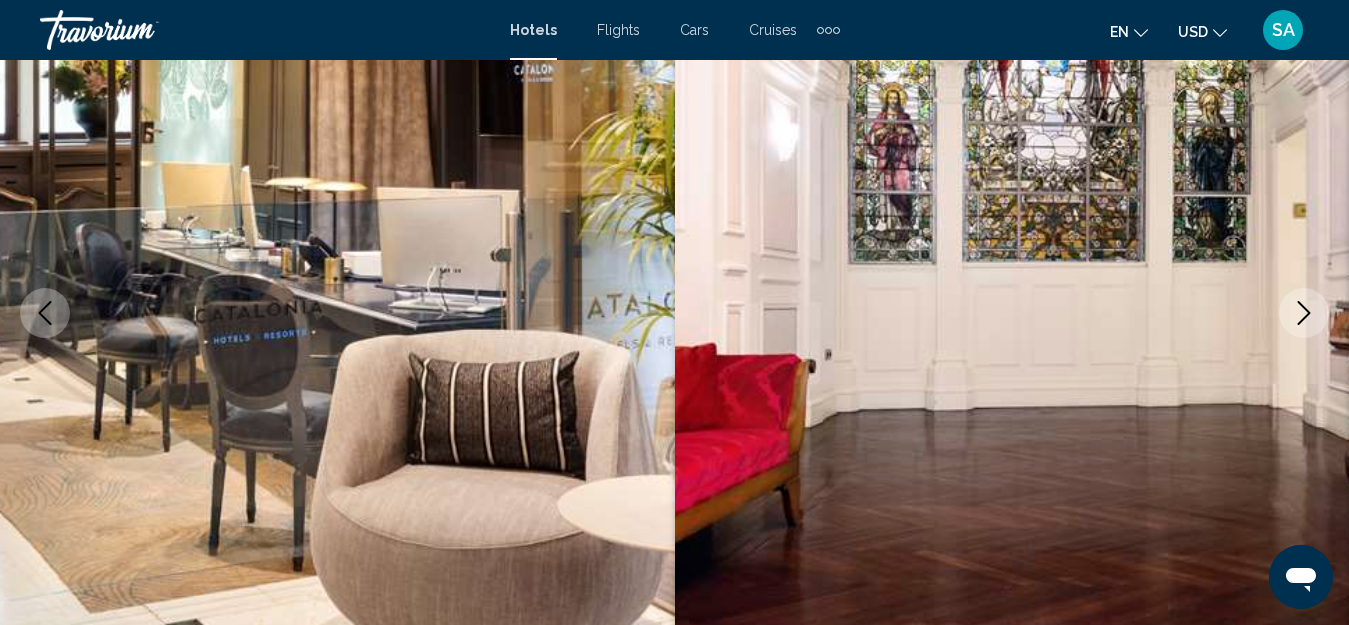 click 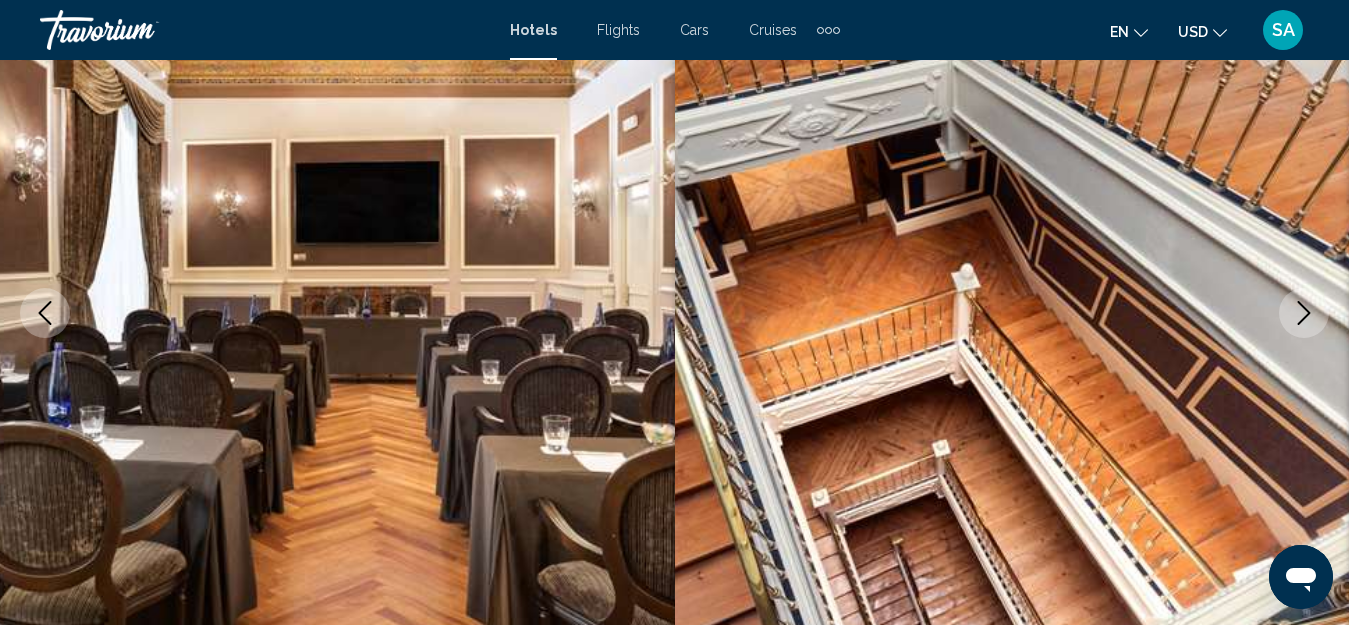 click 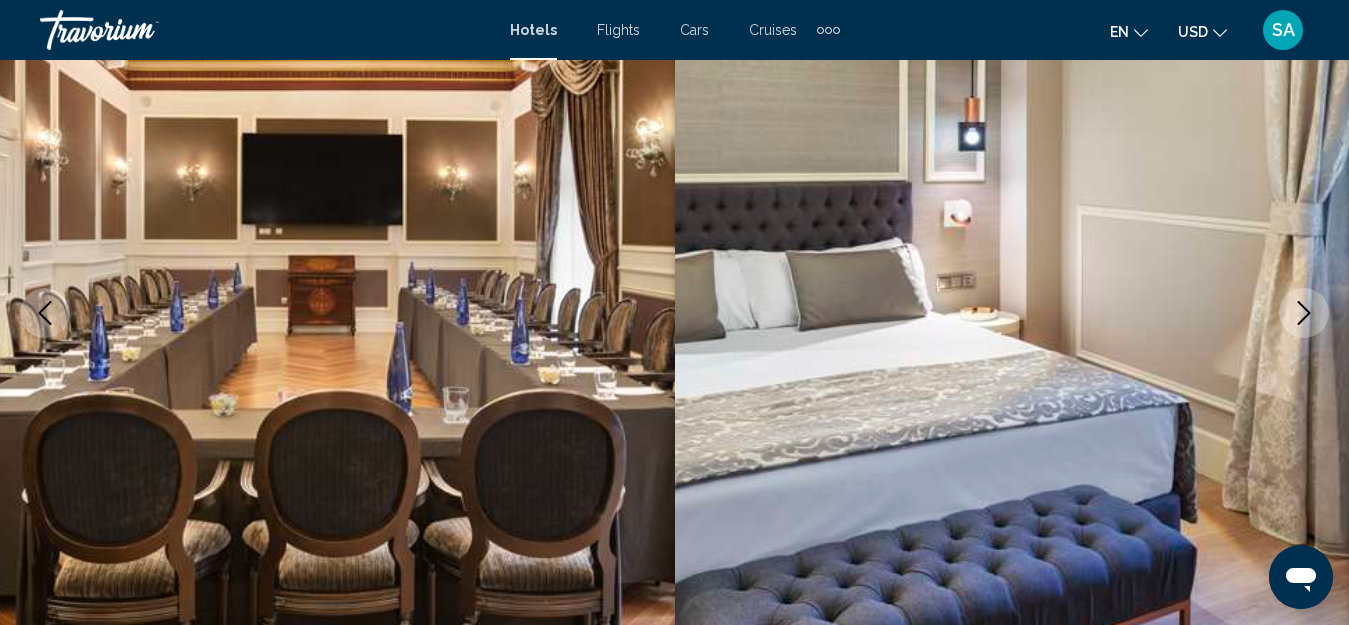click 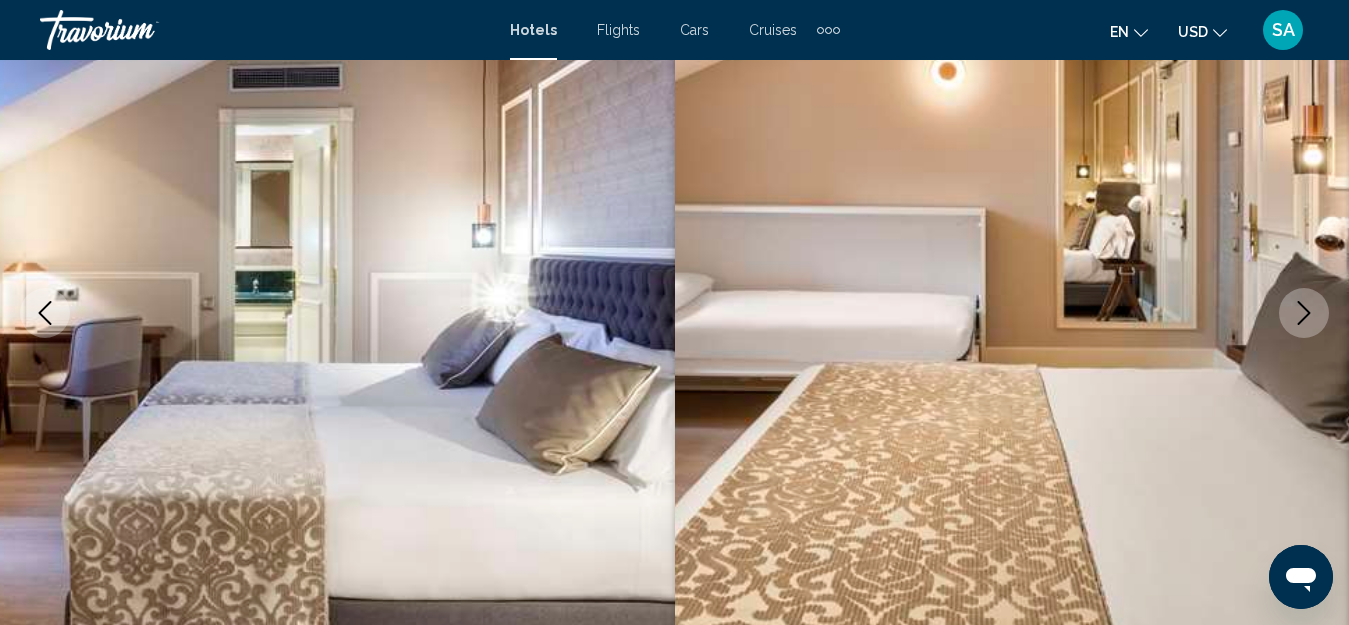 click 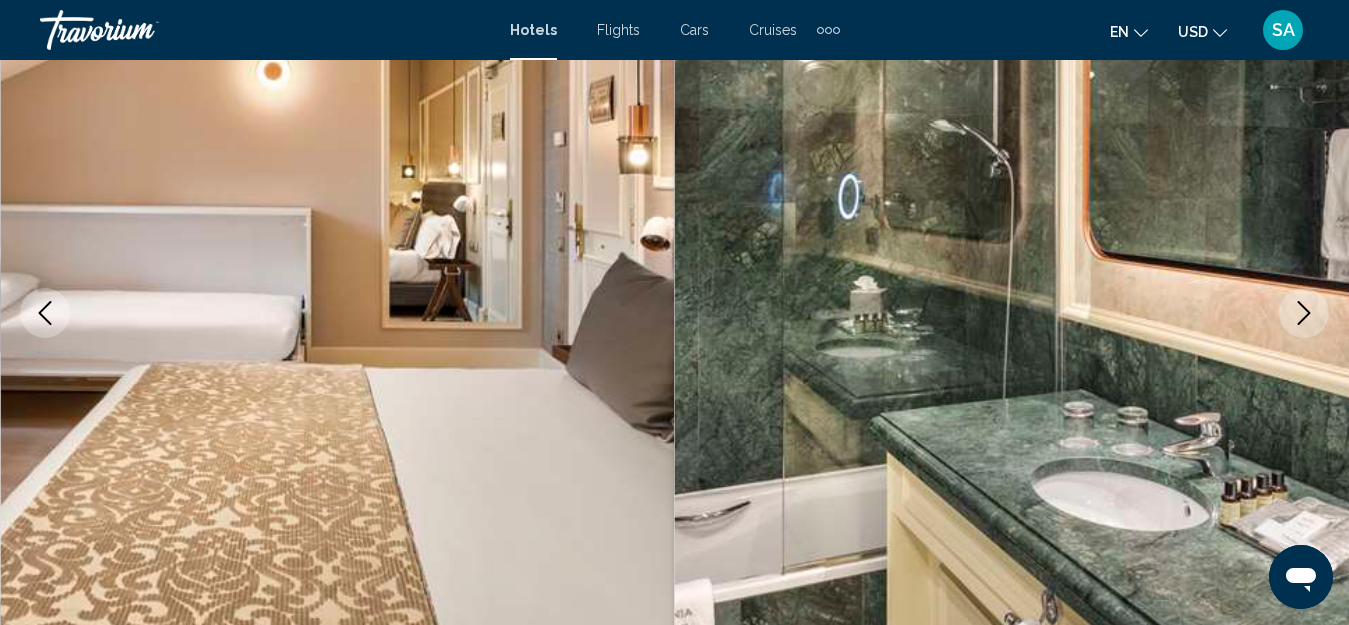 click 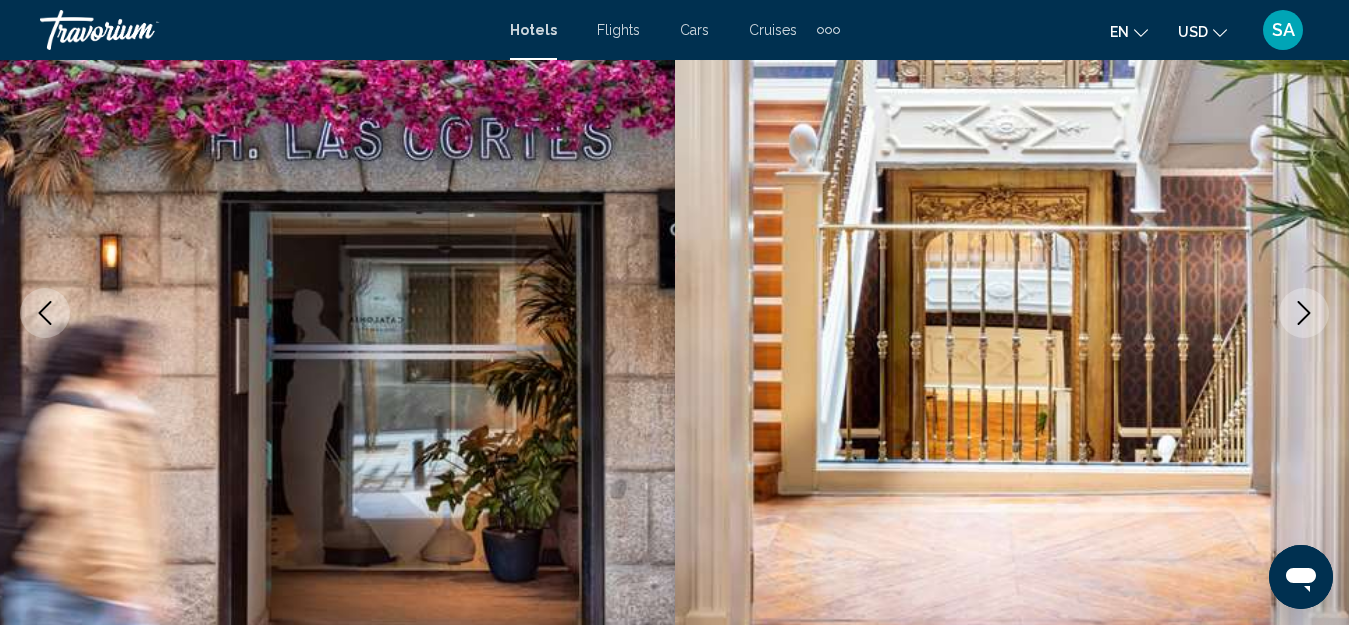 click 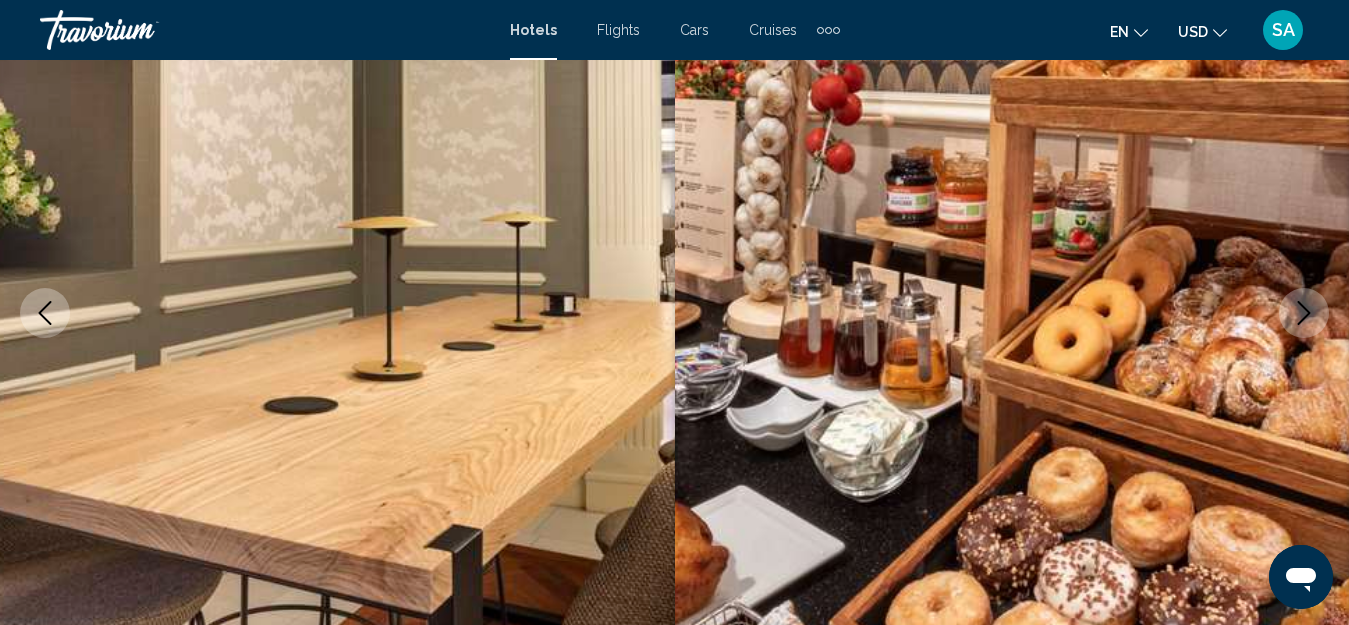 click 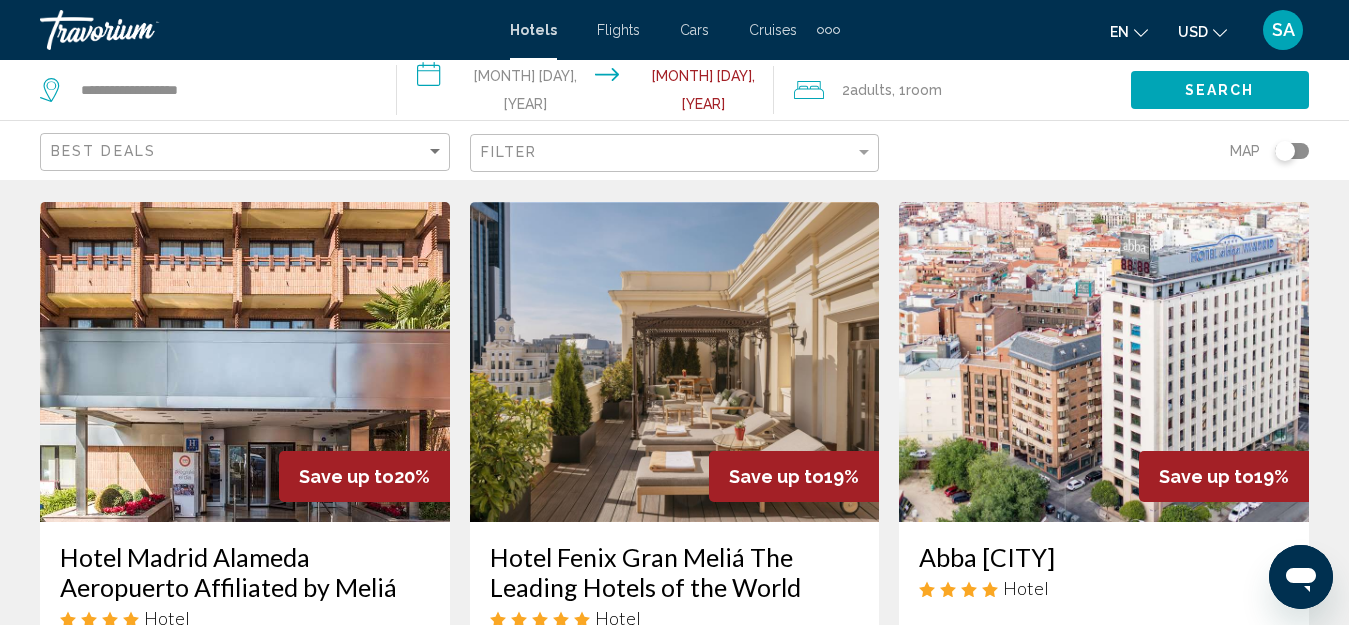 scroll, scrollTop: 2300, scrollLeft: 0, axis: vertical 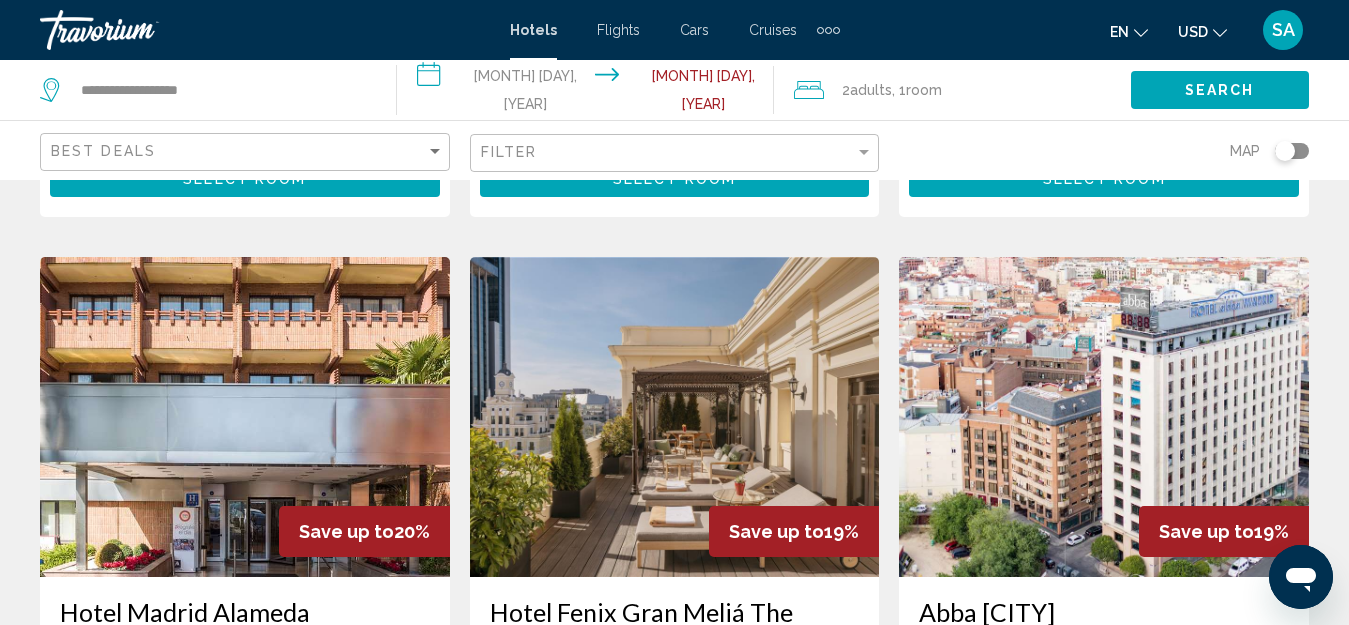 click at bounding box center (675, 417) 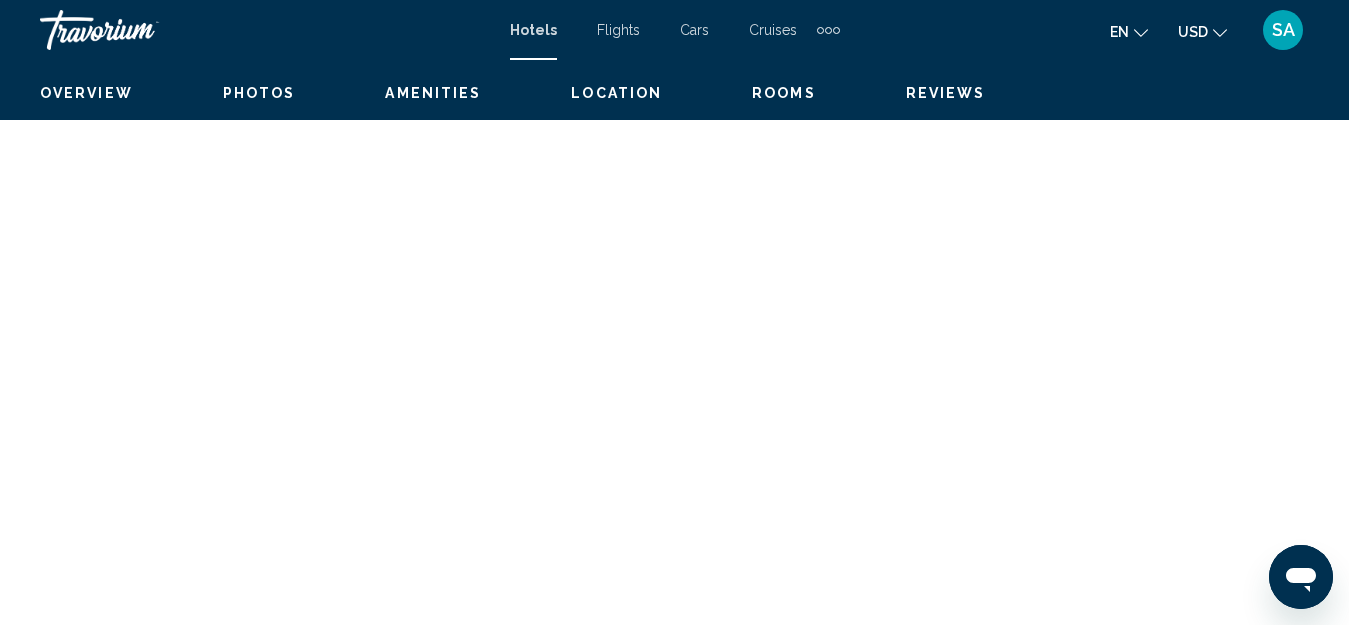 scroll, scrollTop: 222, scrollLeft: 0, axis: vertical 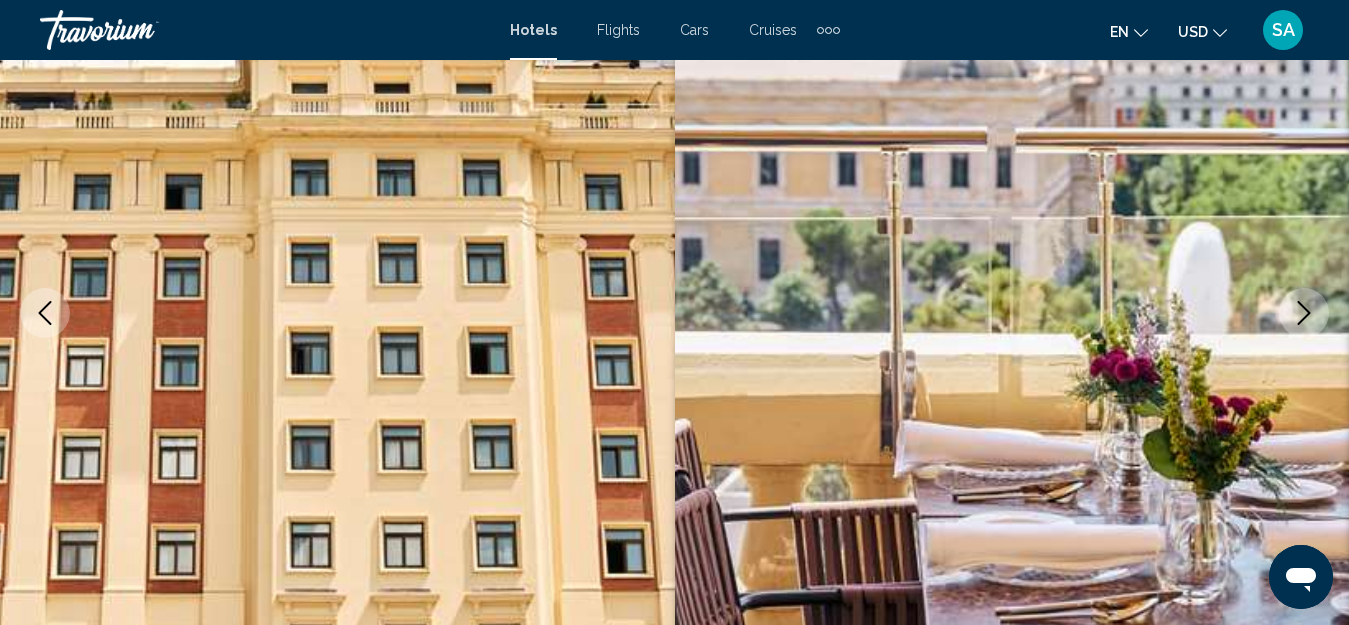 click 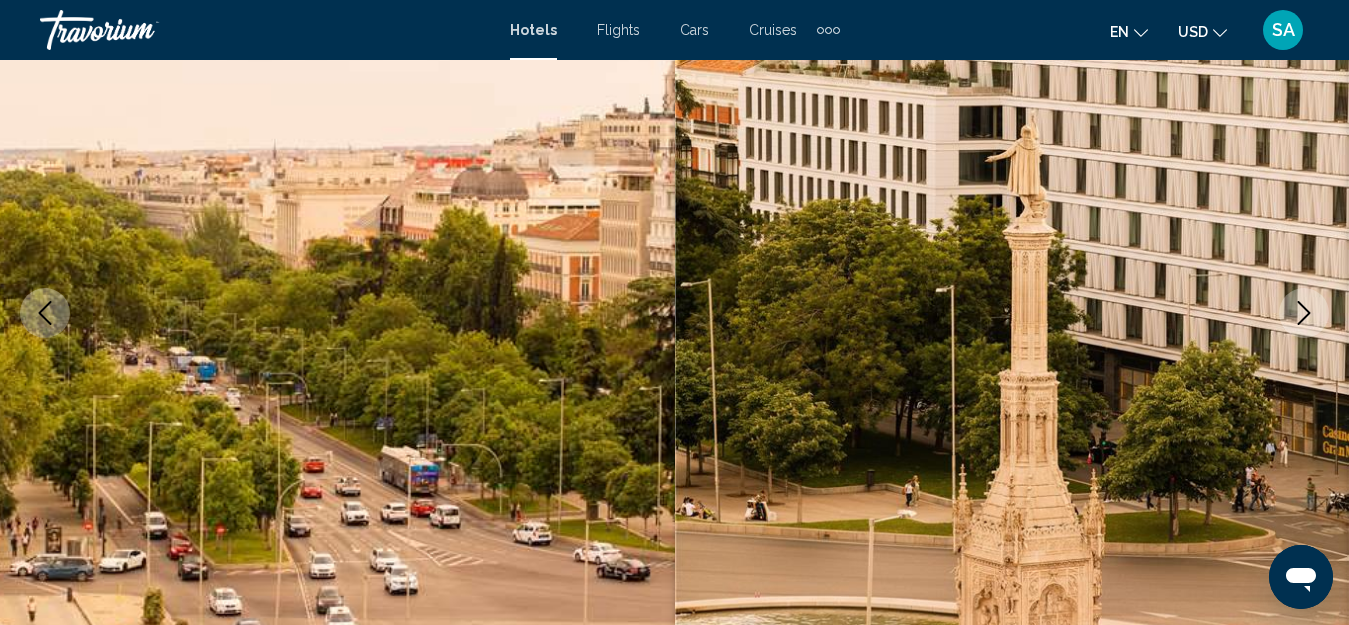 click 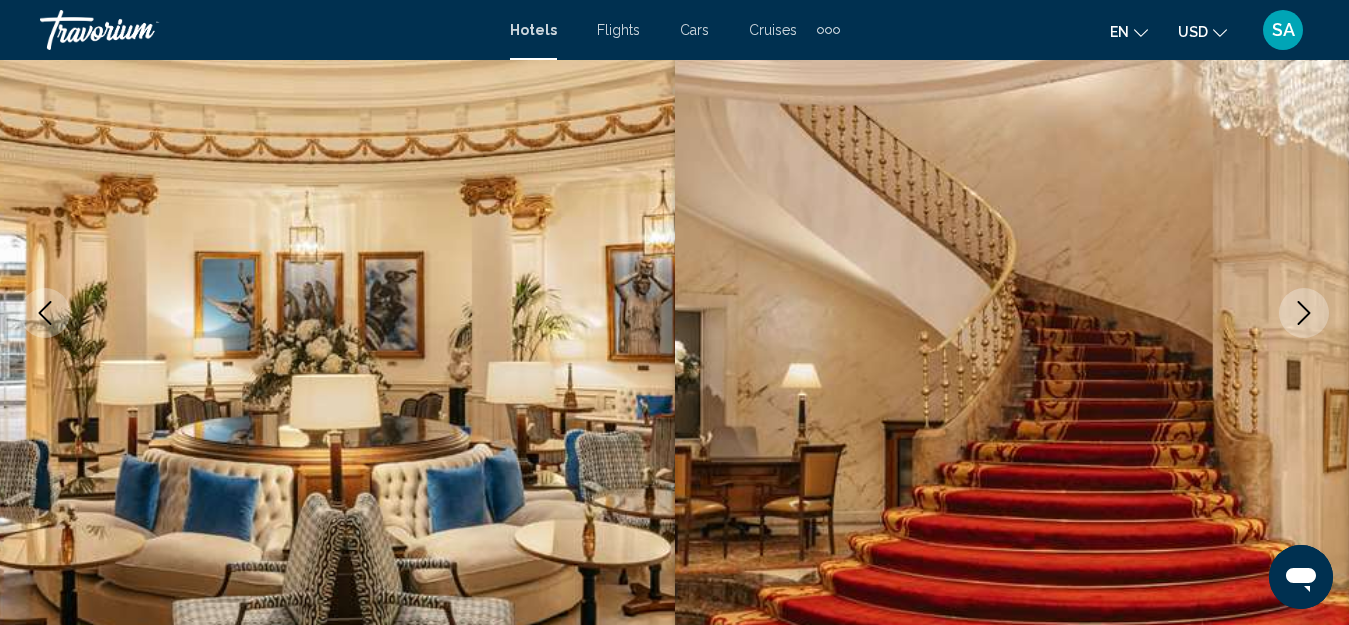 click 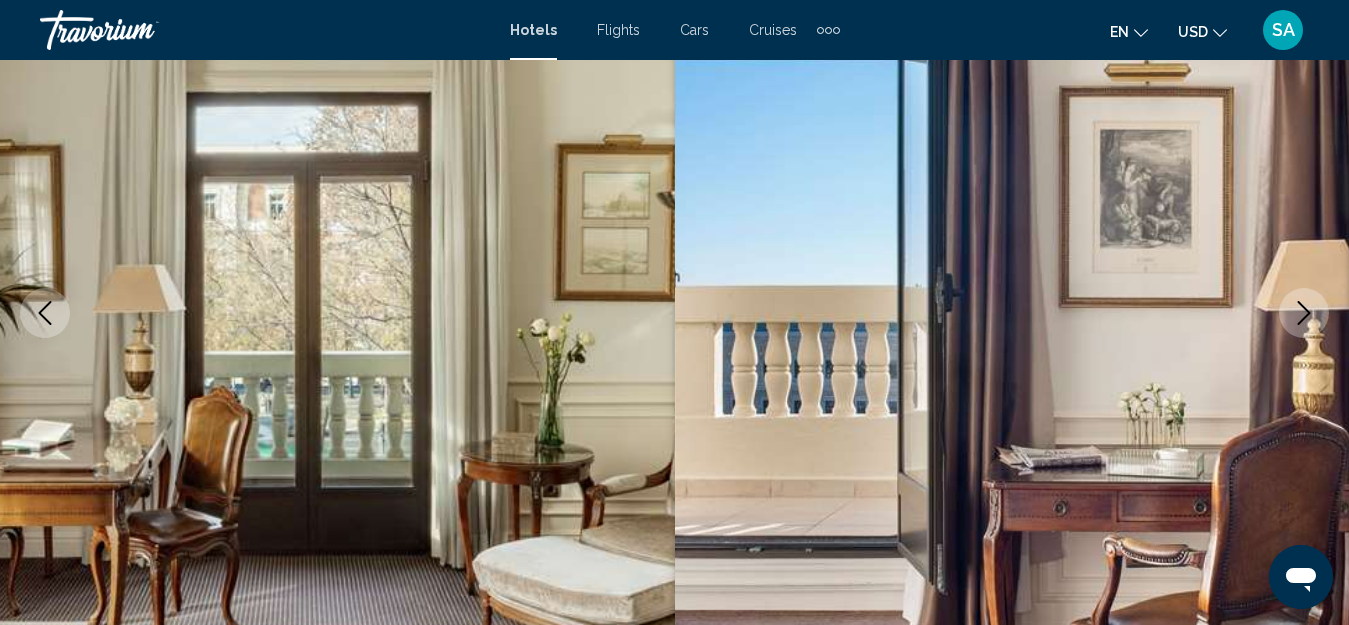 click 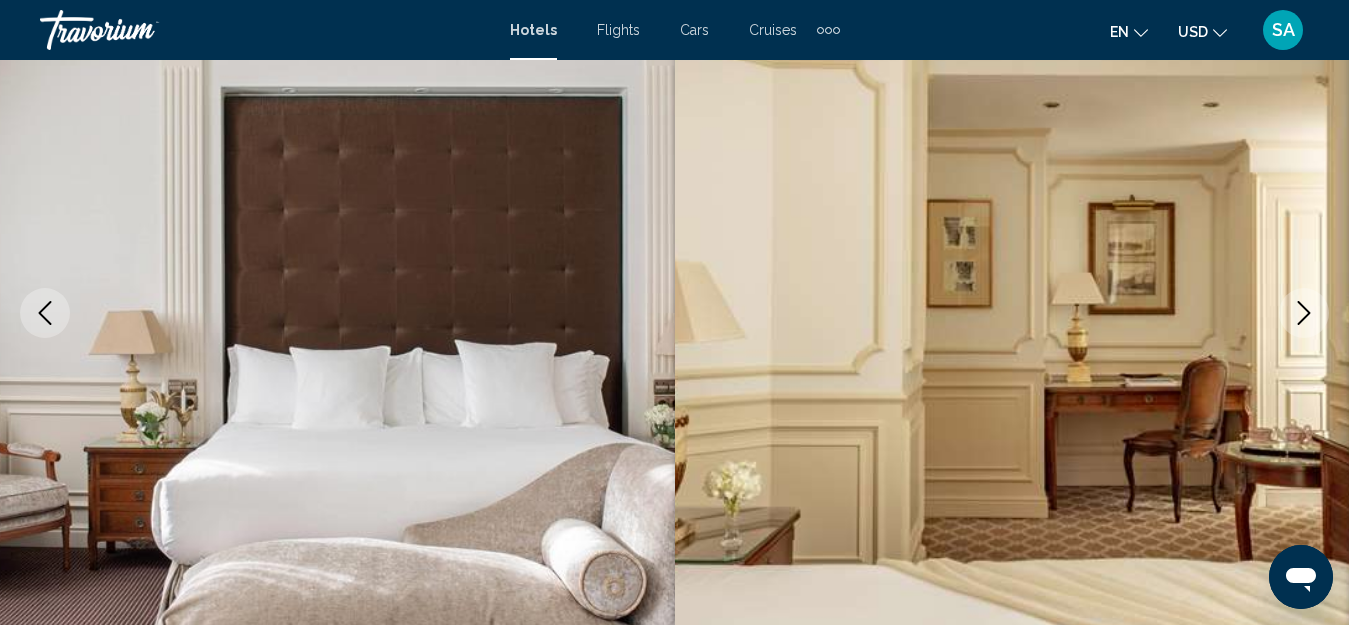 click 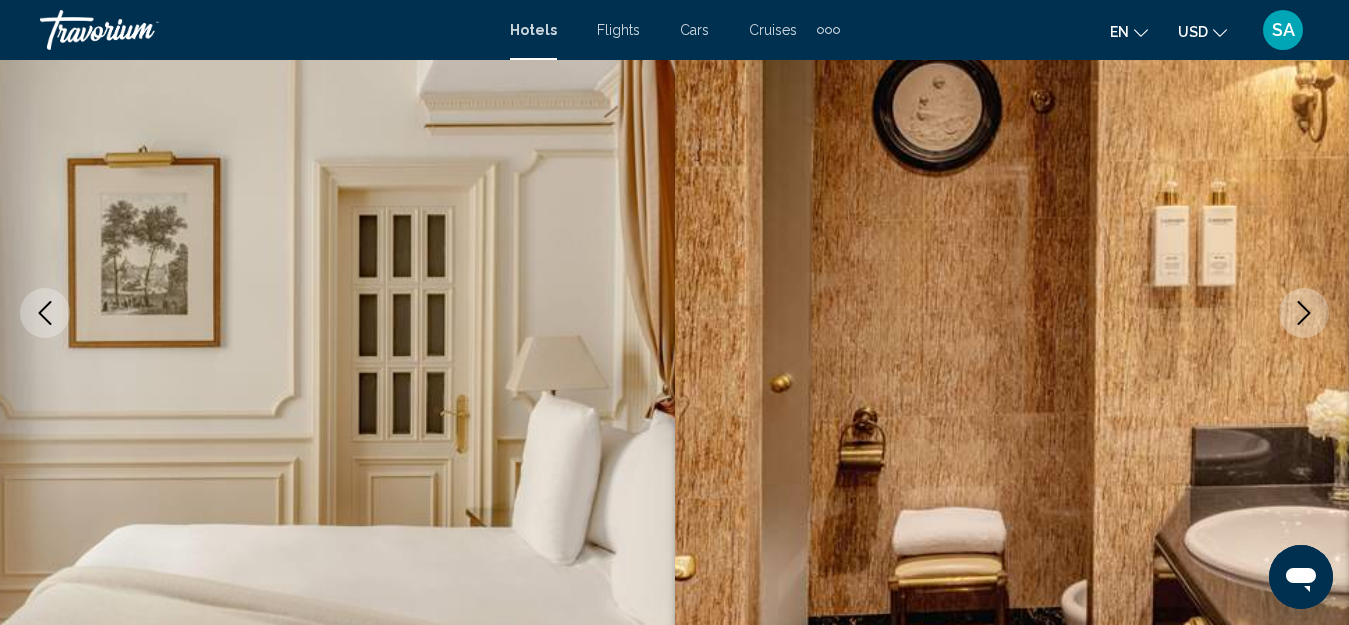 click 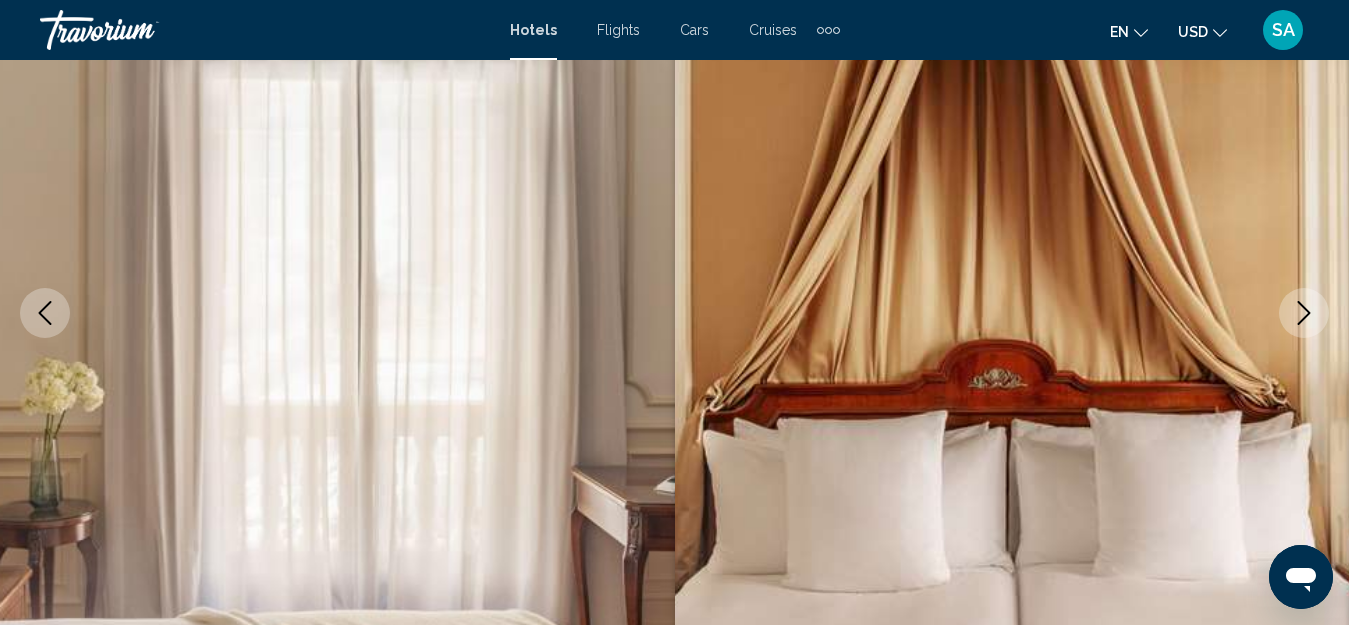 click 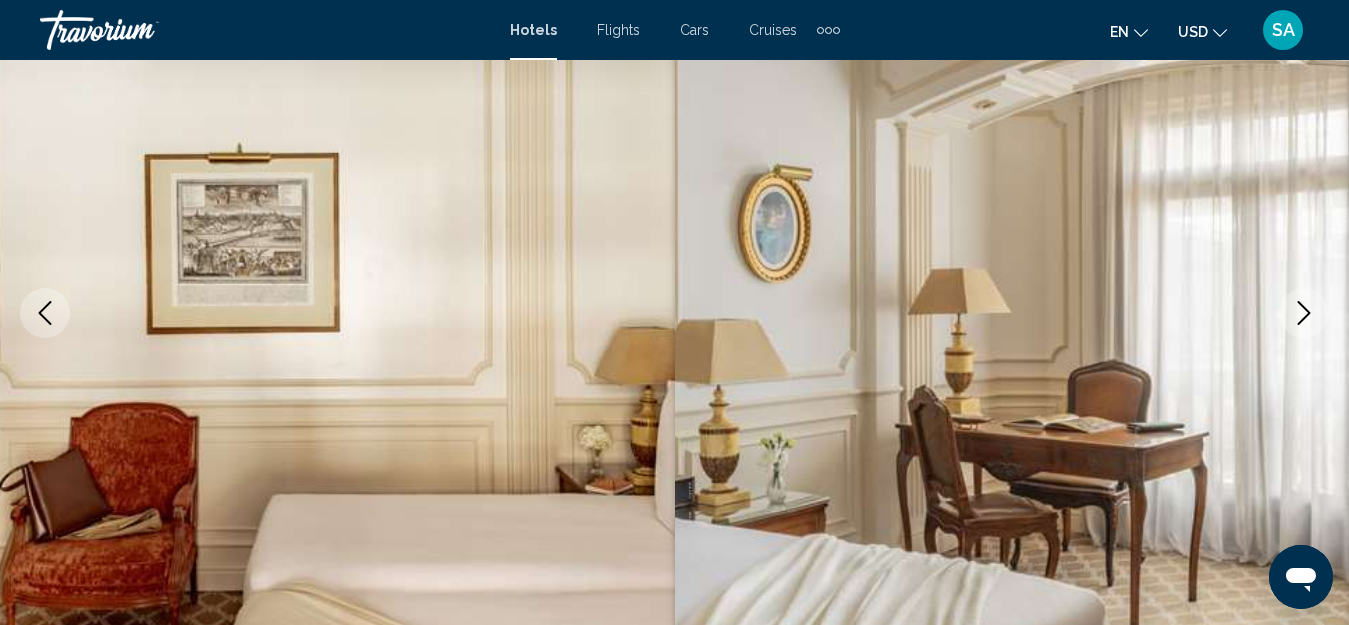 click 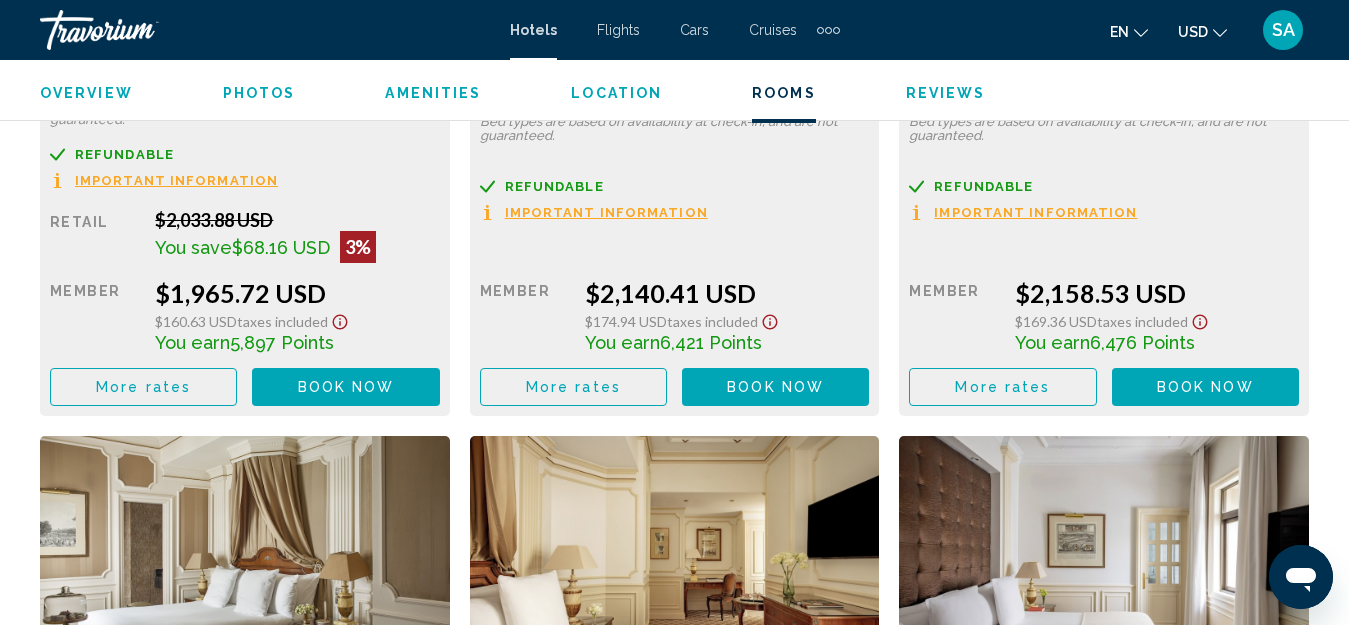 scroll, scrollTop: 3723, scrollLeft: 0, axis: vertical 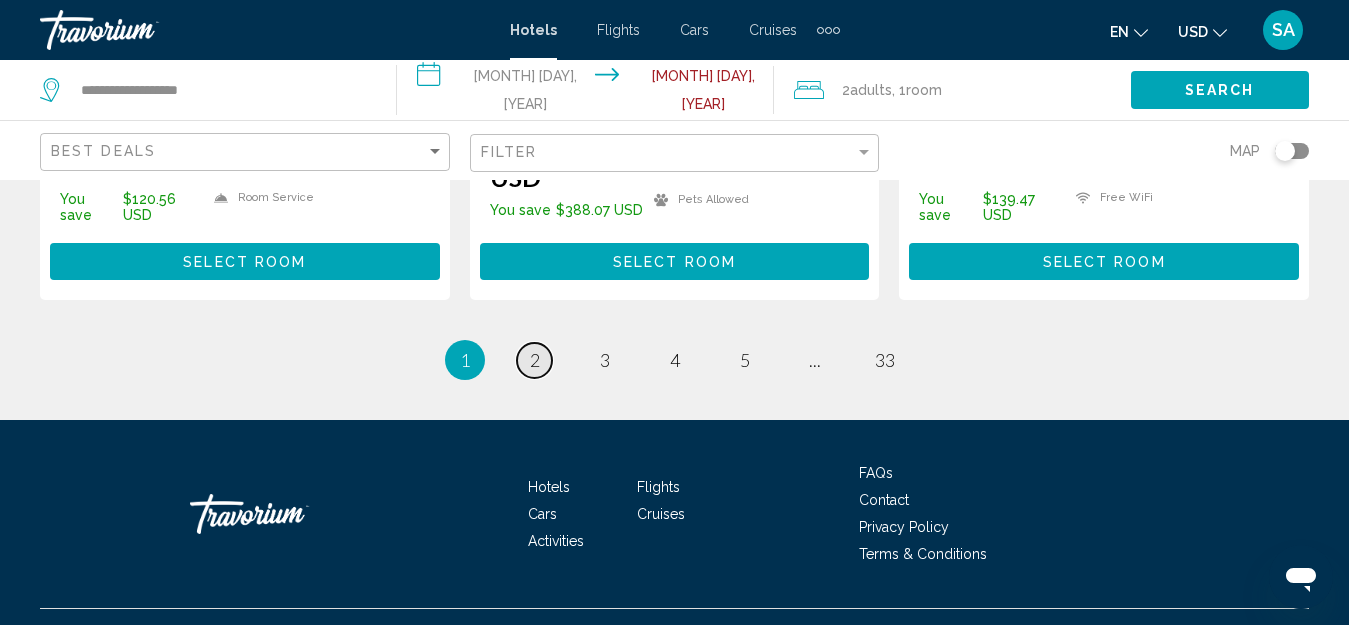 click on "2" at bounding box center [535, 360] 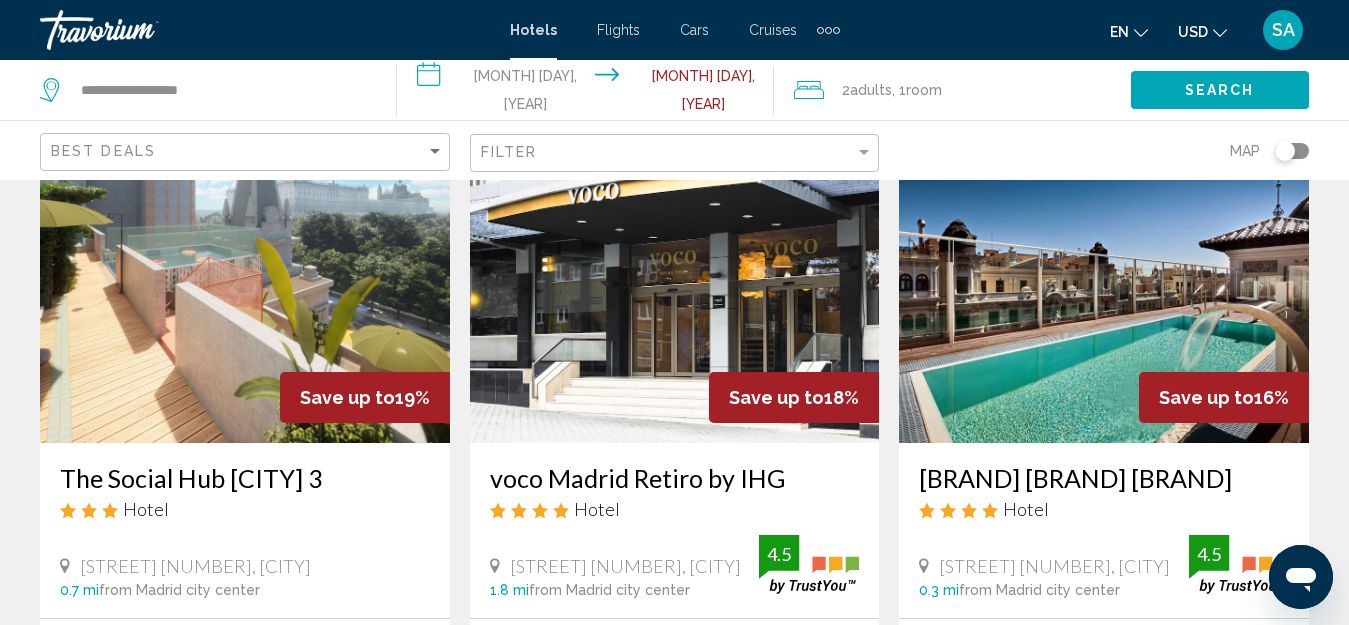 scroll, scrollTop: 200, scrollLeft: 0, axis: vertical 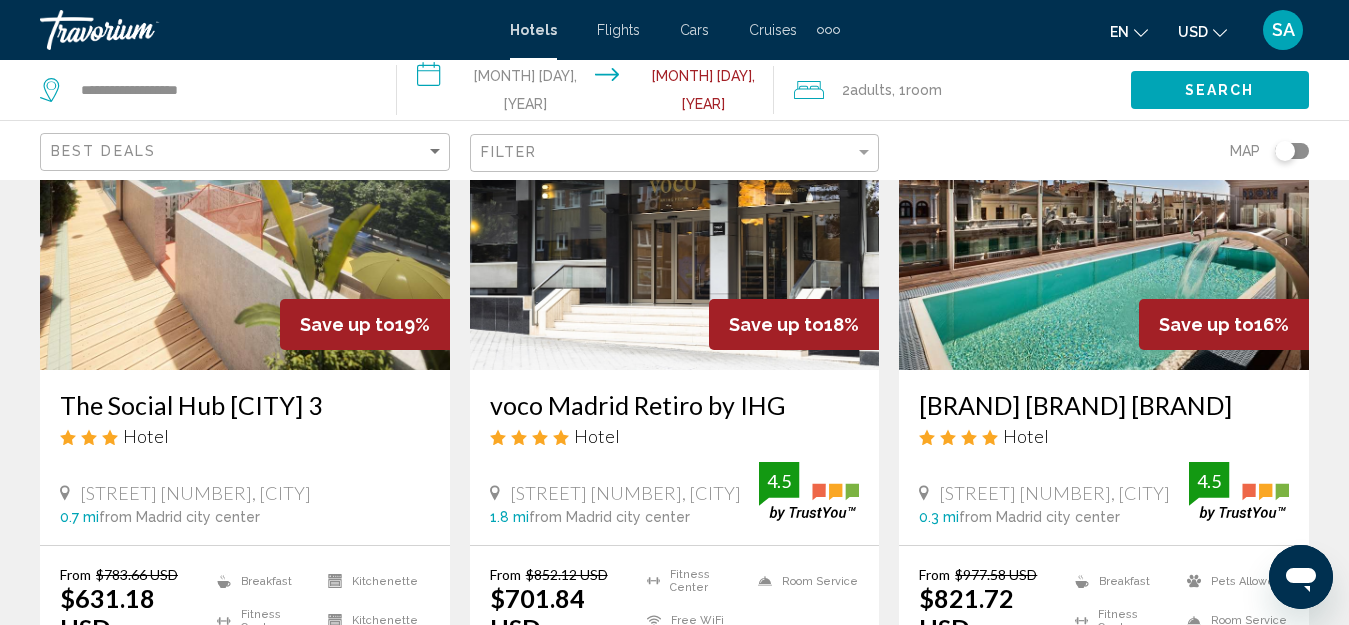 click at bounding box center [1104, 210] 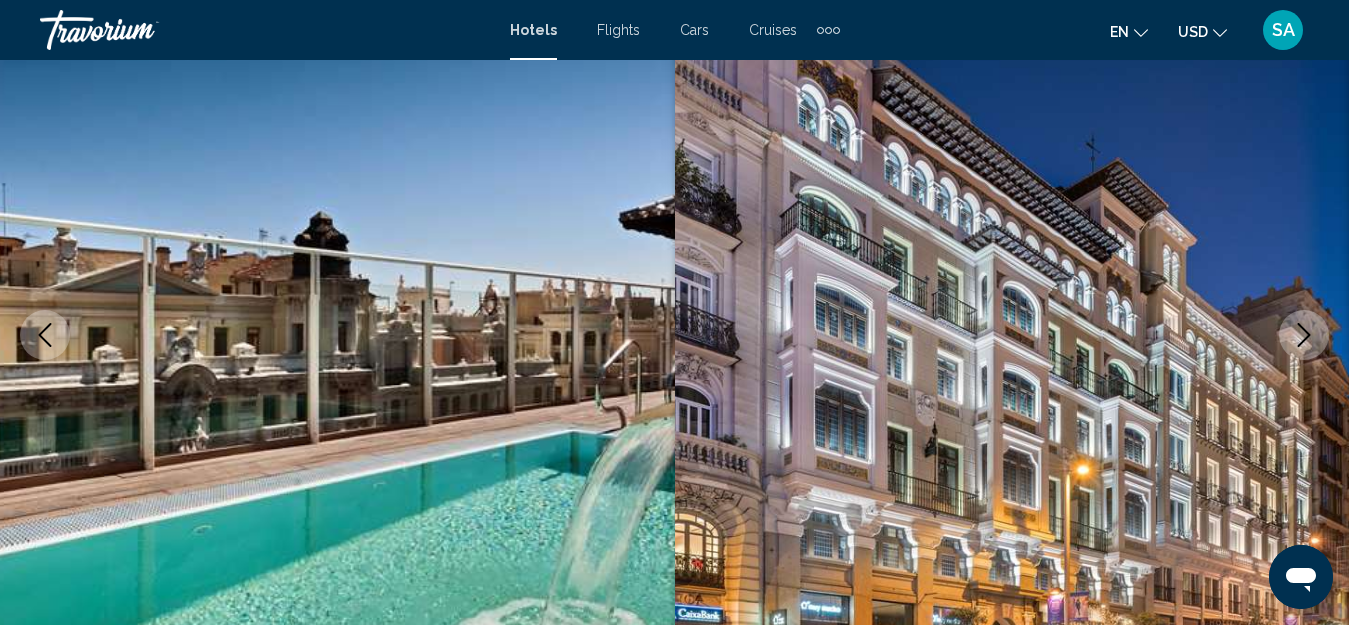 scroll, scrollTop: 222, scrollLeft: 0, axis: vertical 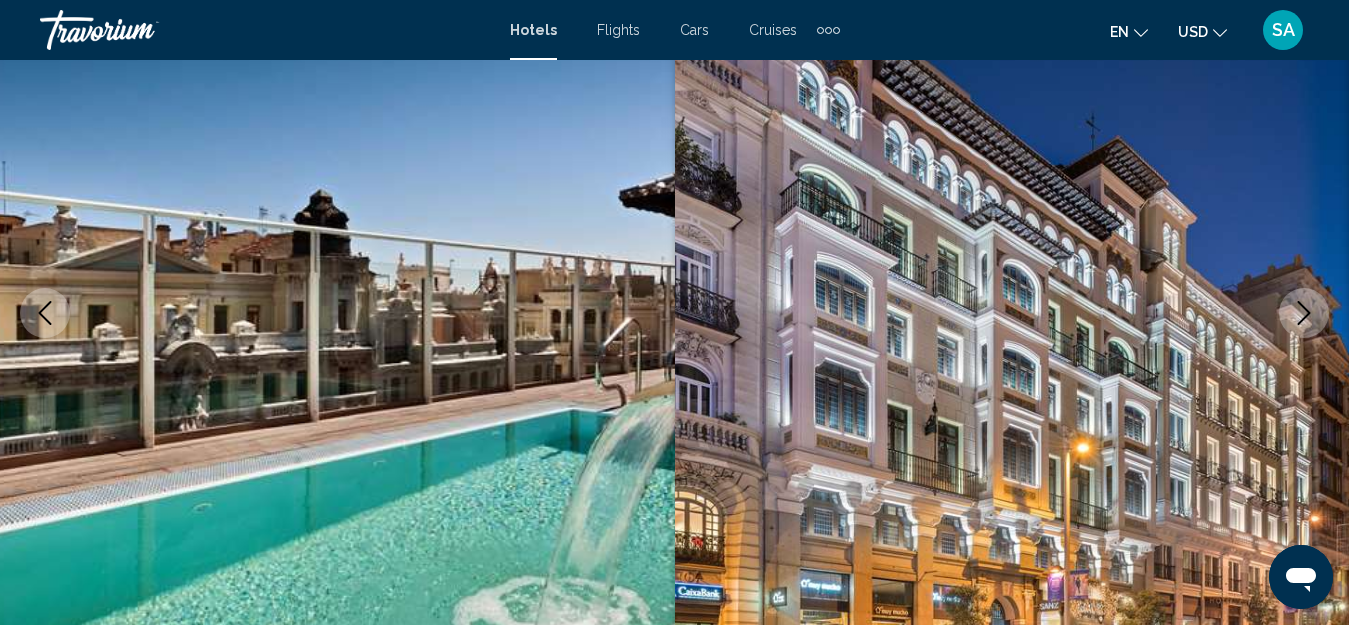 click 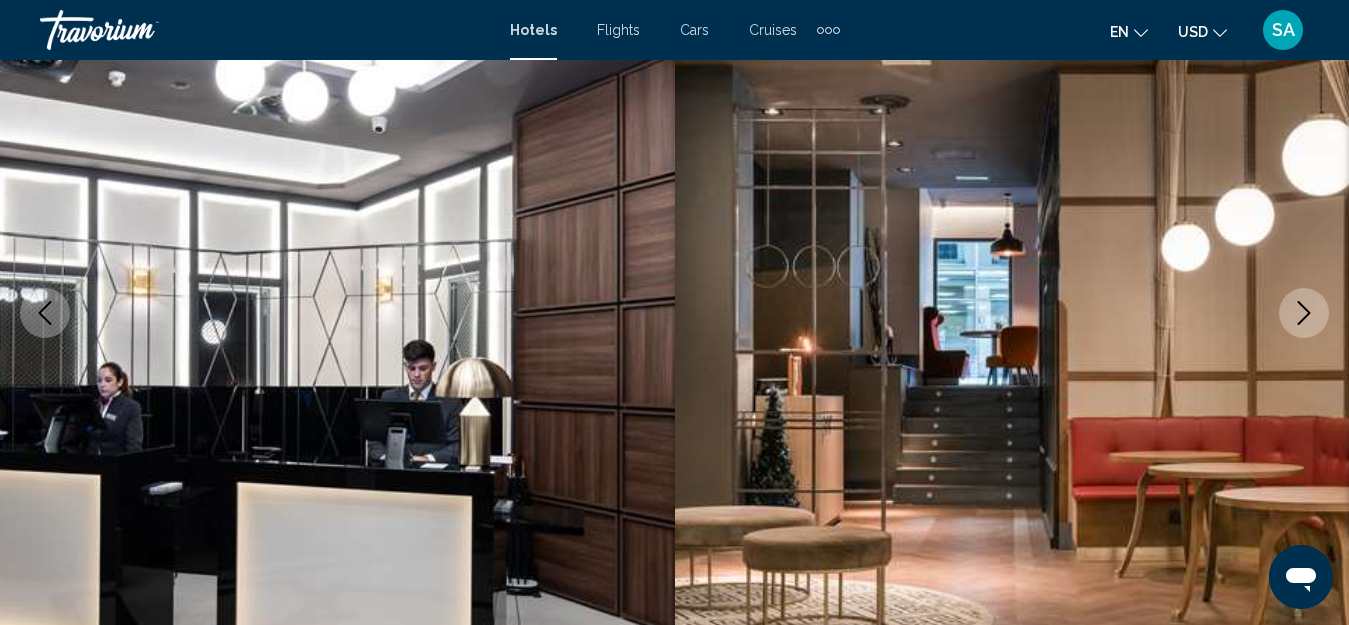 click 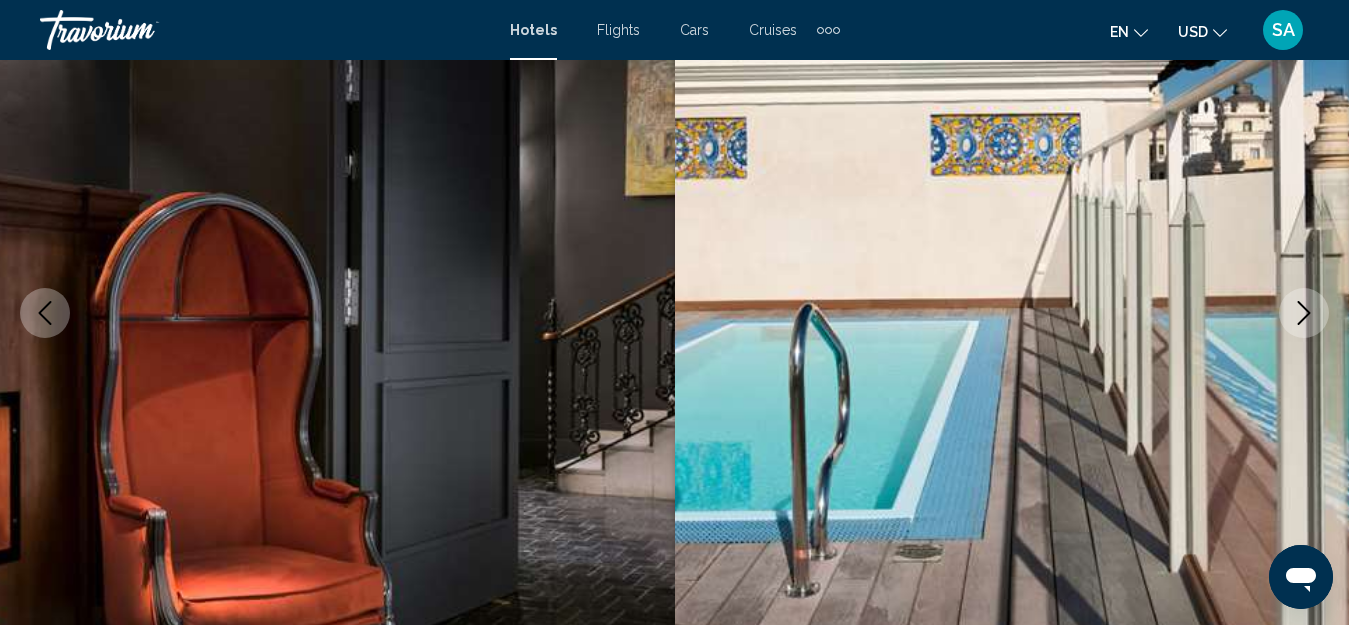 click 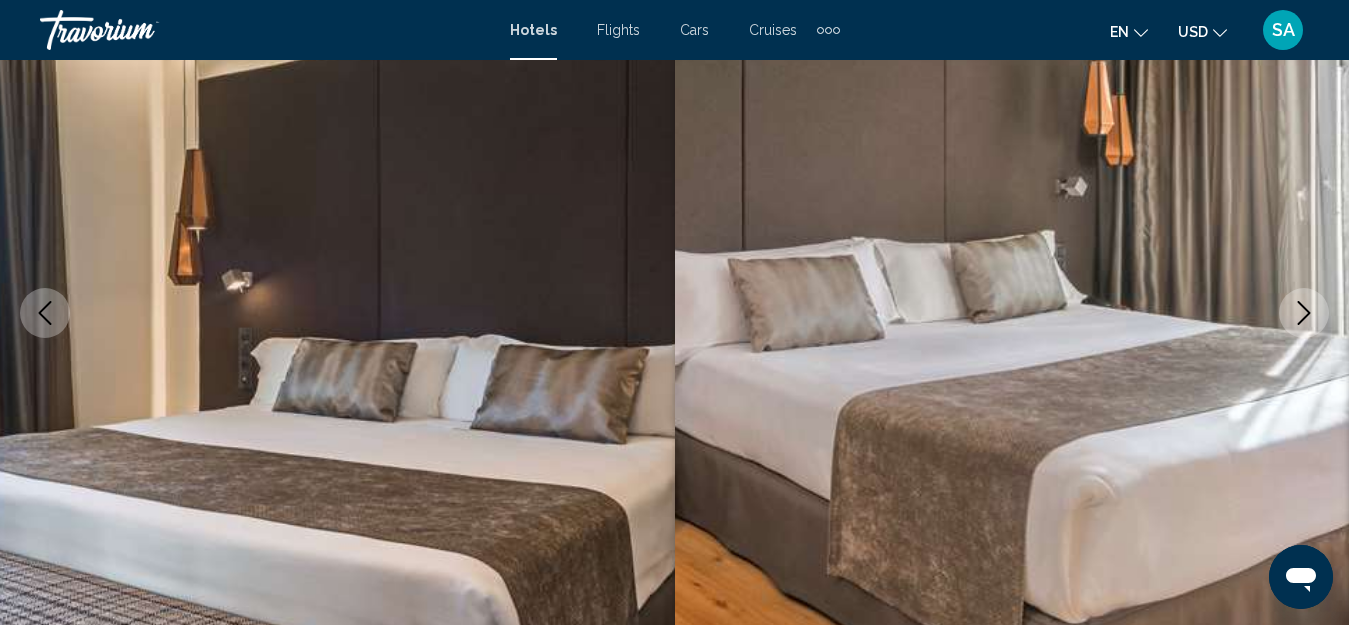 click 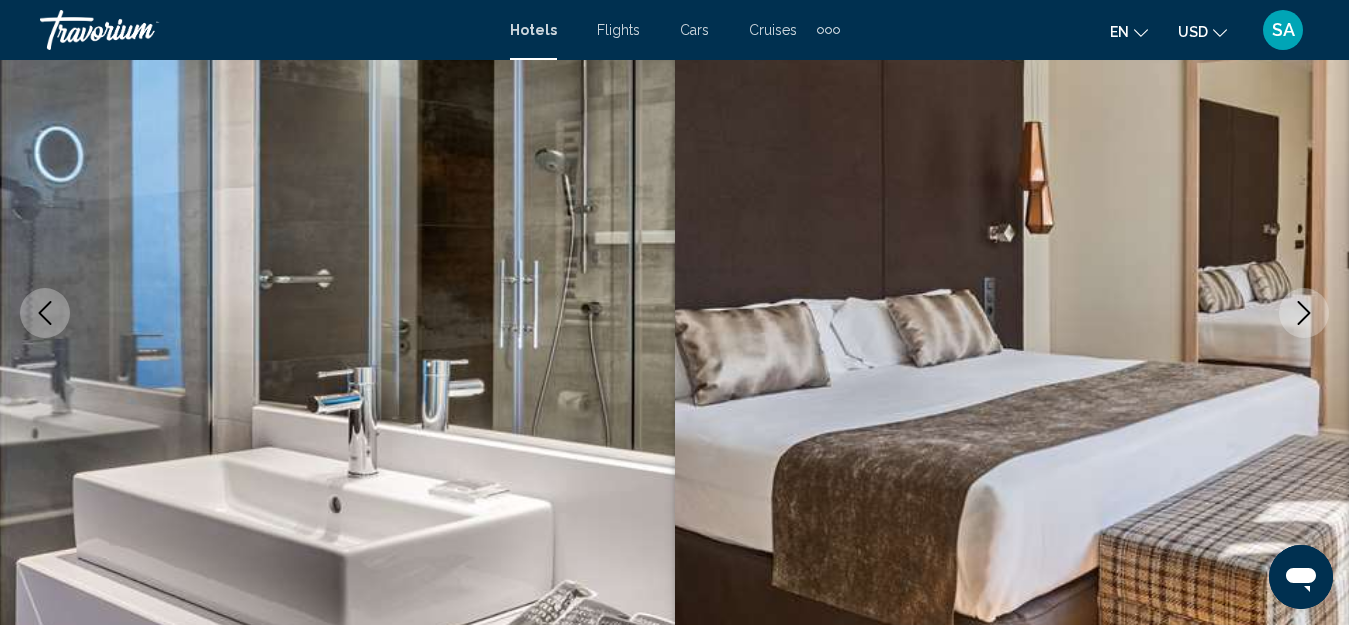 click 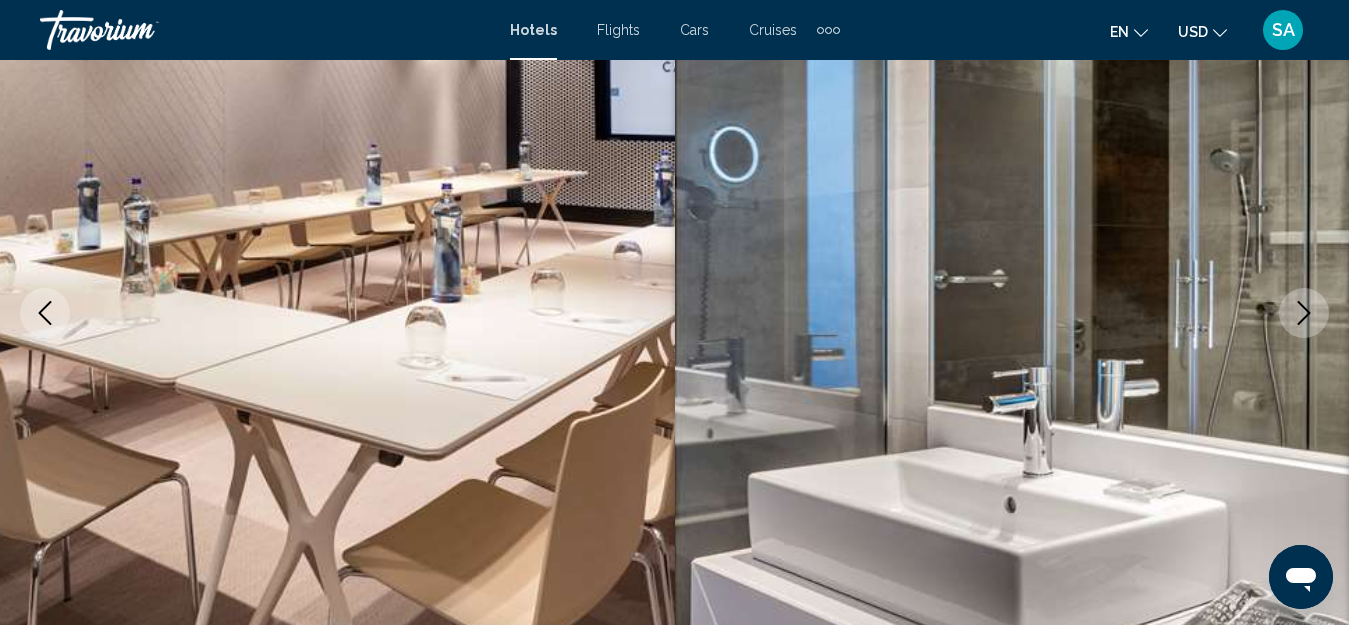 click 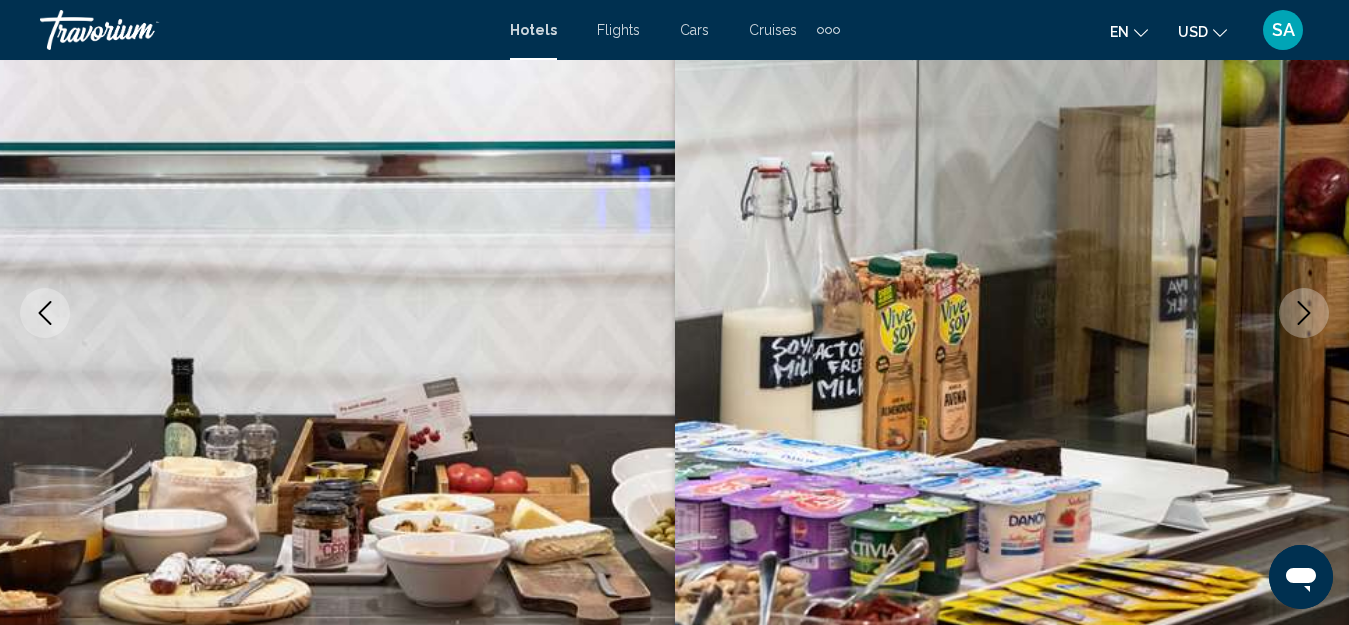 click 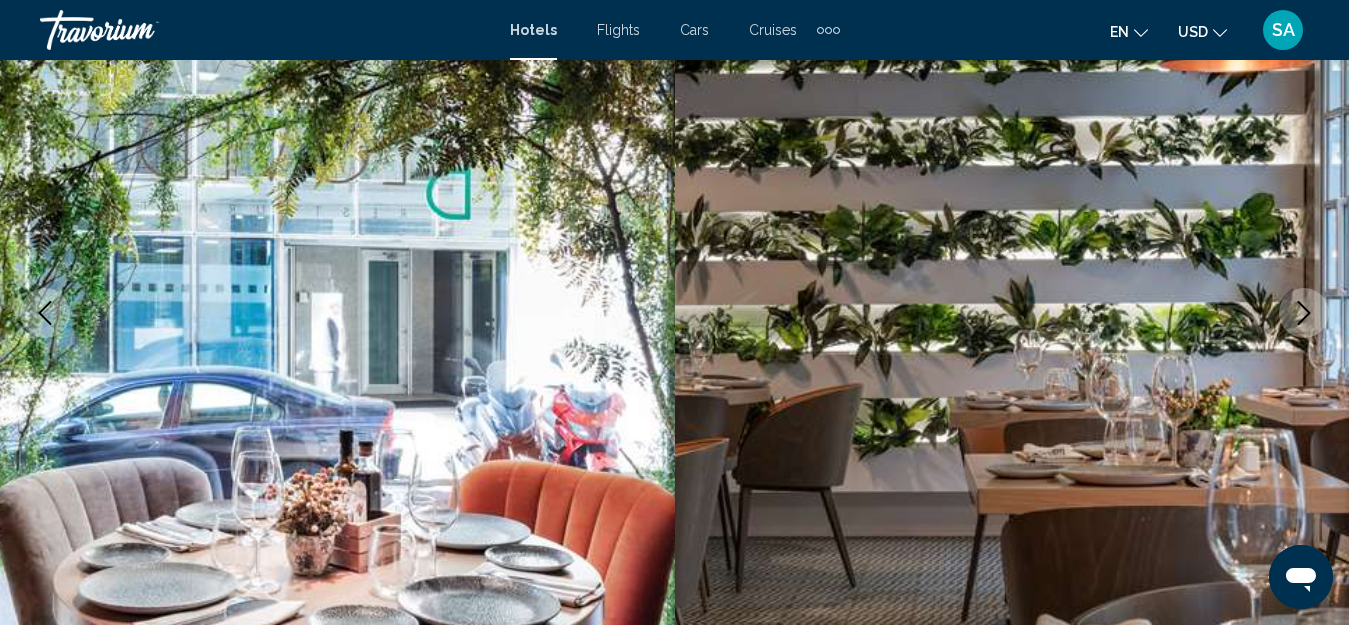 click 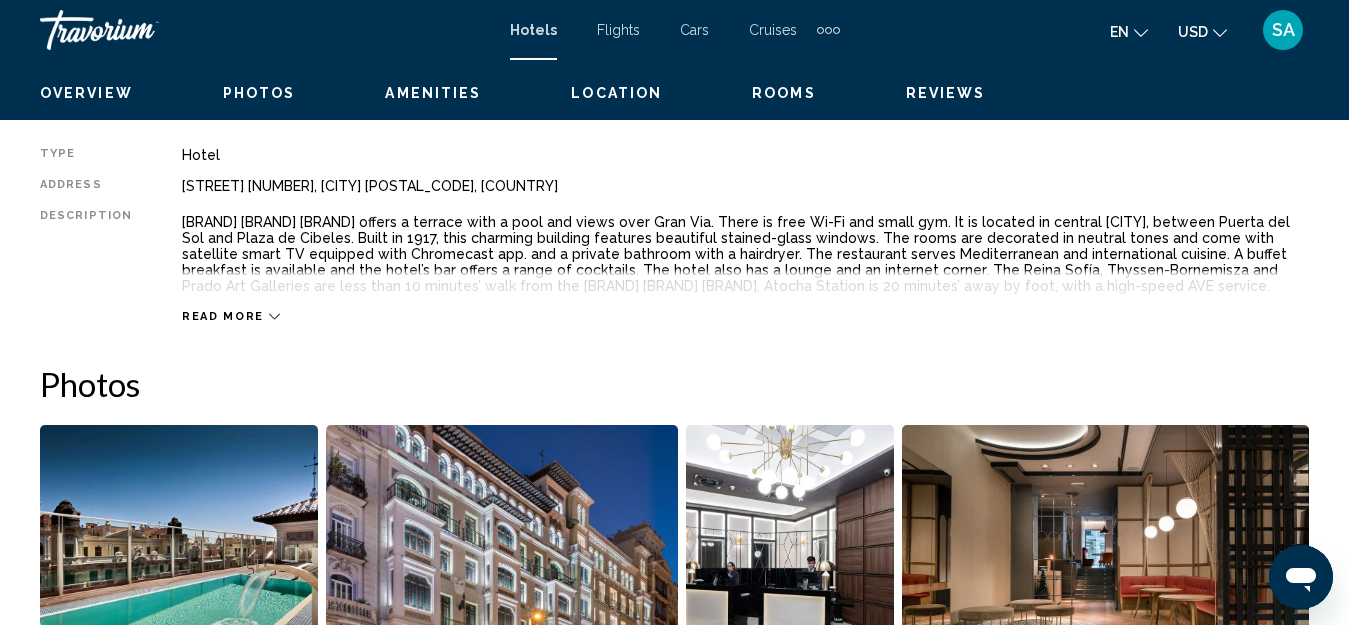 scroll, scrollTop: 822, scrollLeft: 0, axis: vertical 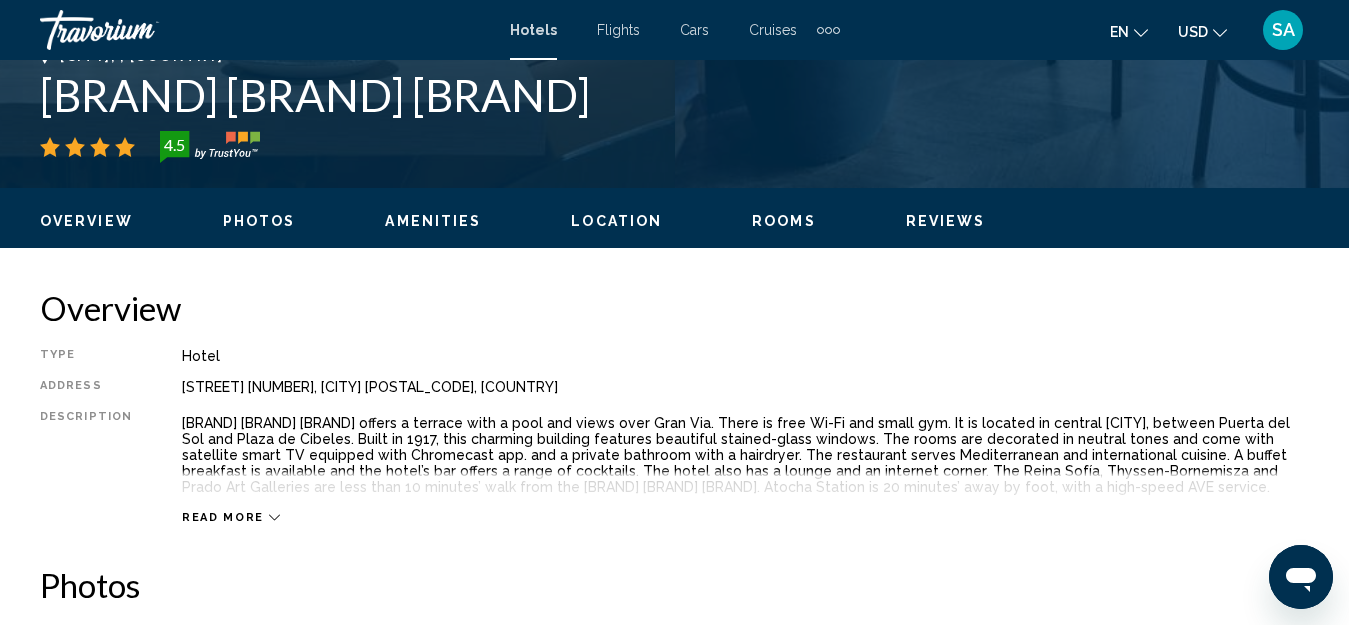 click on "Read more" at bounding box center [223, 517] 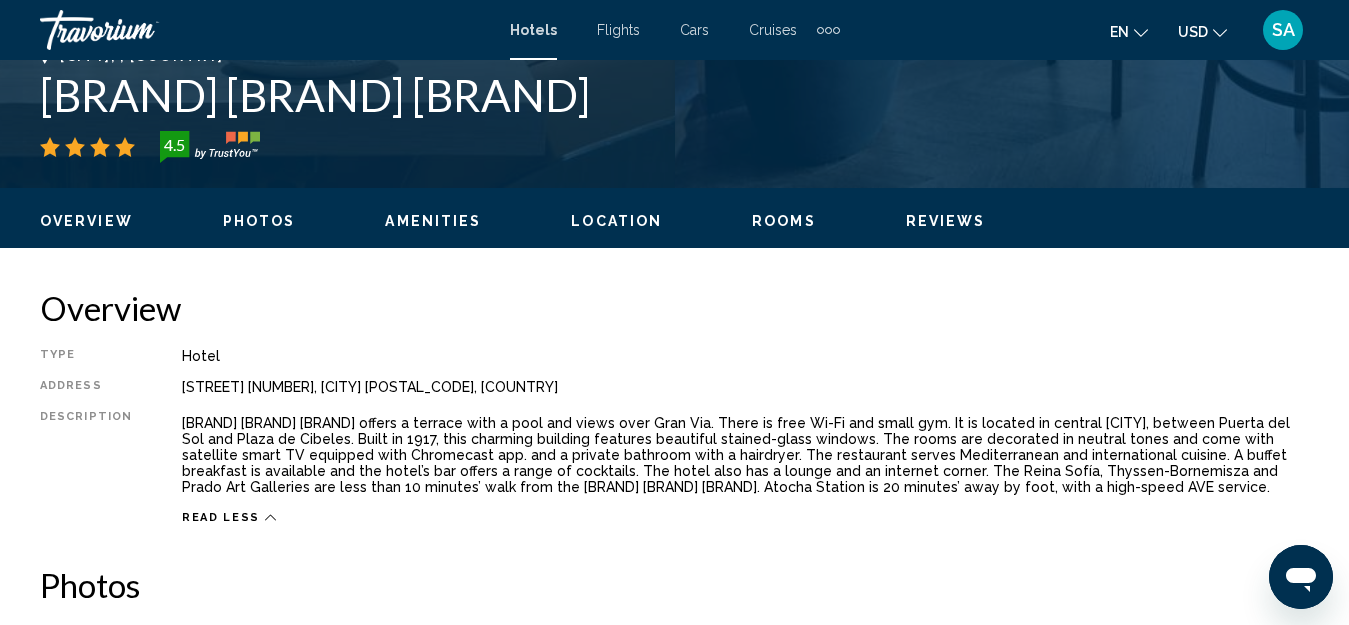 click 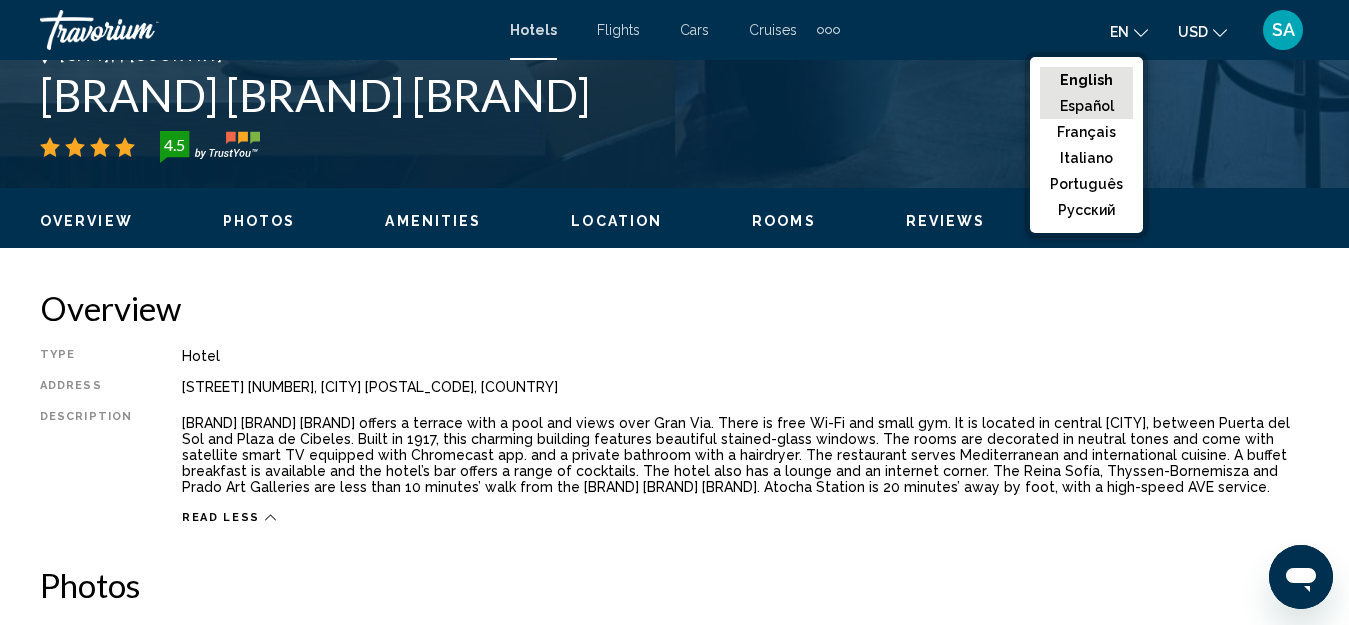 click on "Español" 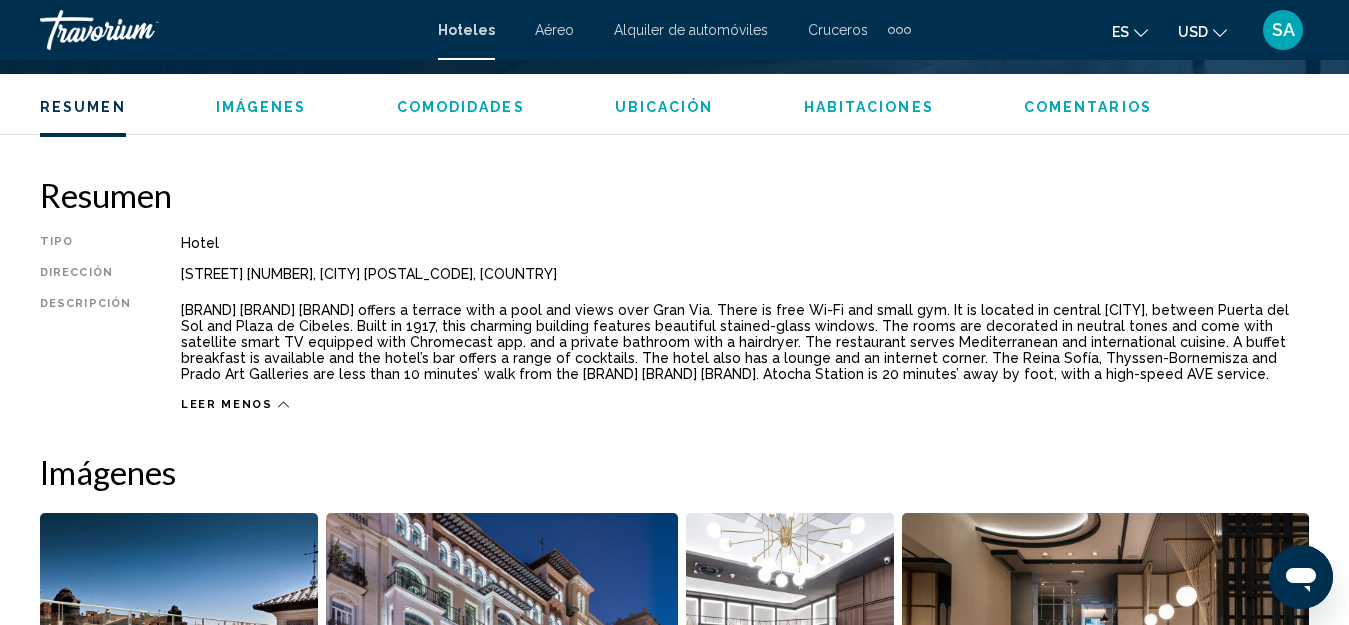 scroll, scrollTop: 1124, scrollLeft: 0, axis: vertical 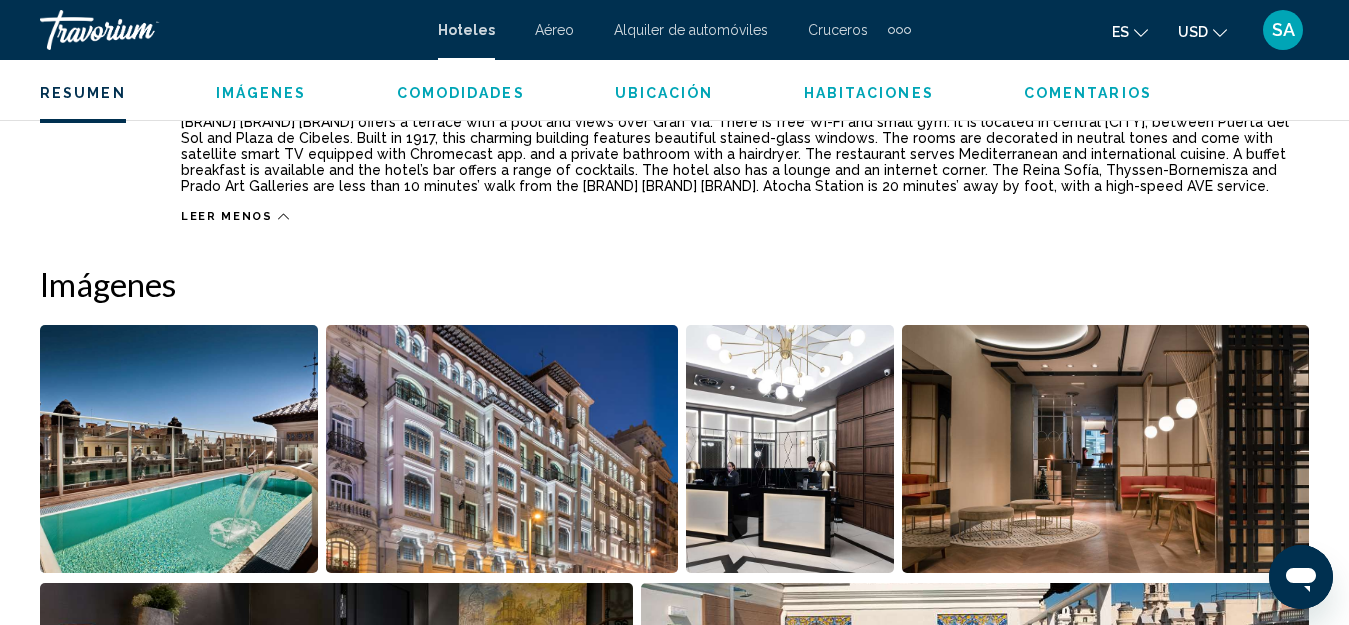 click at bounding box center [179, 449] 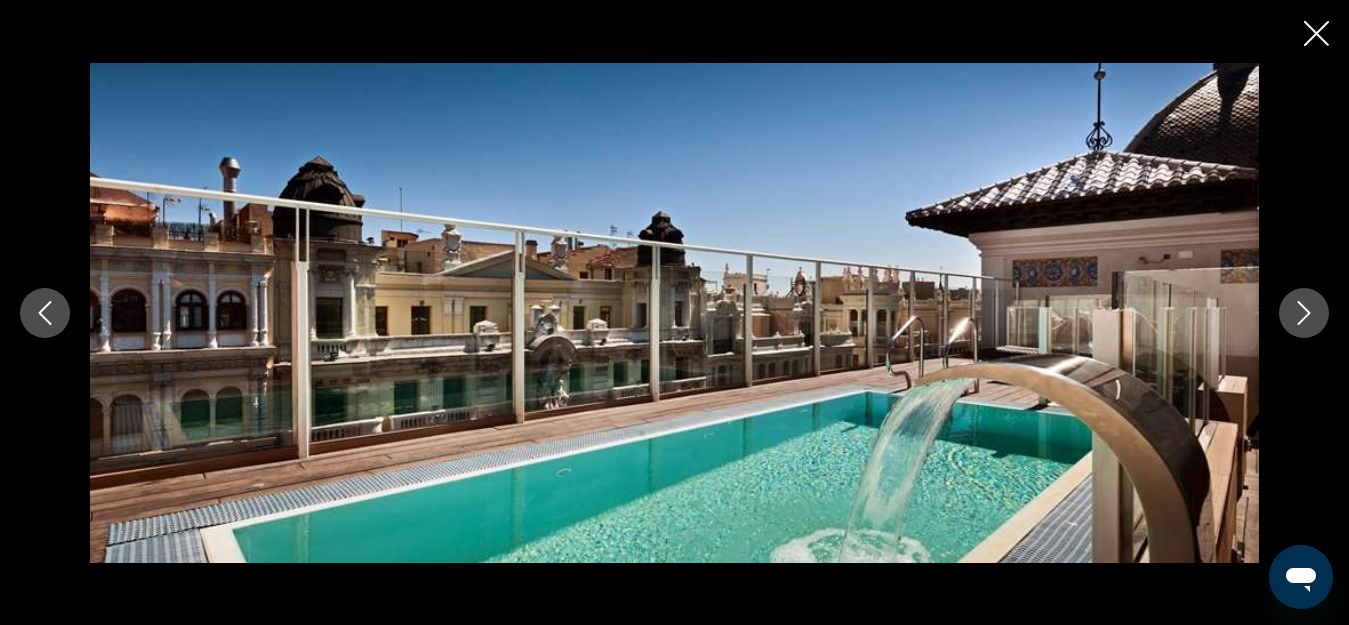 click 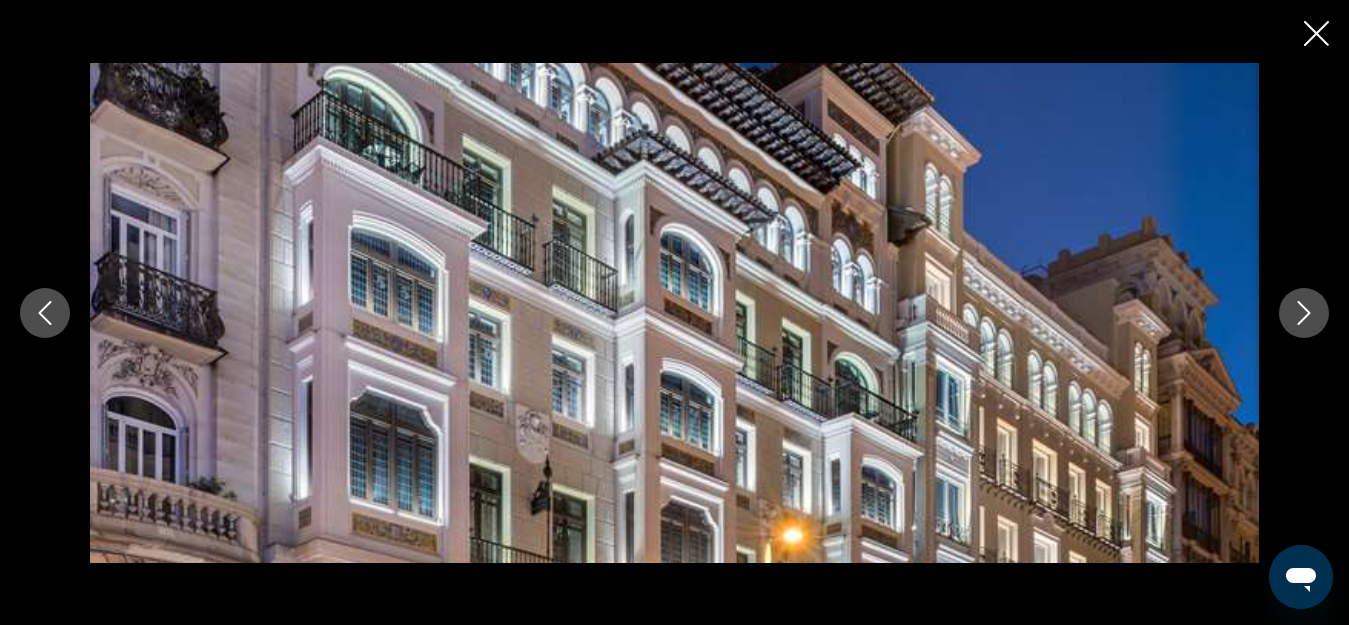 click 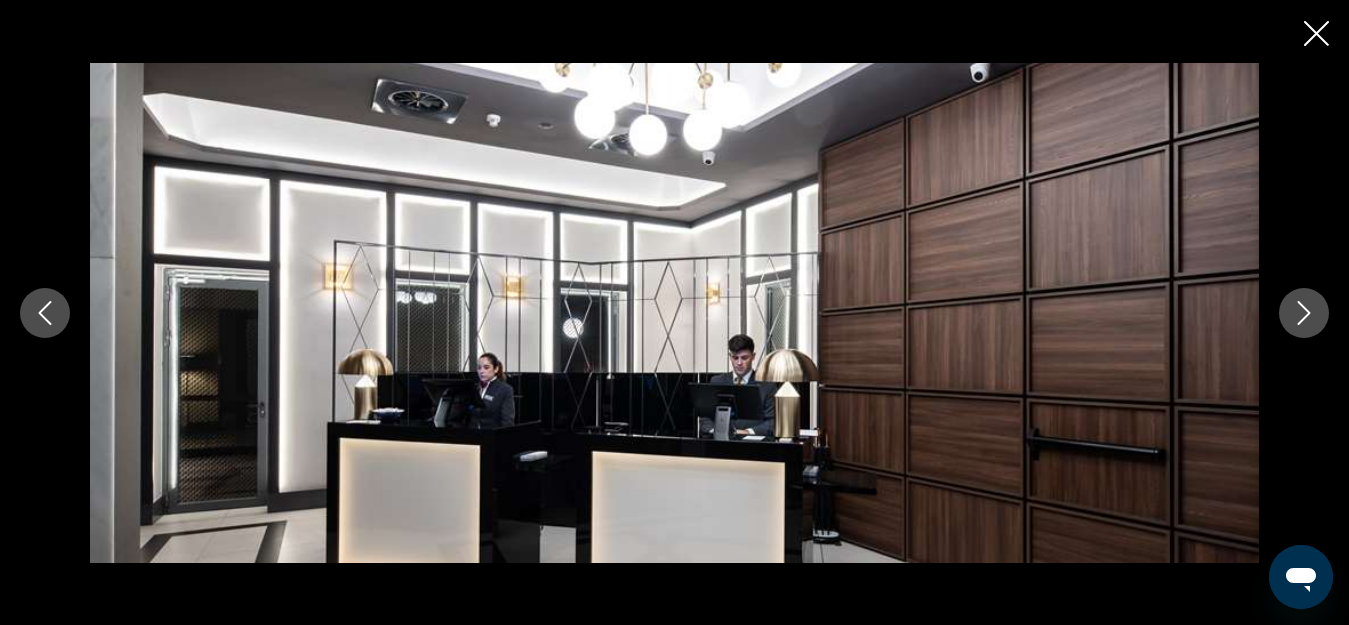 click 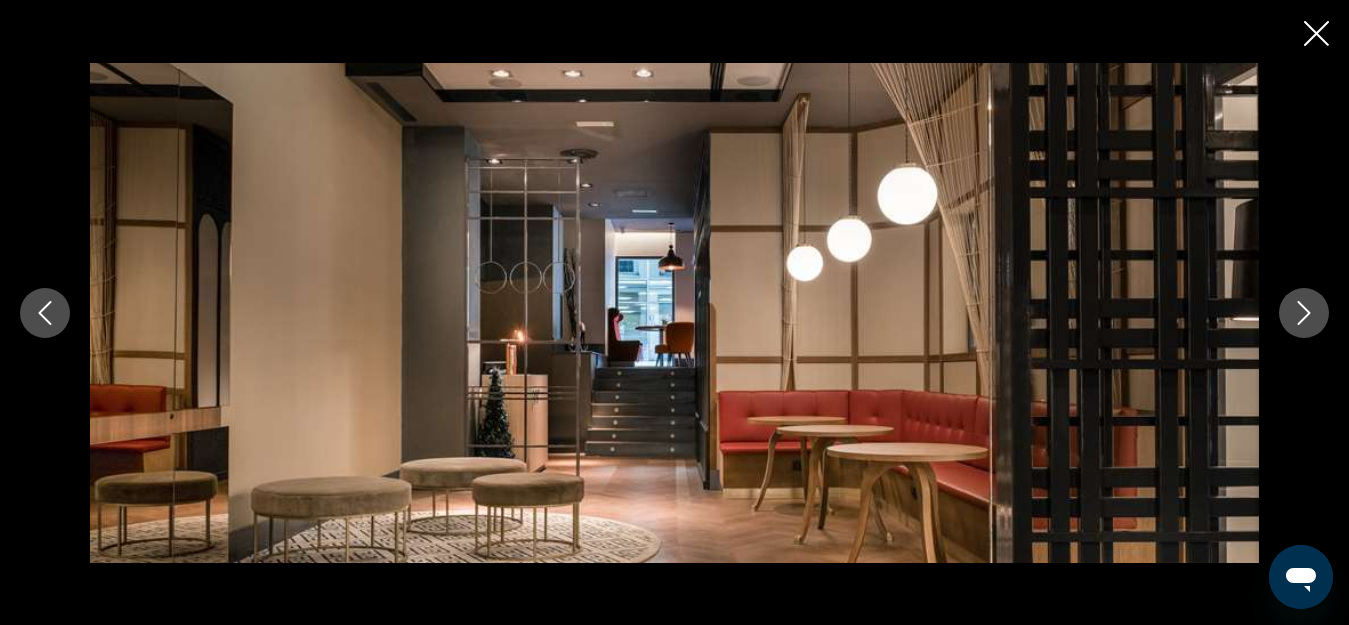 click 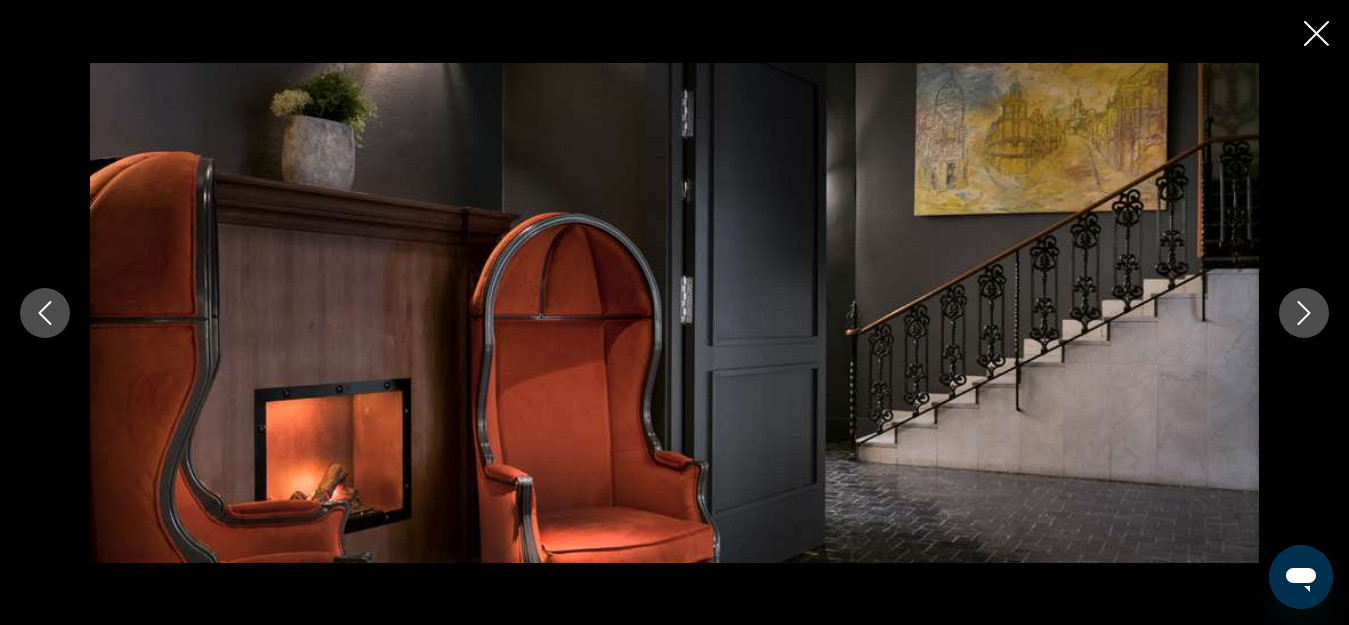 click 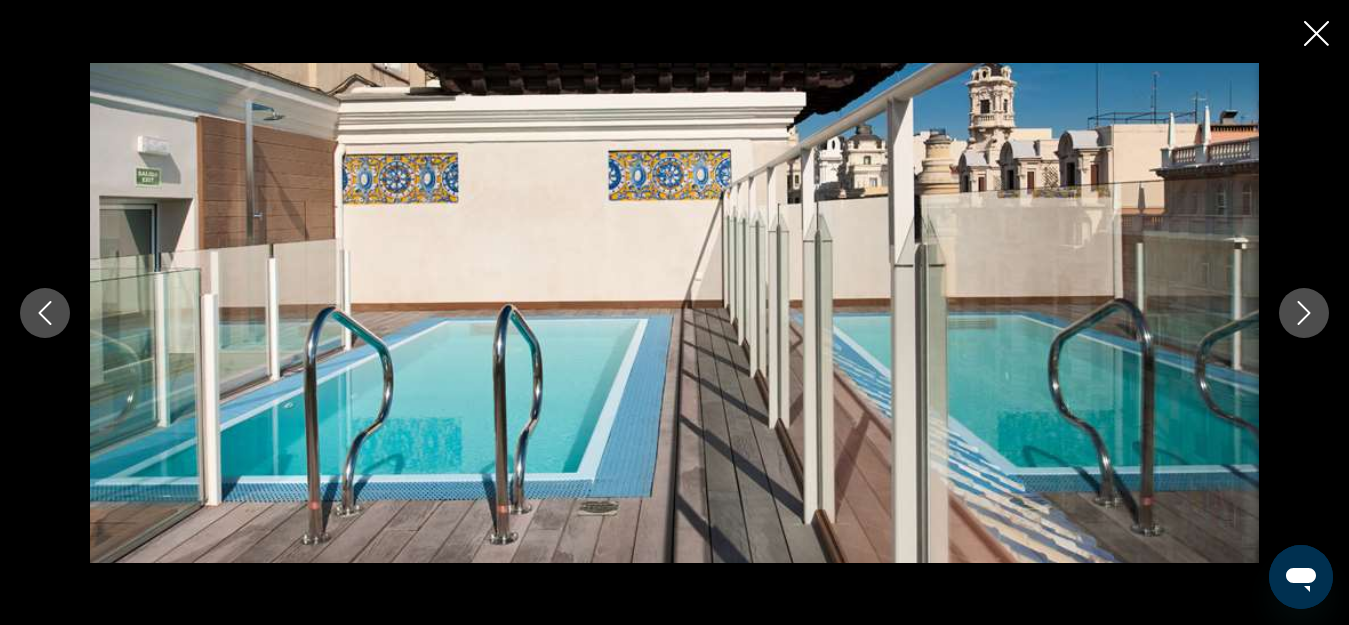 click 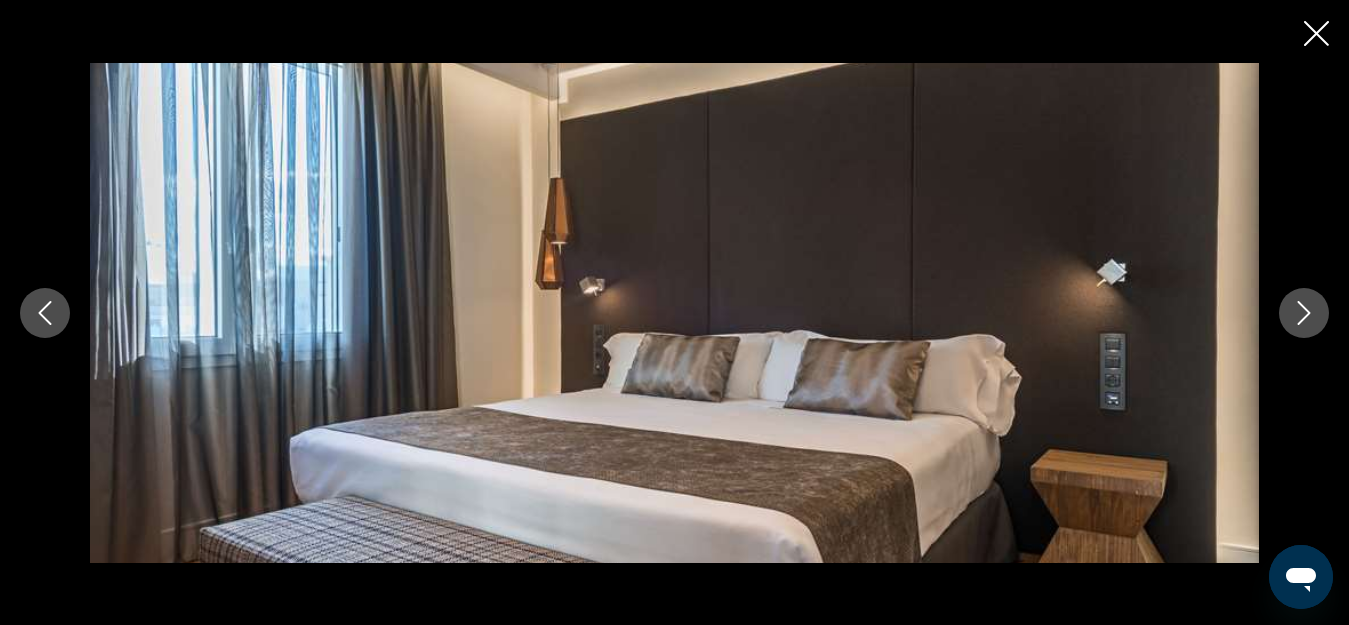 click 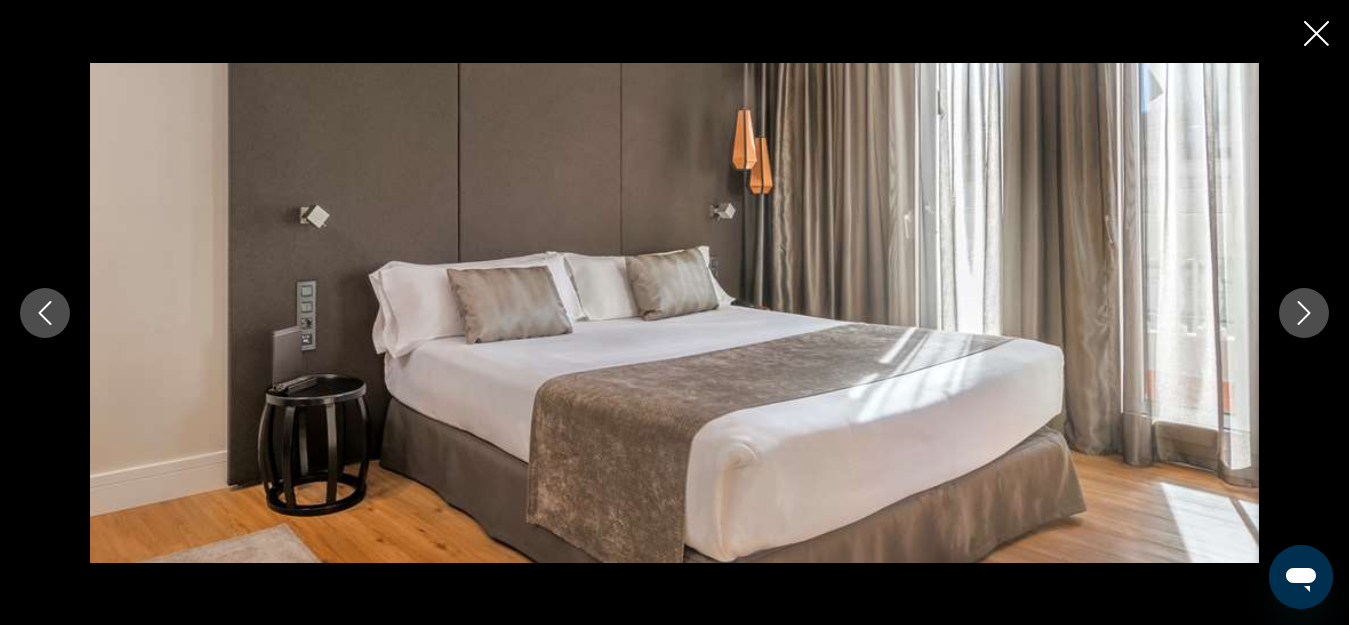 click 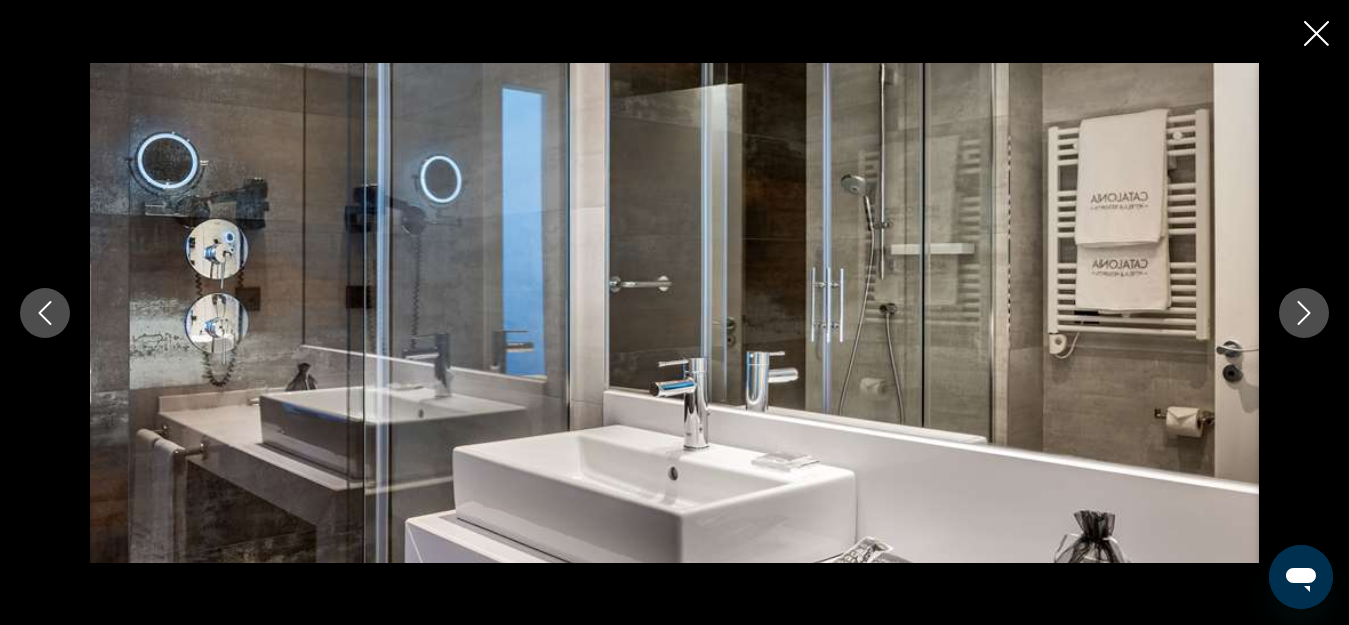 click 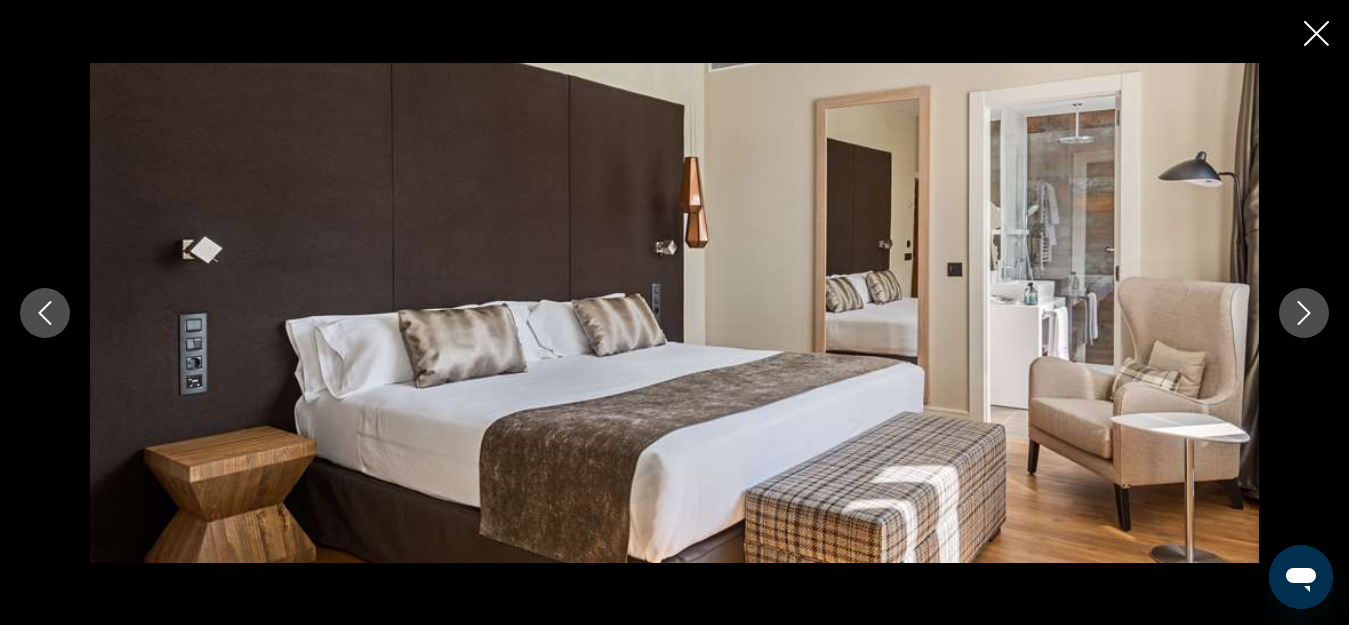 click 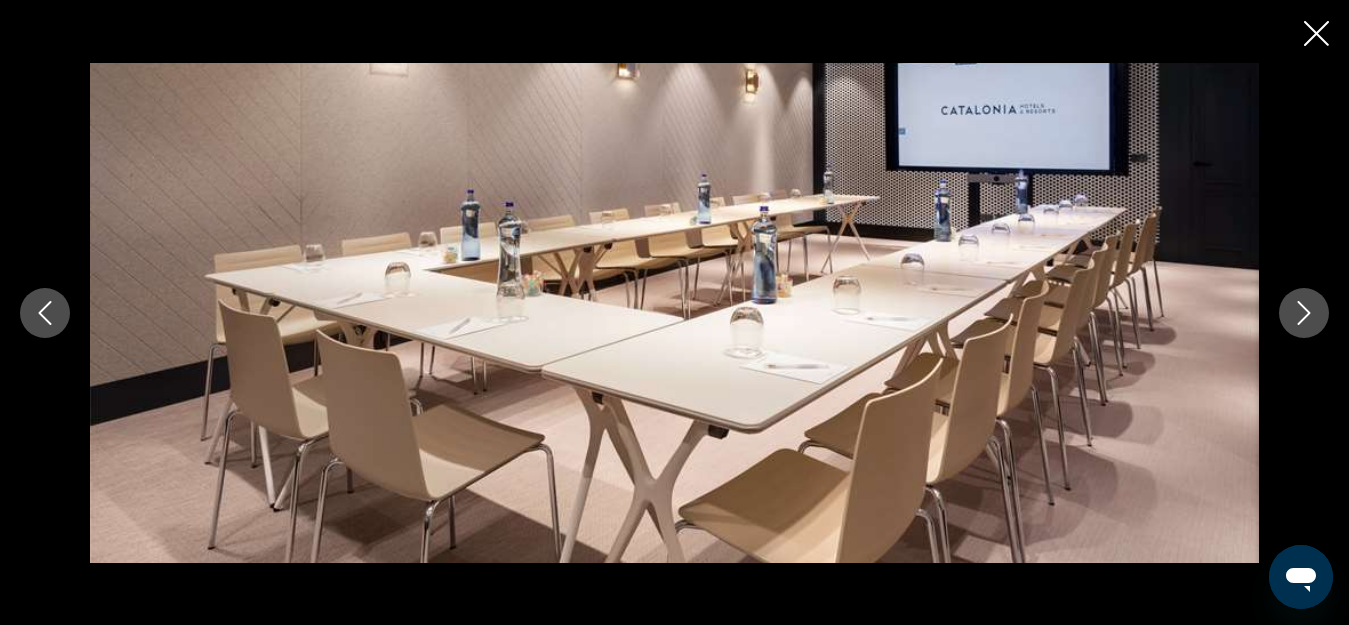click 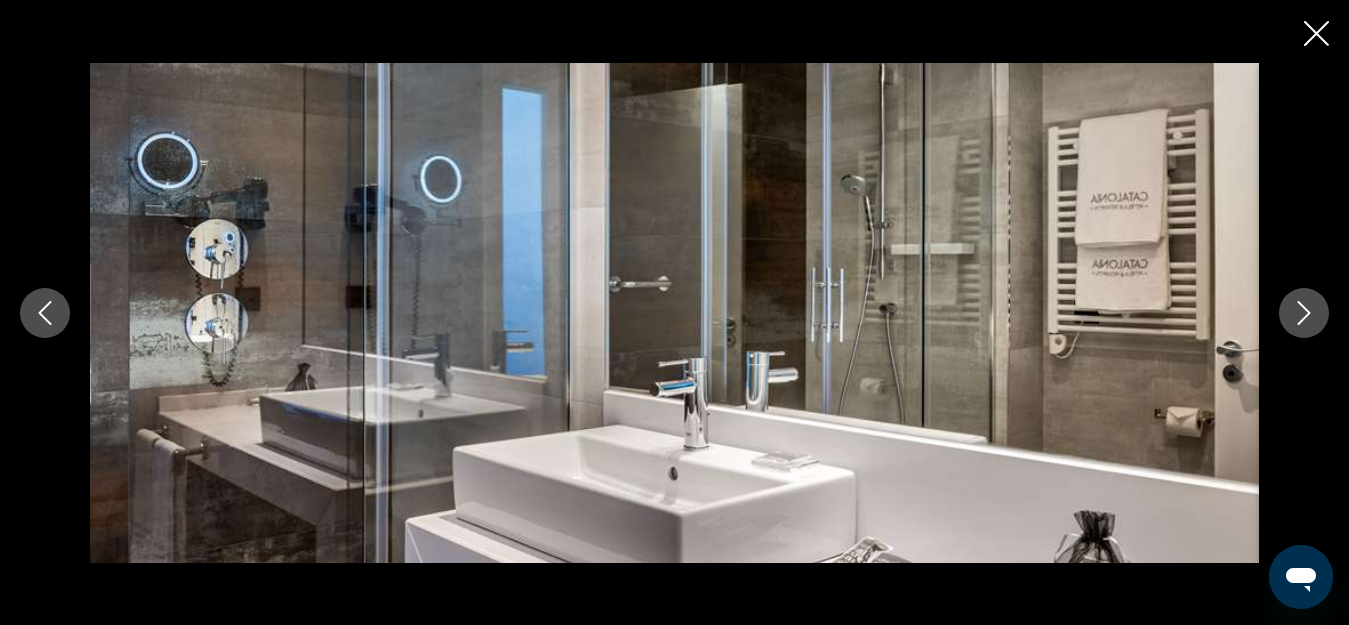 click 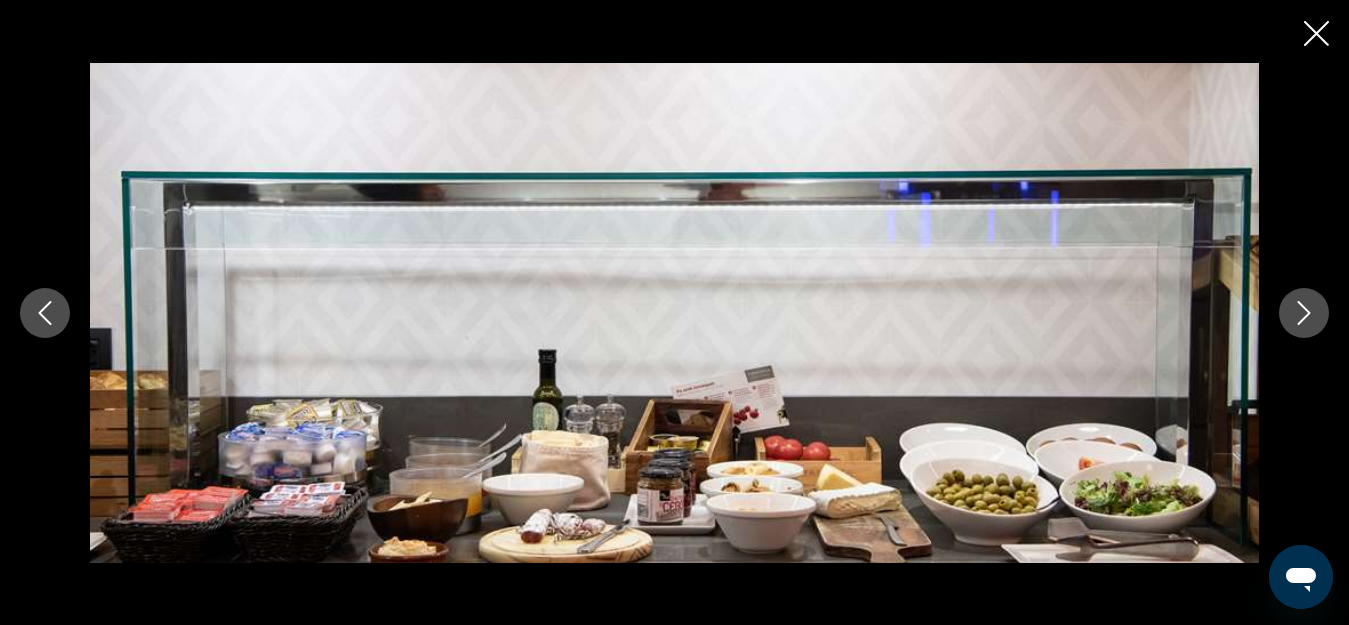 click 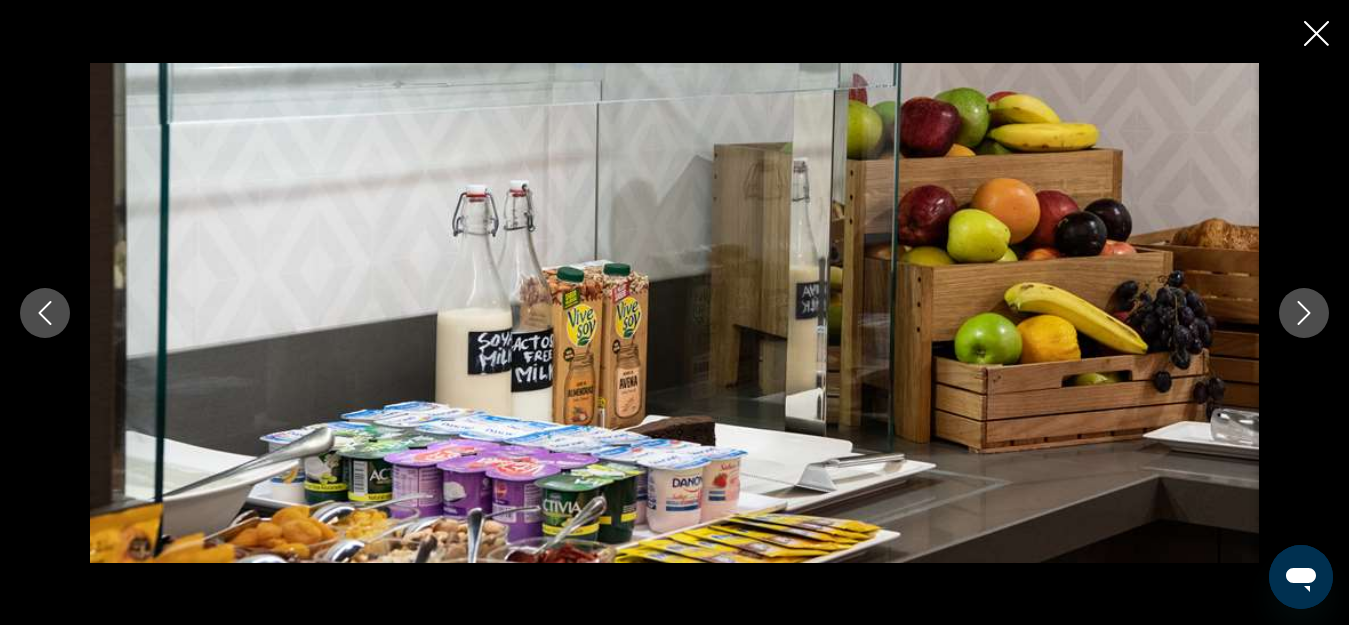 click 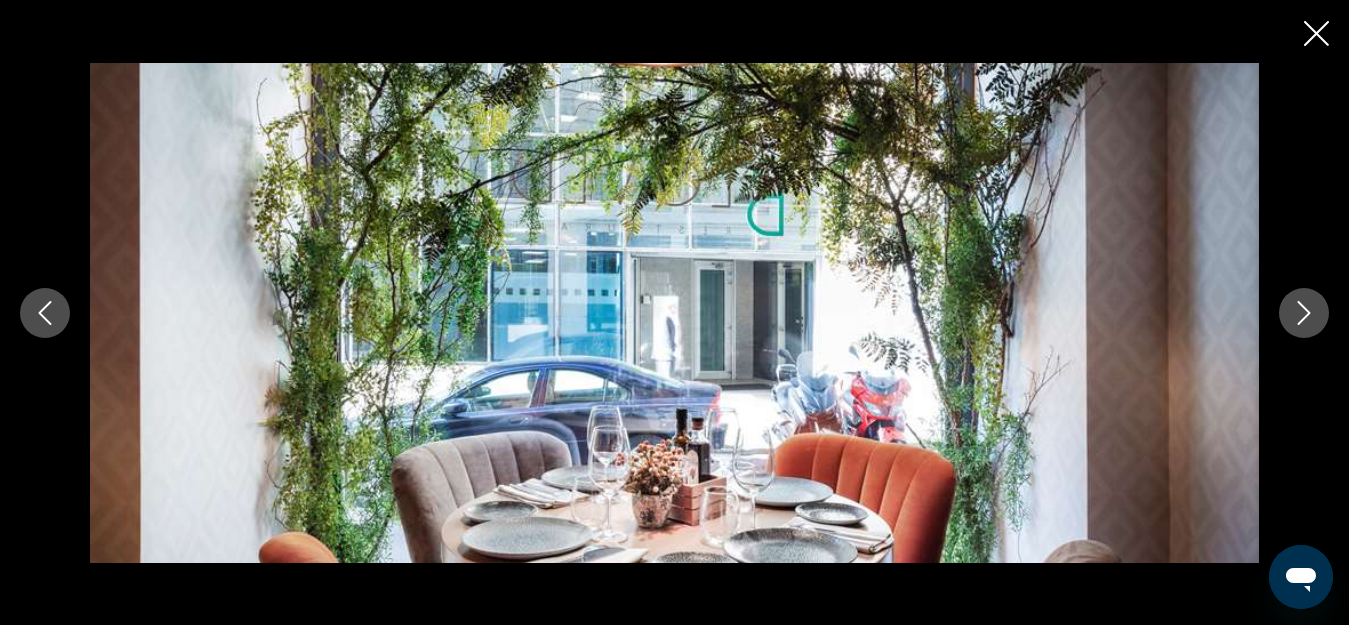click 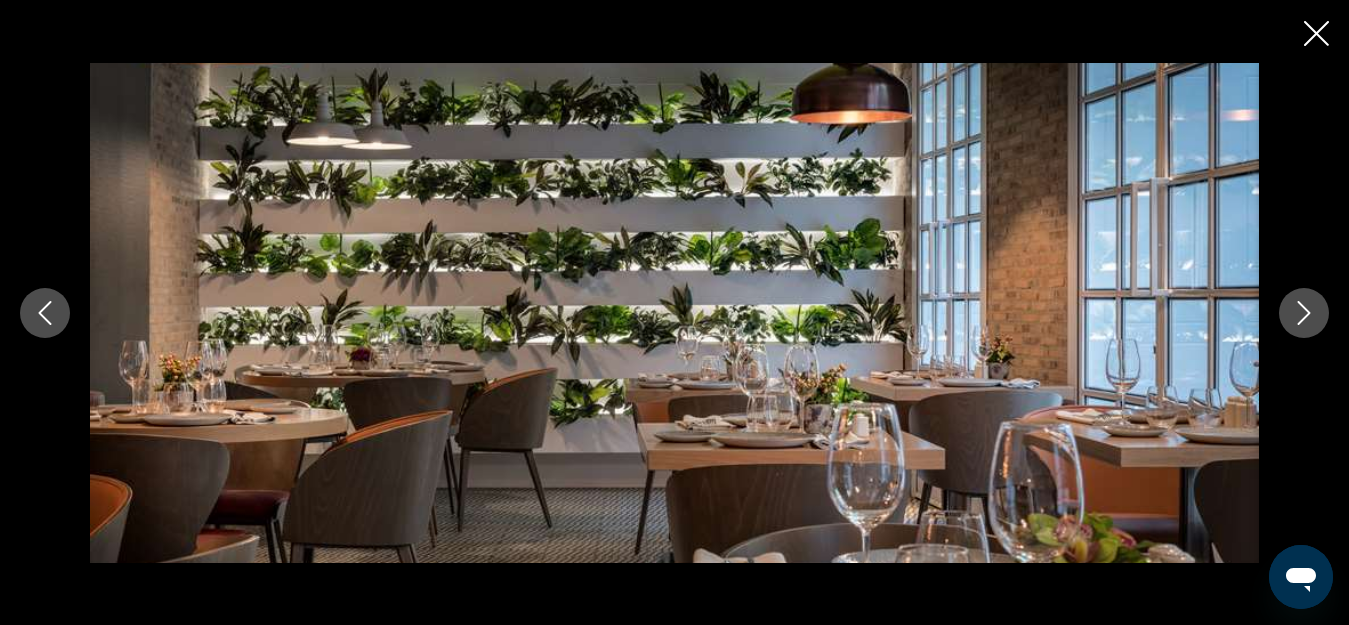 click 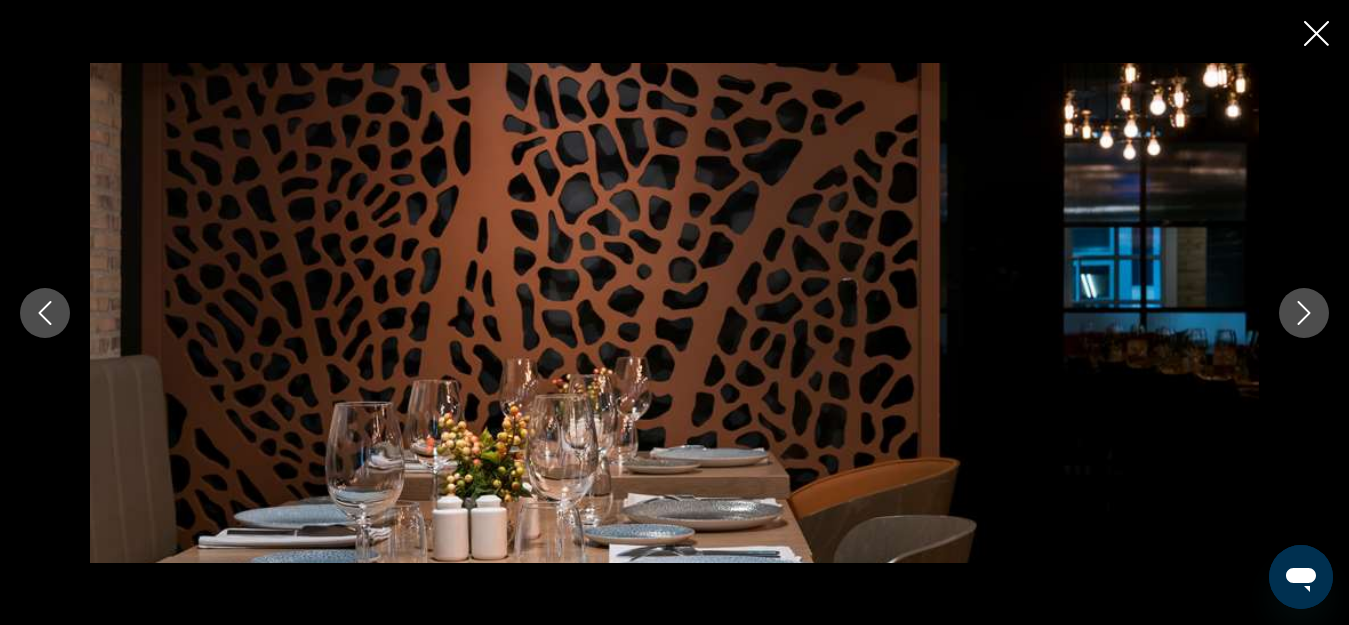click 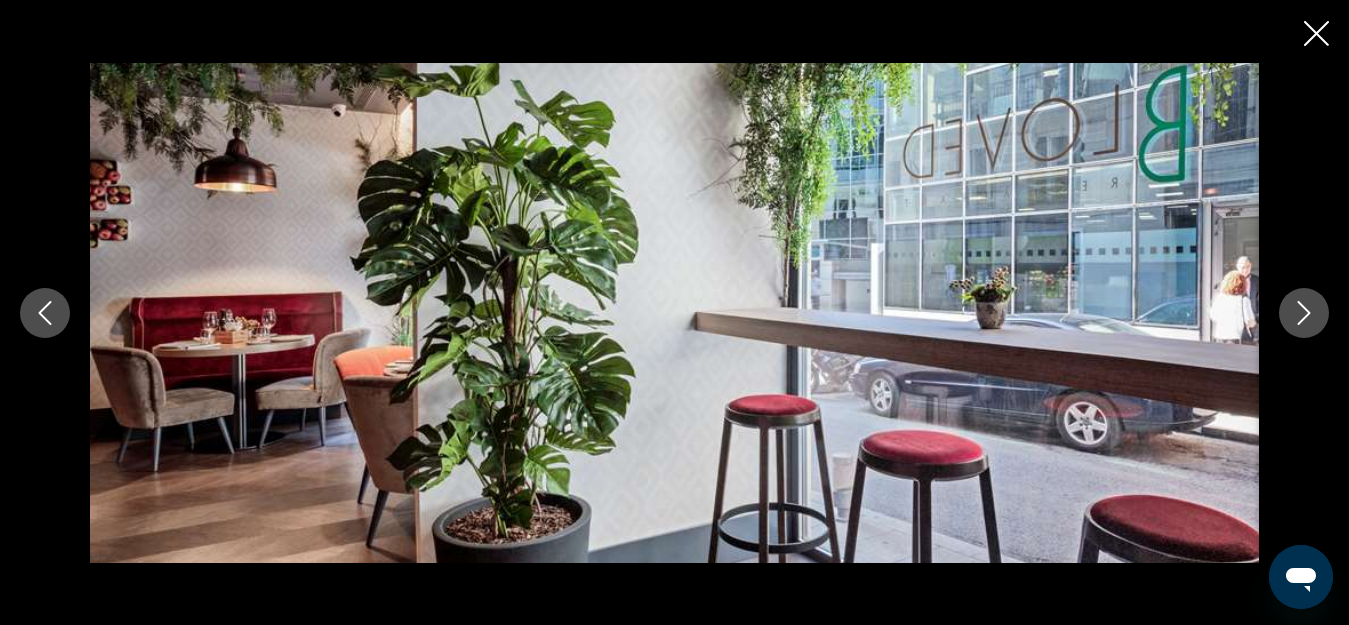 click 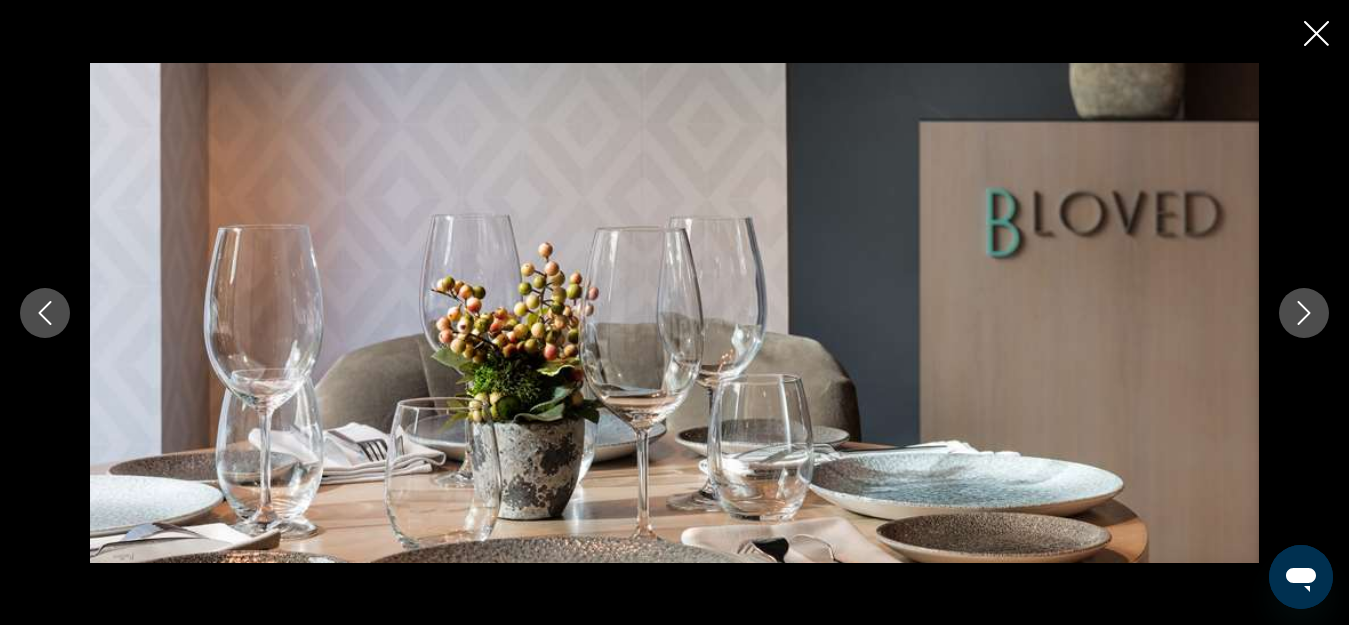 click 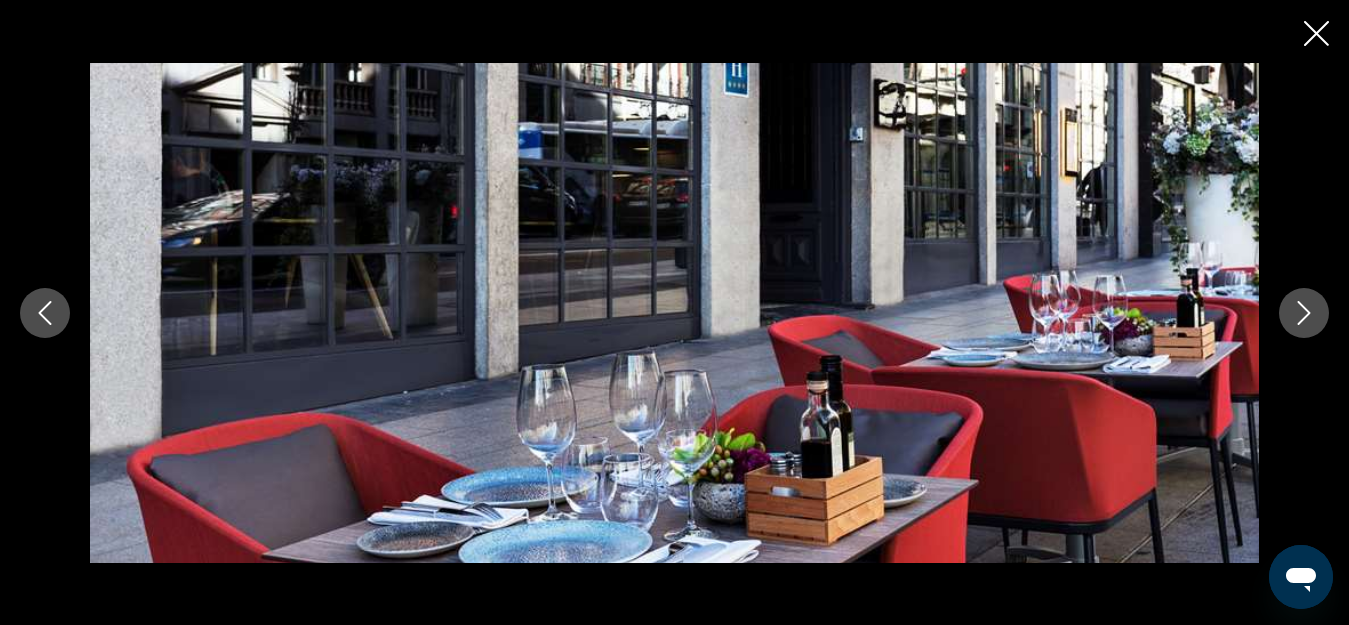 click 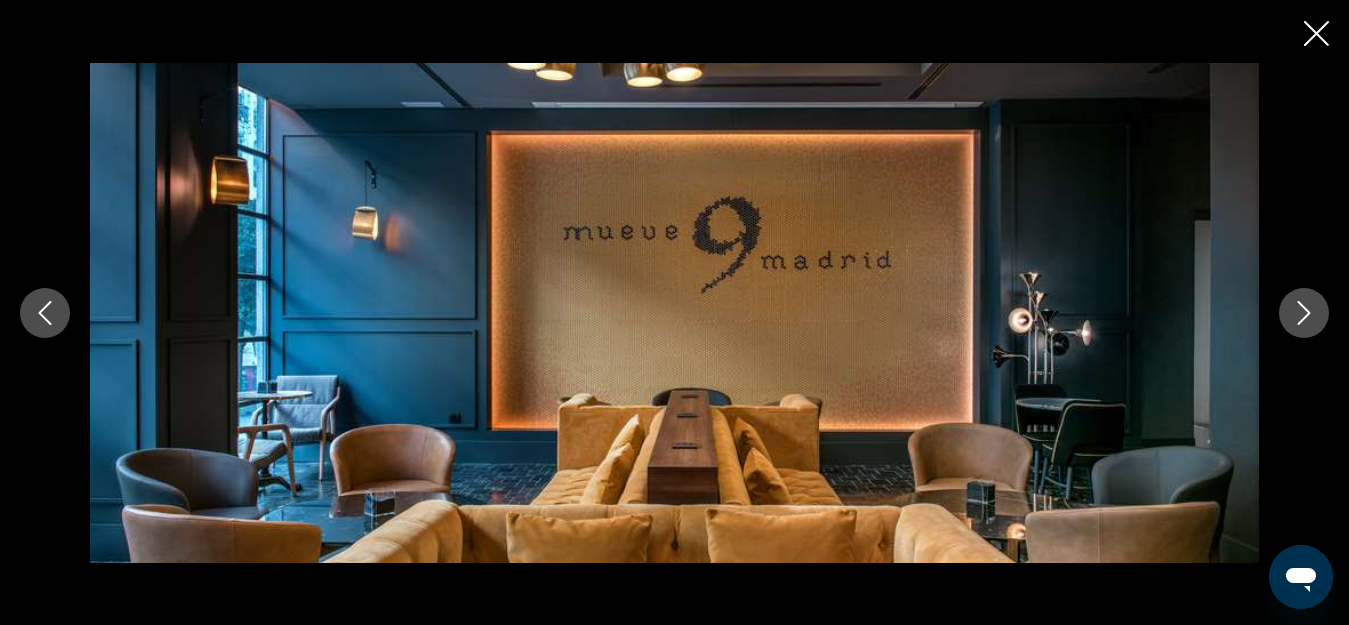 click 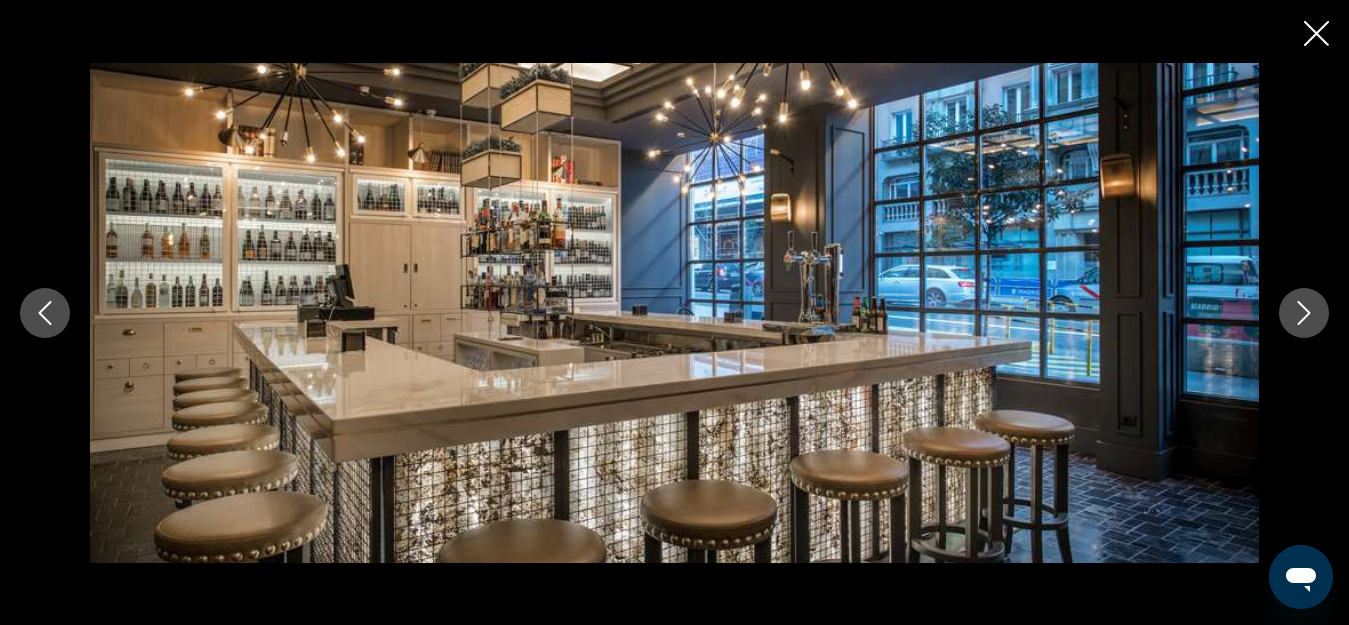 click 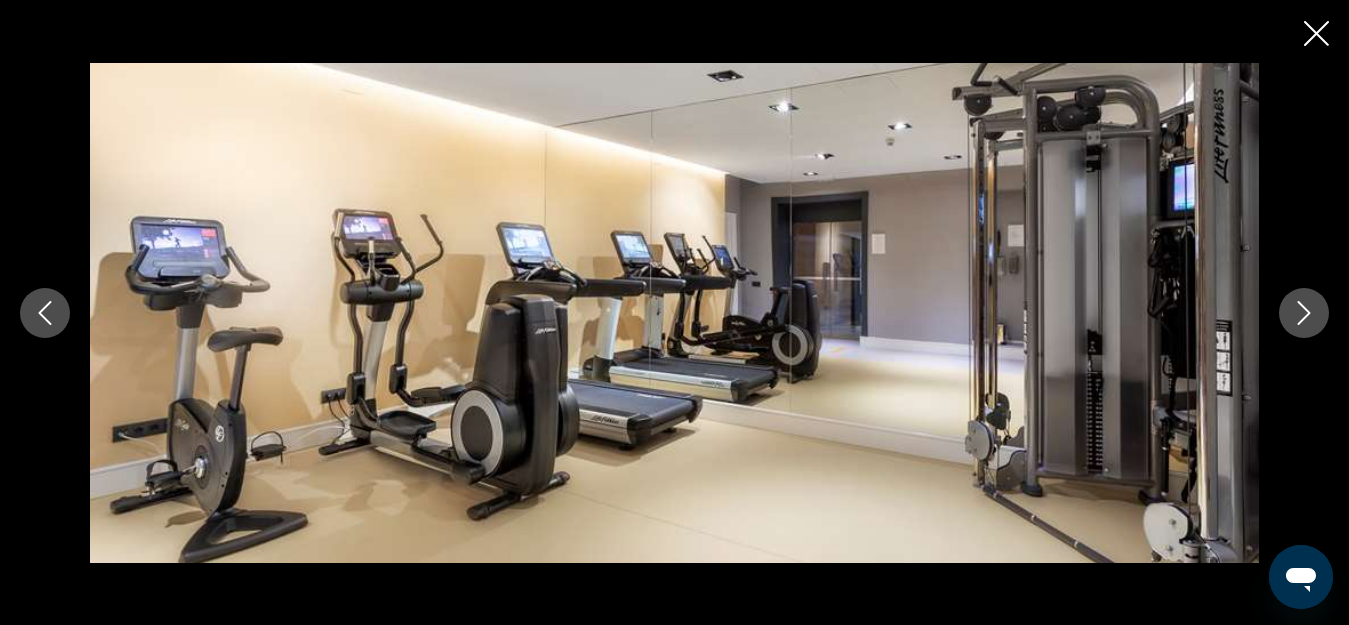 click 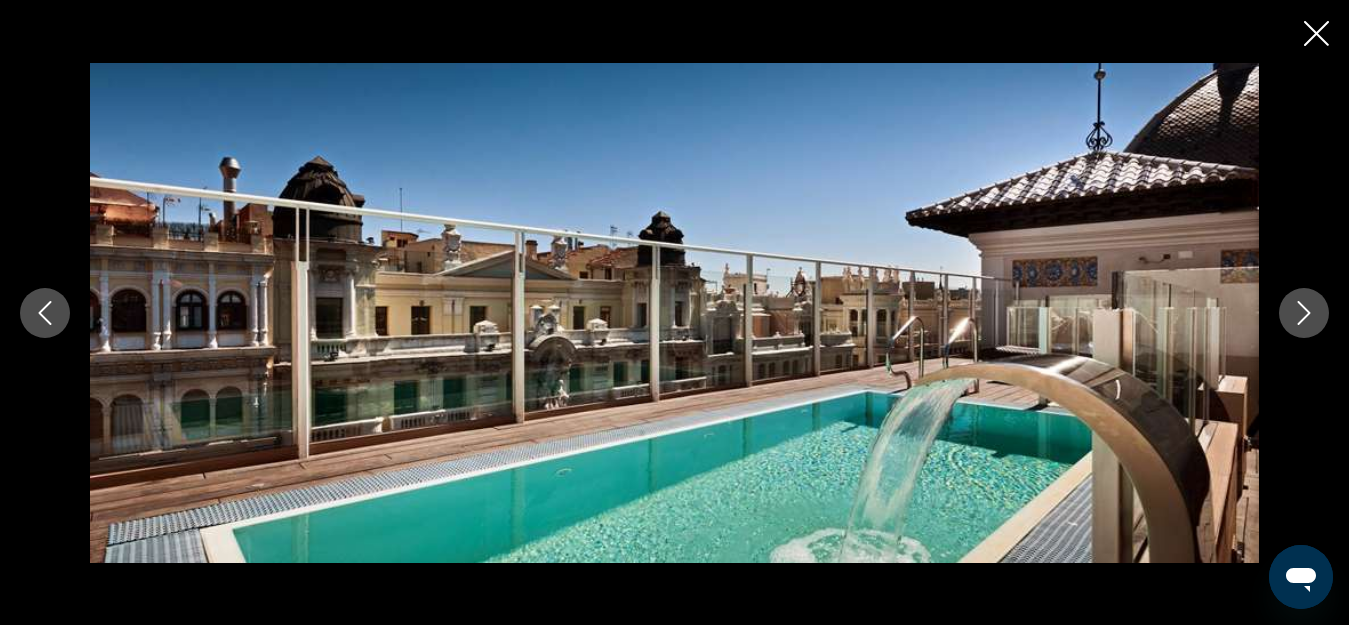 click 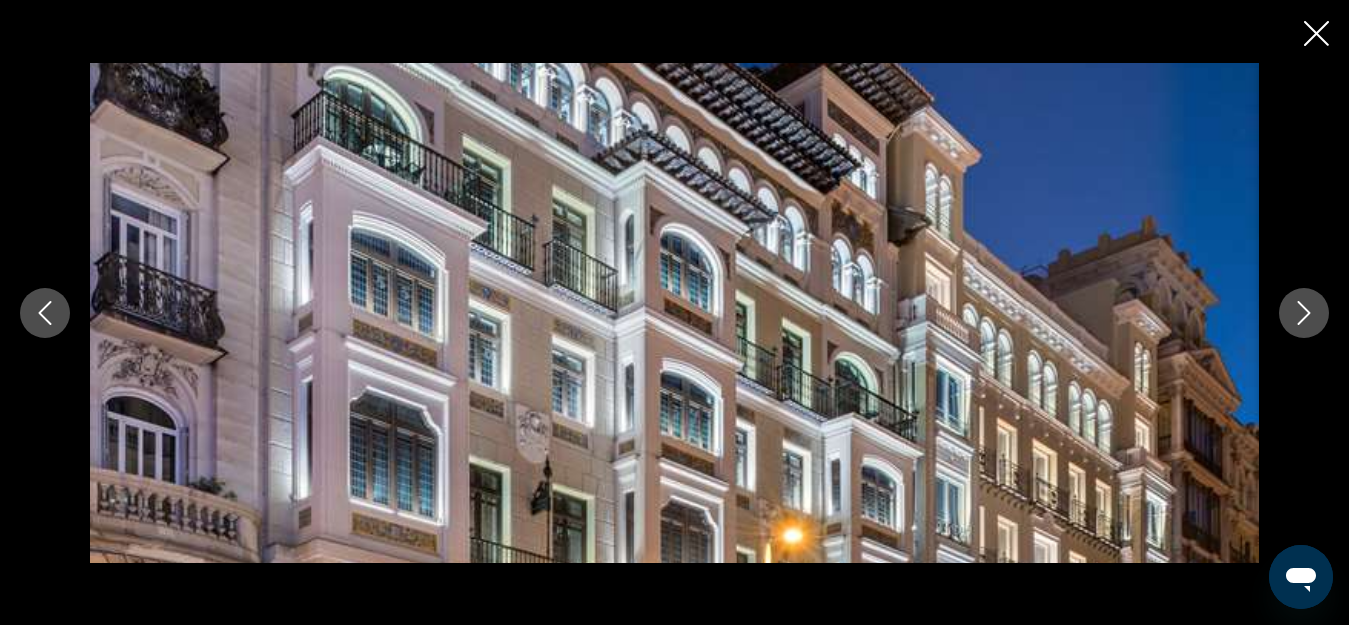 click 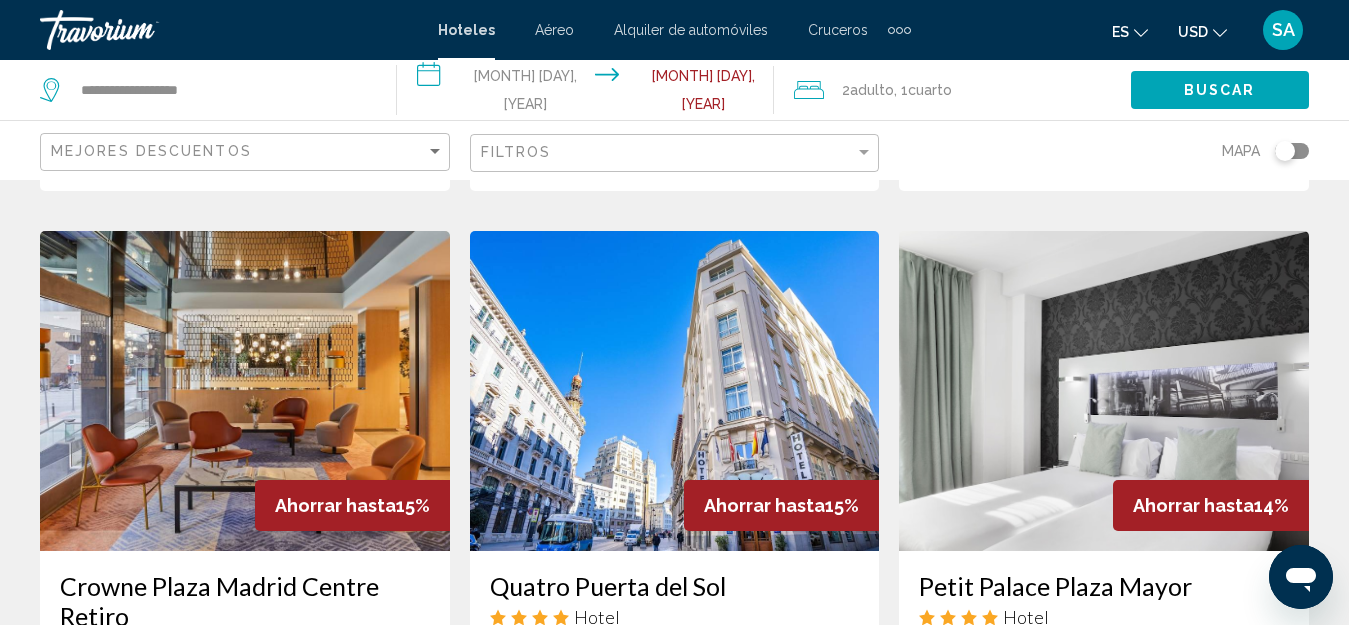 scroll, scrollTop: 1500, scrollLeft: 0, axis: vertical 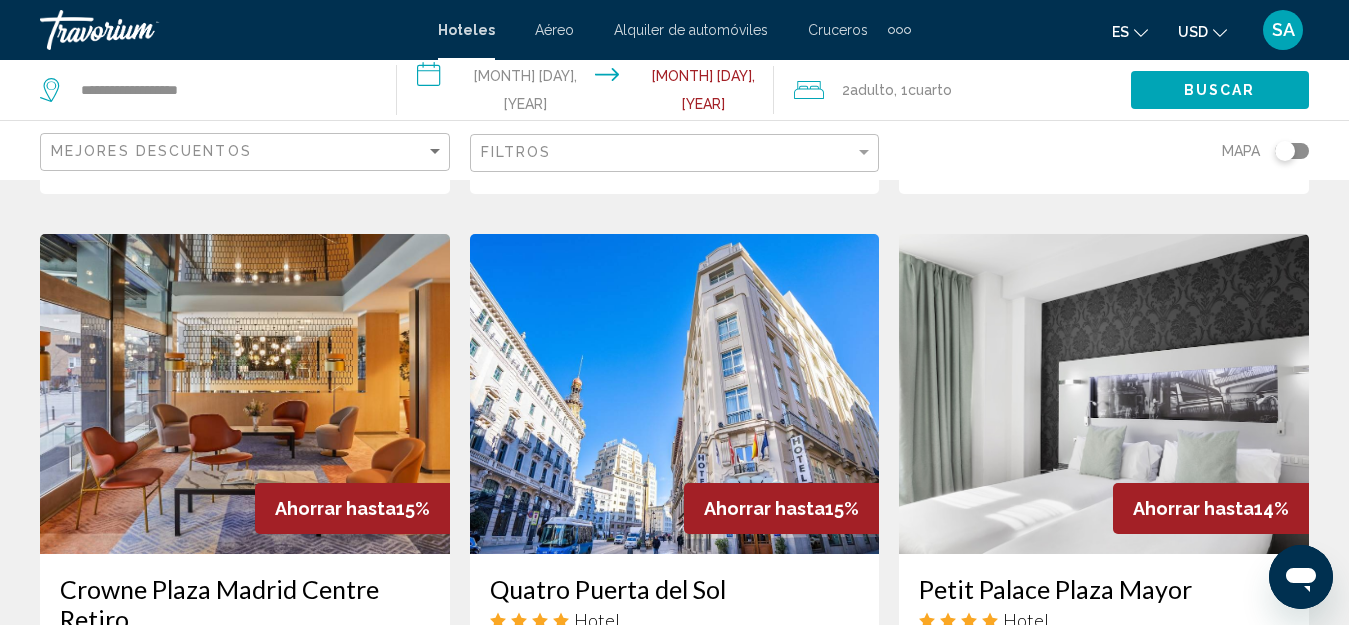 click at bounding box center [675, 394] 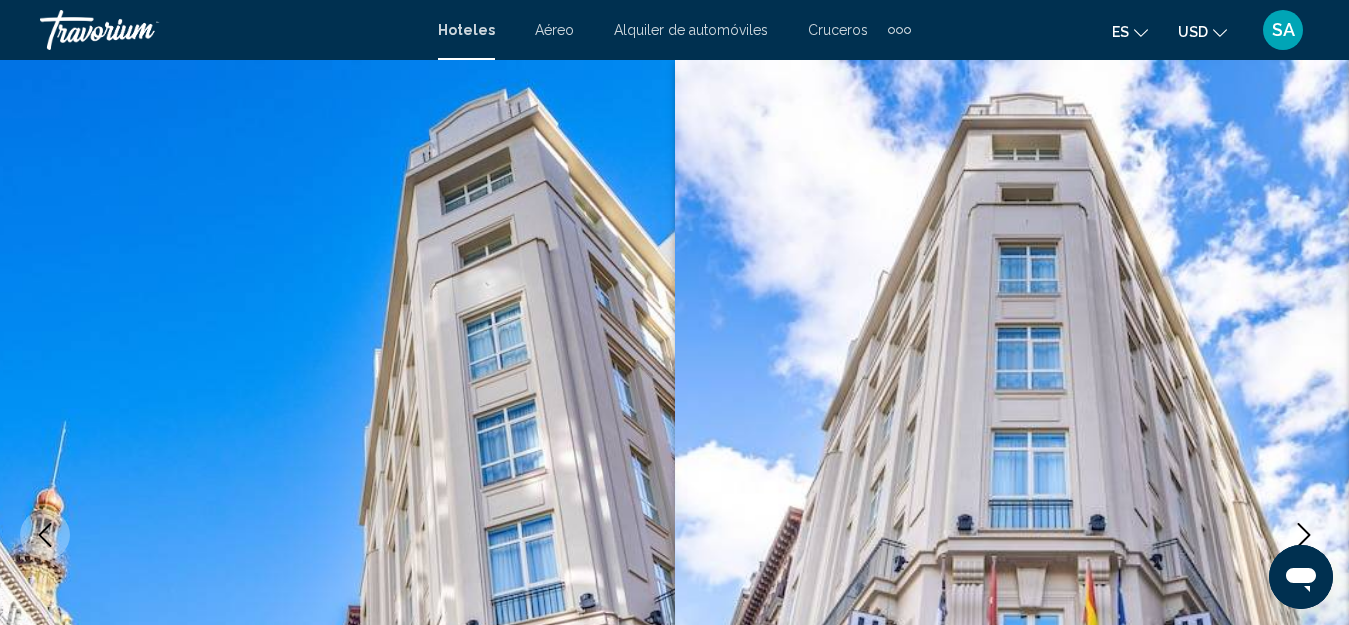 scroll, scrollTop: 300, scrollLeft: 0, axis: vertical 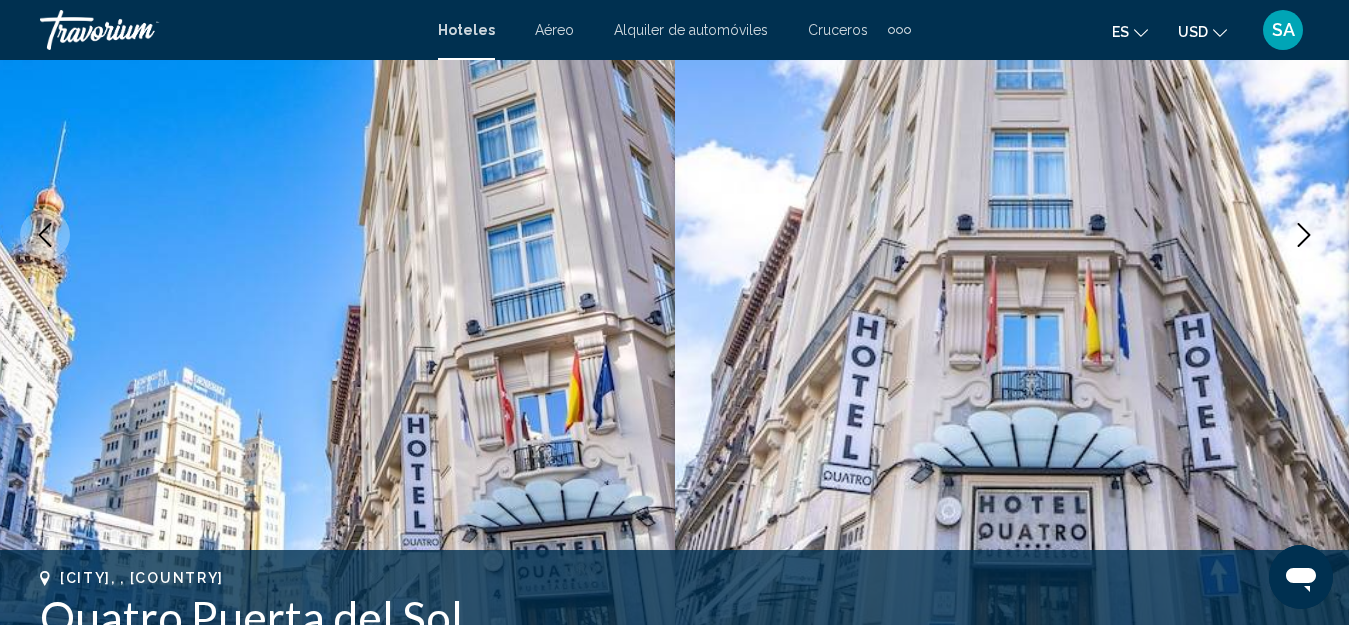 click 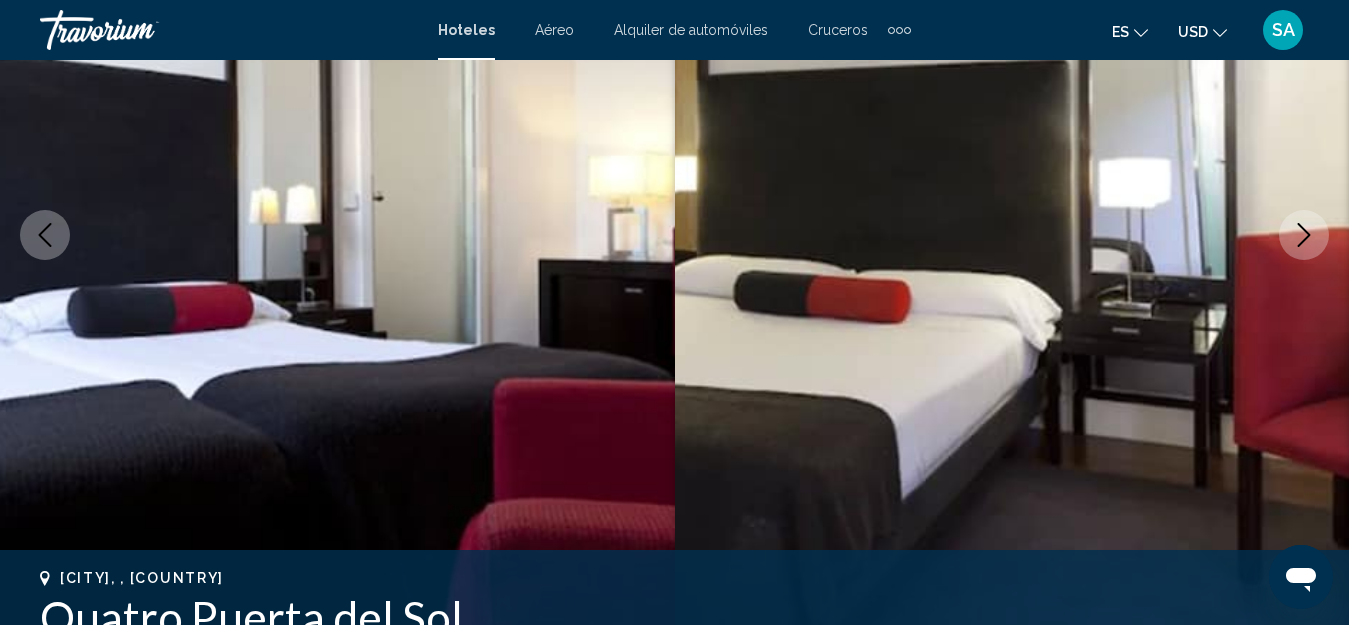 click 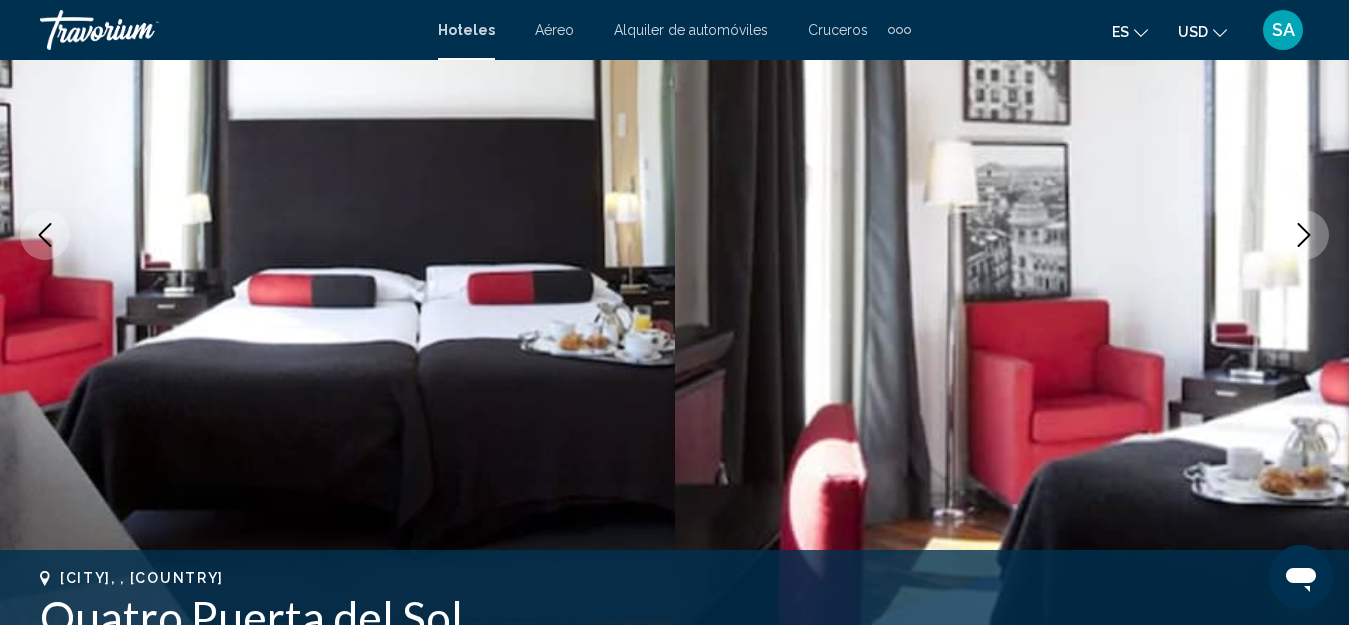 click 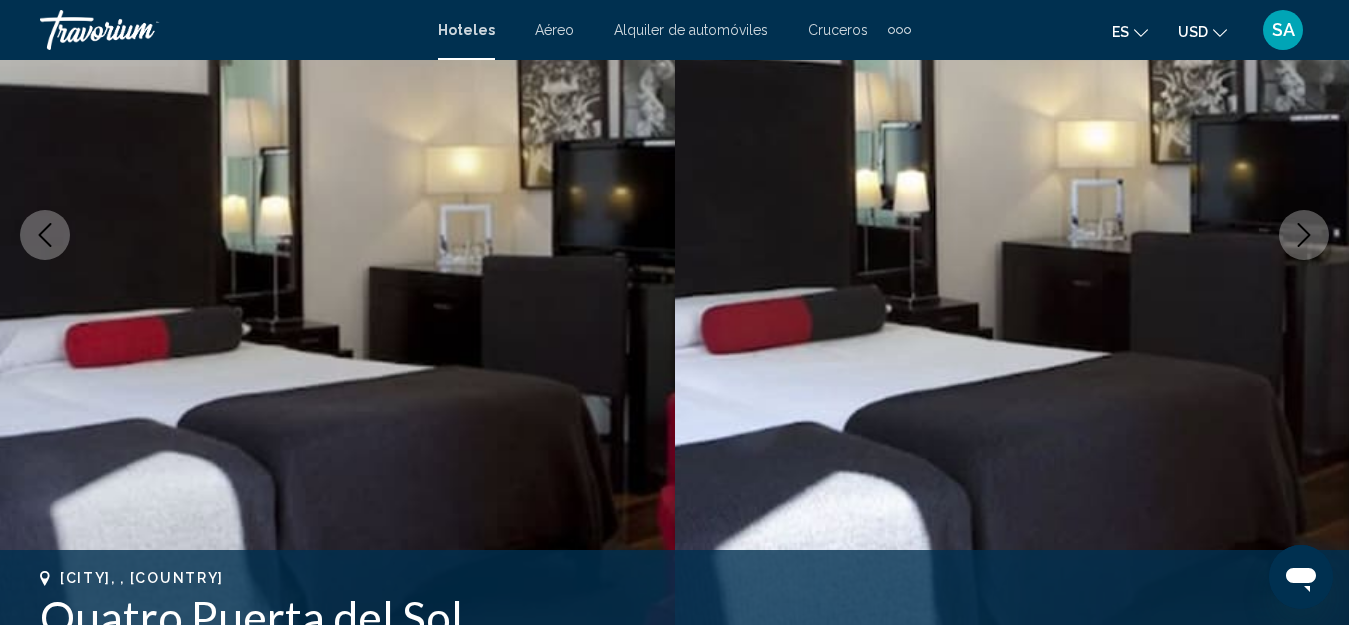 click 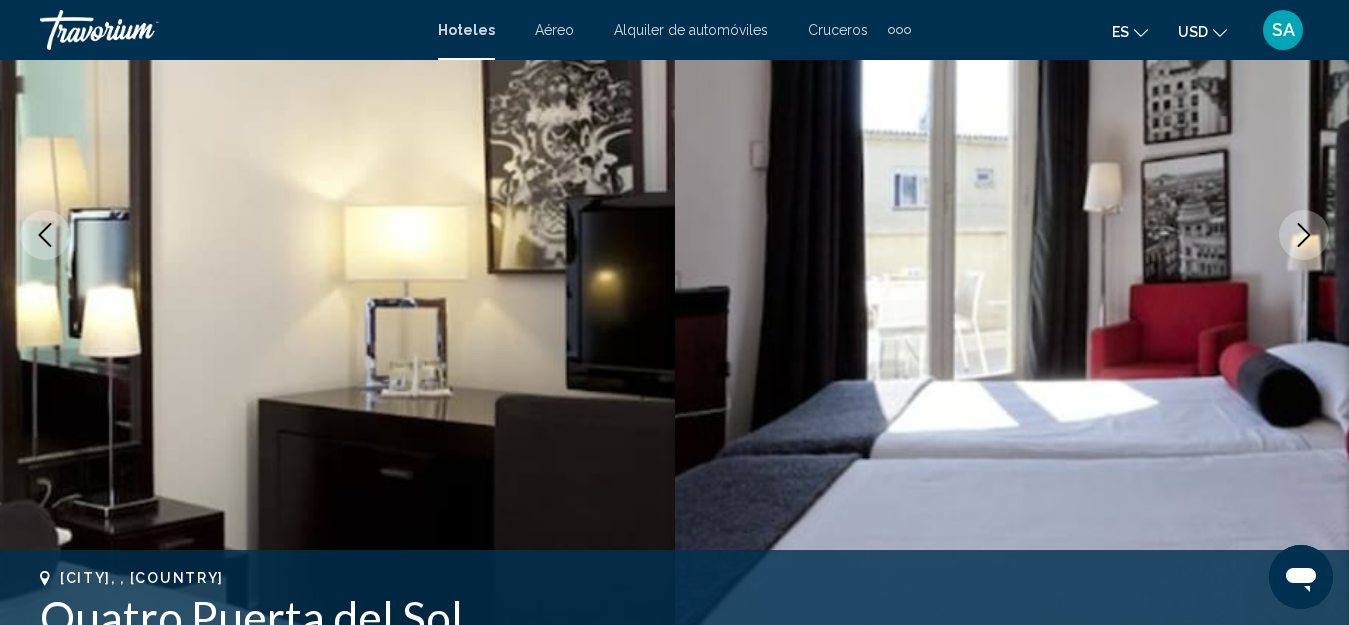 click 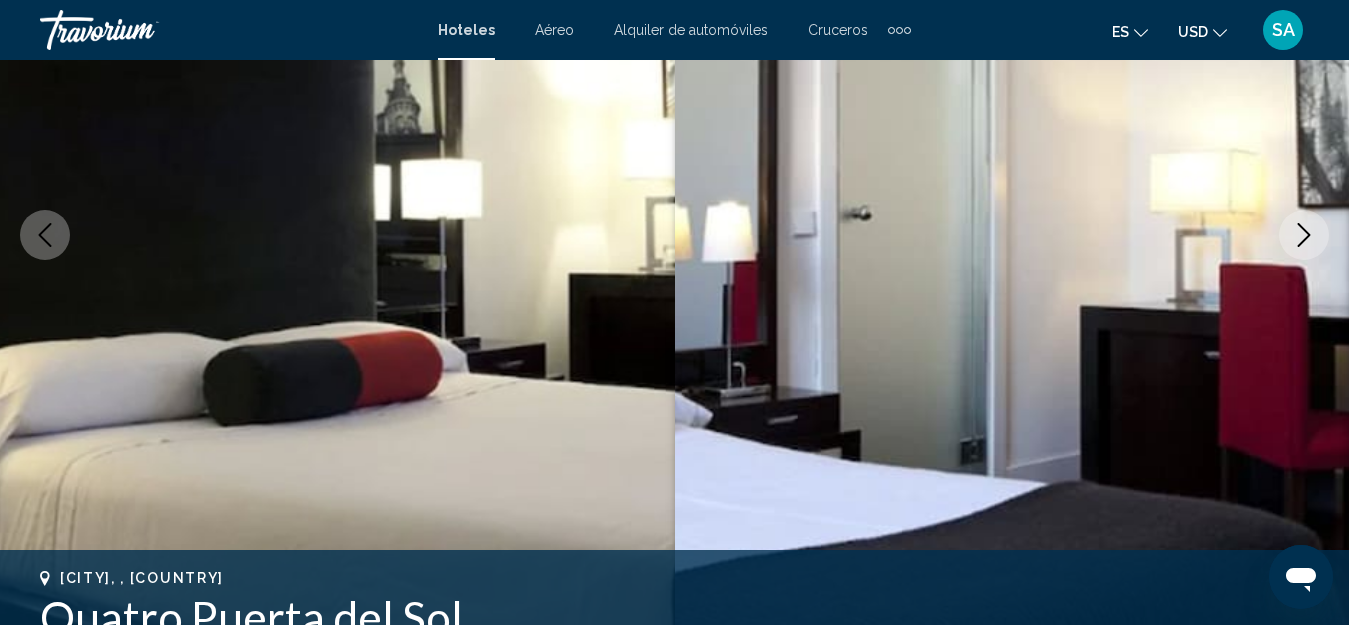click 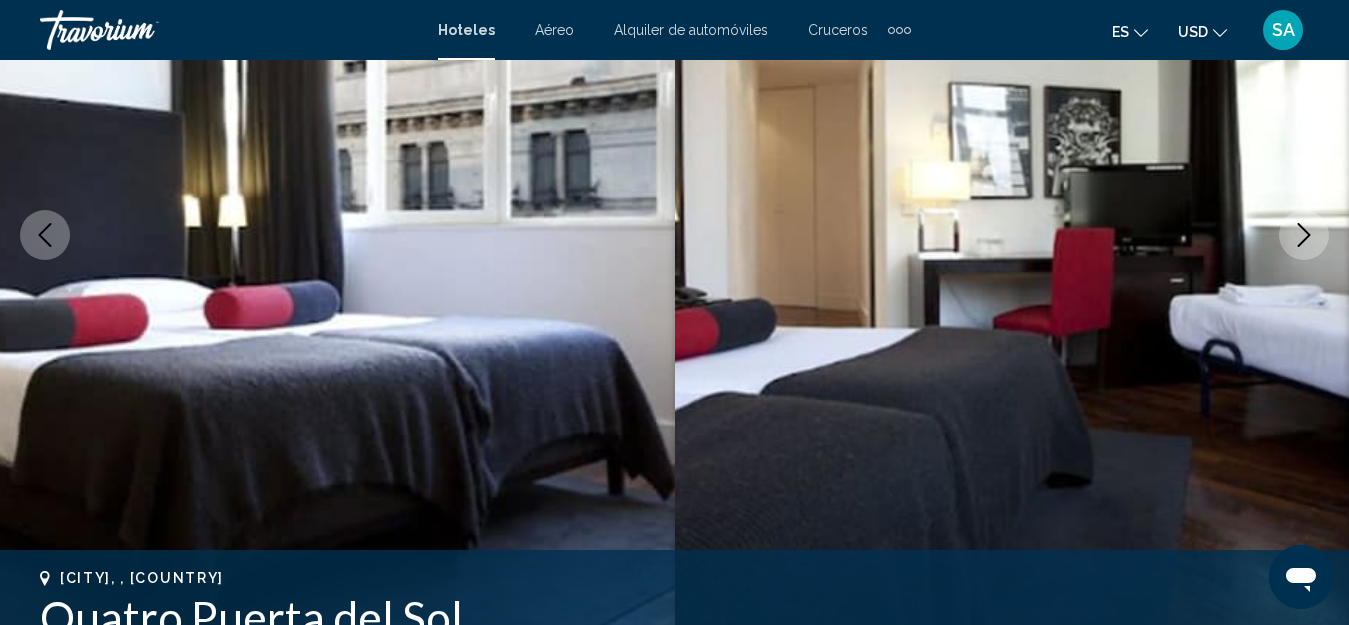 click 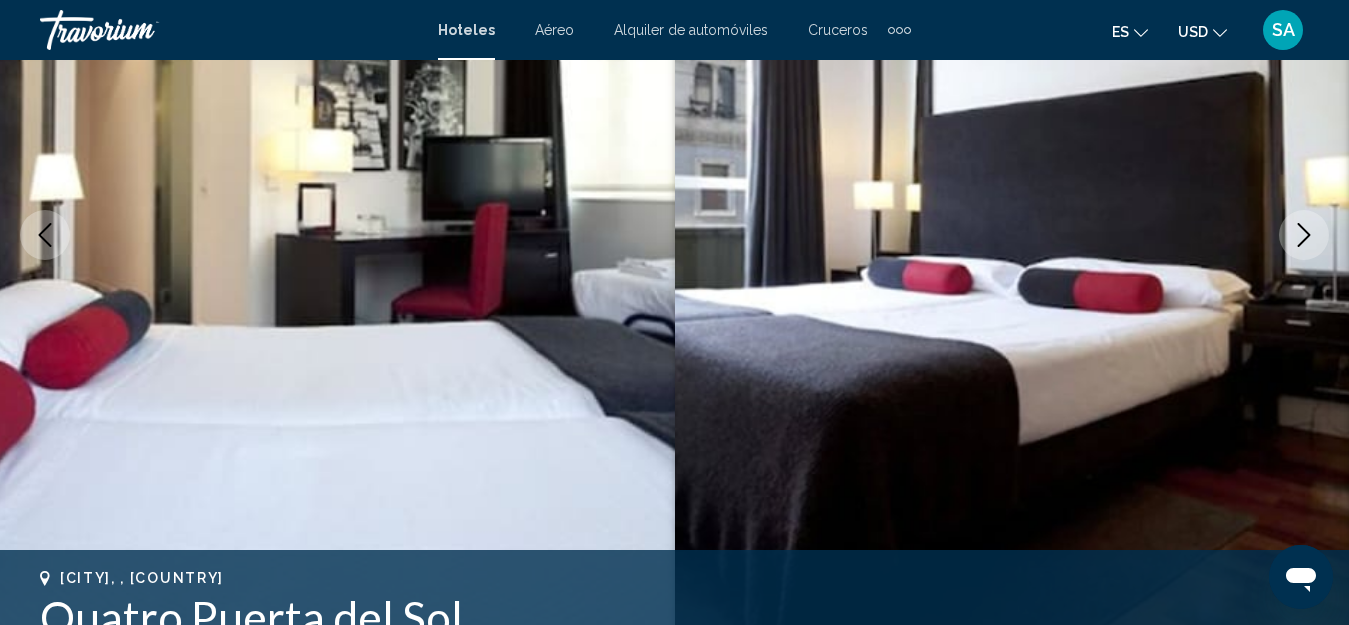 click 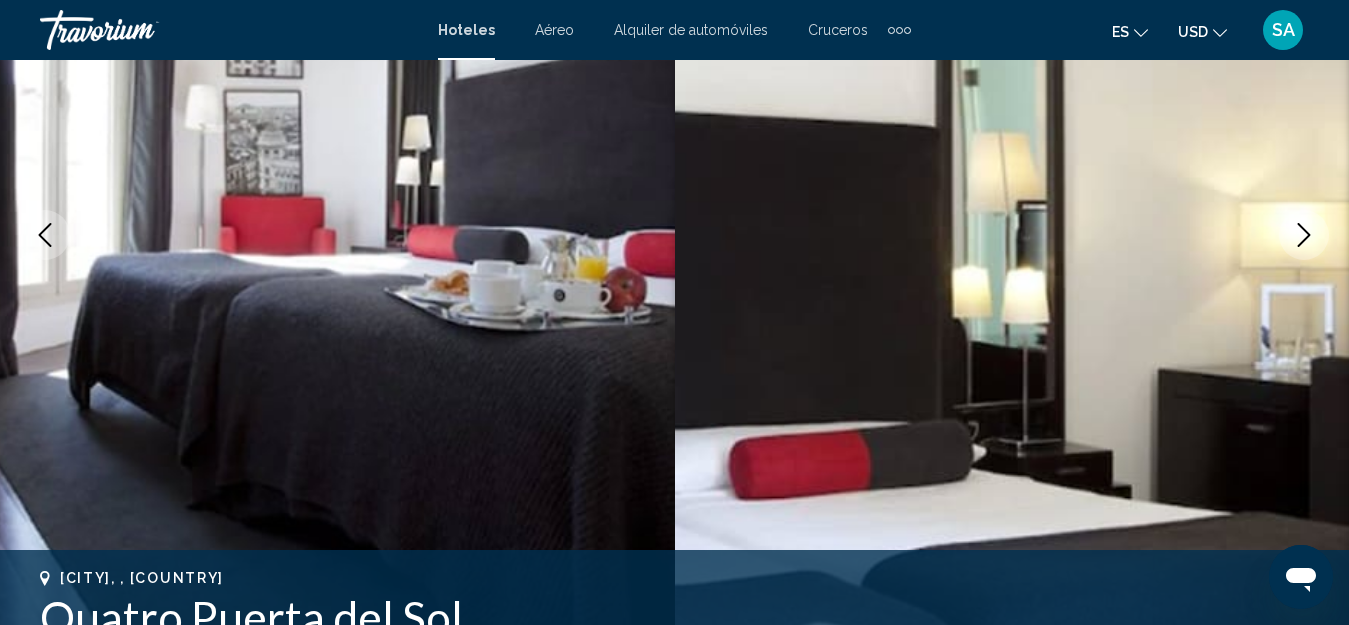 click 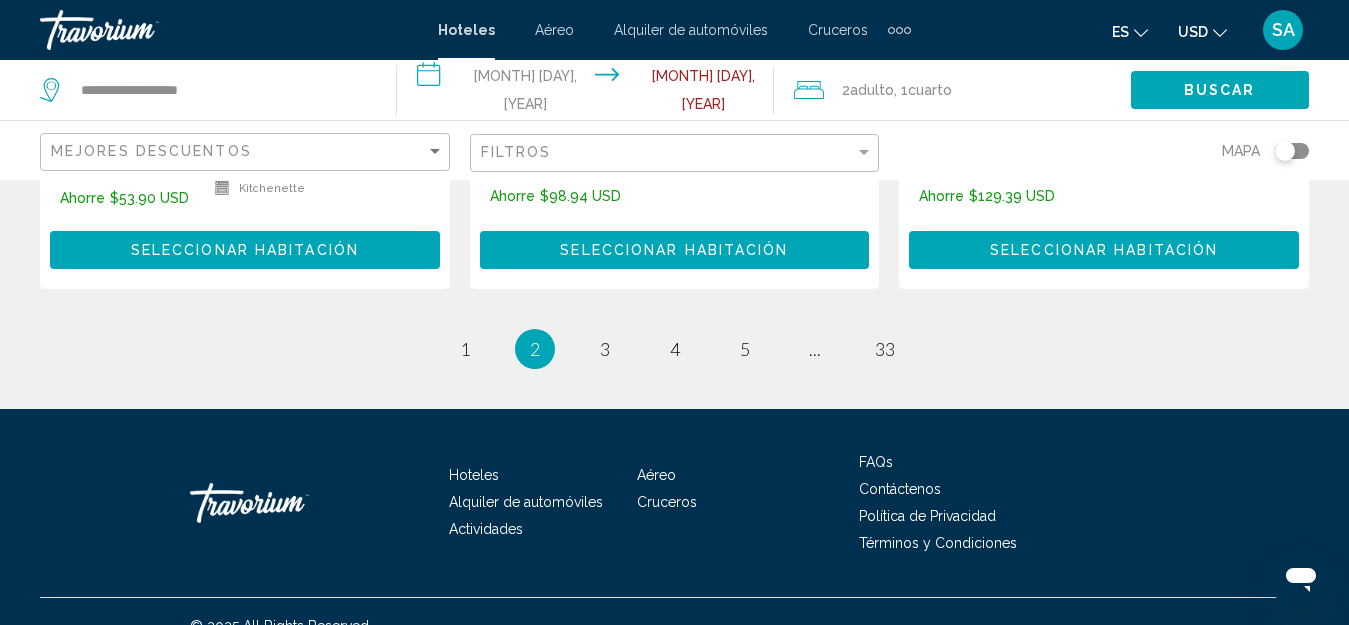 scroll, scrollTop: 2929, scrollLeft: 0, axis: vertical 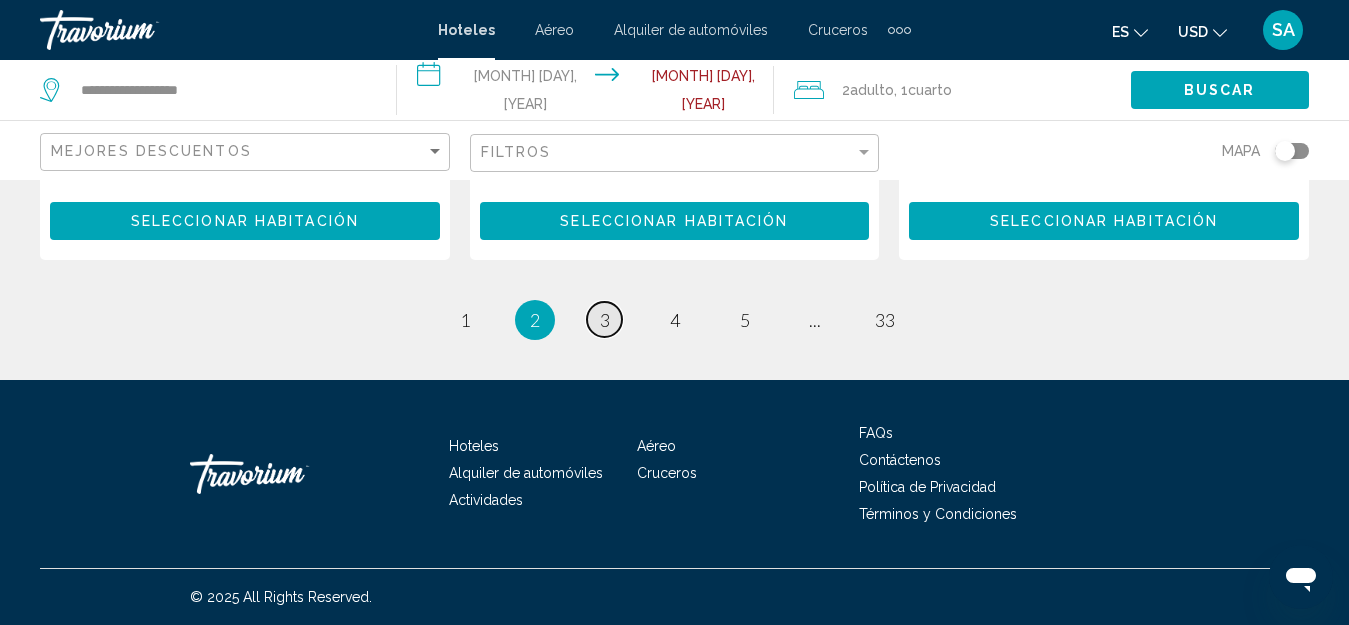 click on "3" at bounding box center (605, 320) 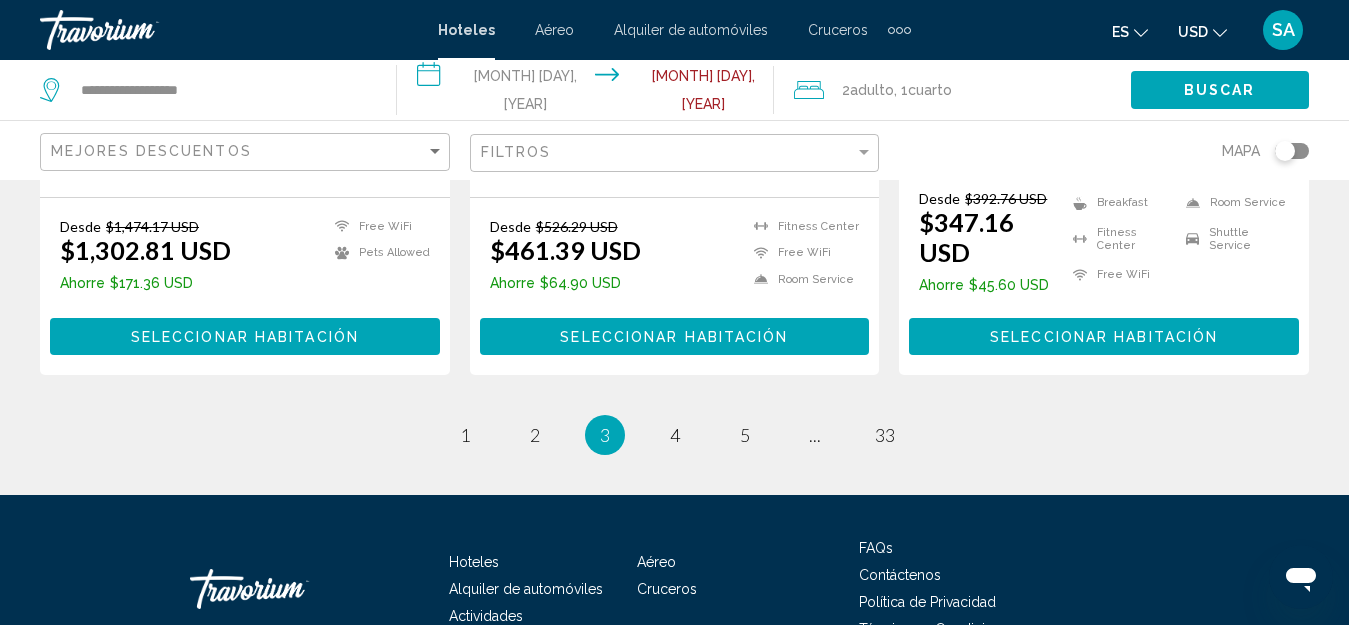 scroll, scrollTop: 2910, scrollLeft: 0, axis: vertical 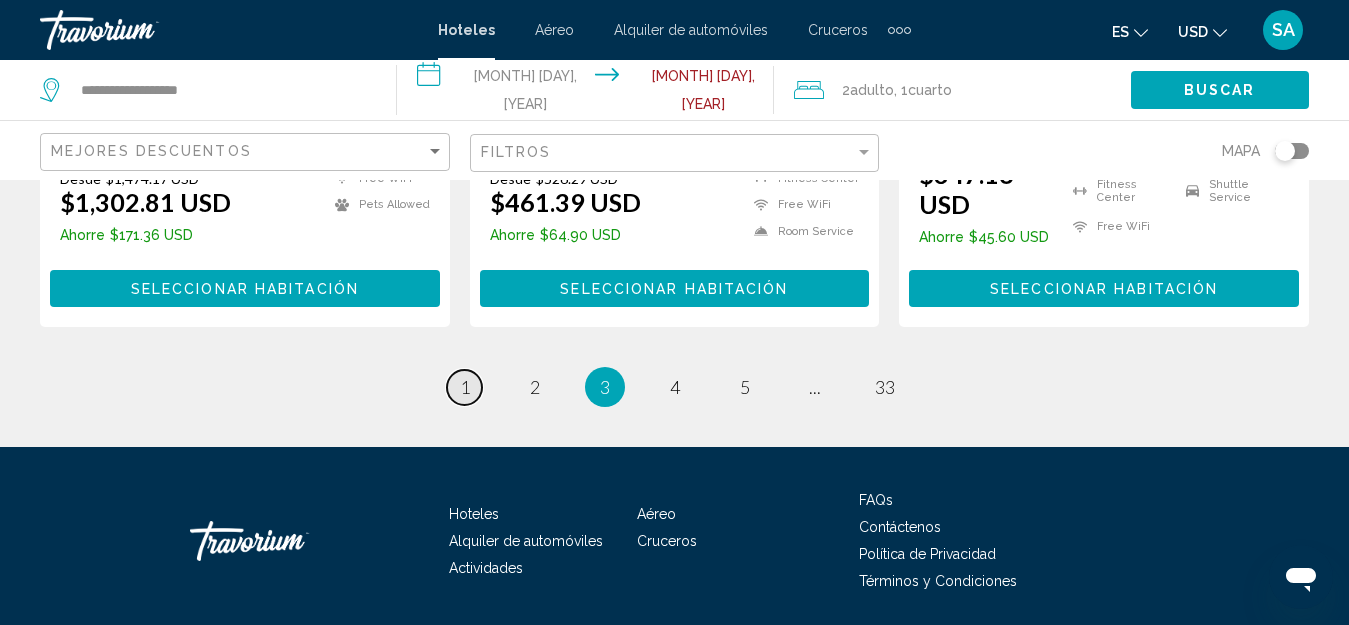click on "page  1" at bounding box center [464, 387] 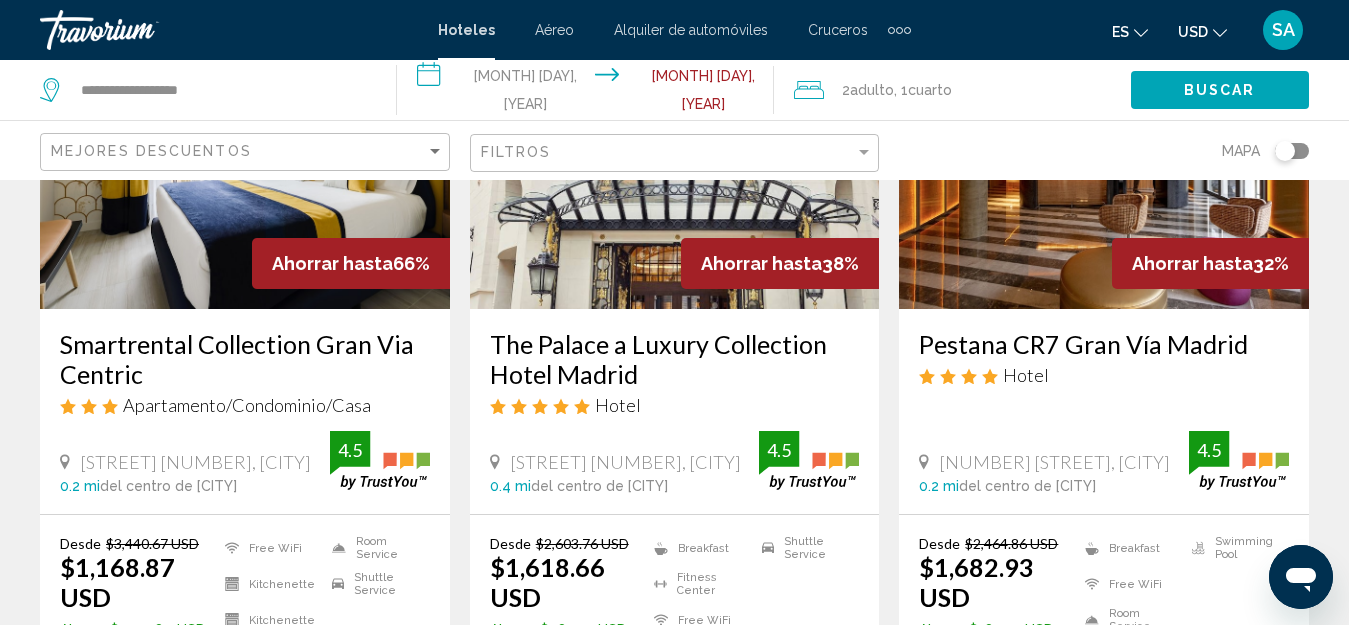 scroll, scrollTop: 200, scrollLeft: 0, axis: vertical 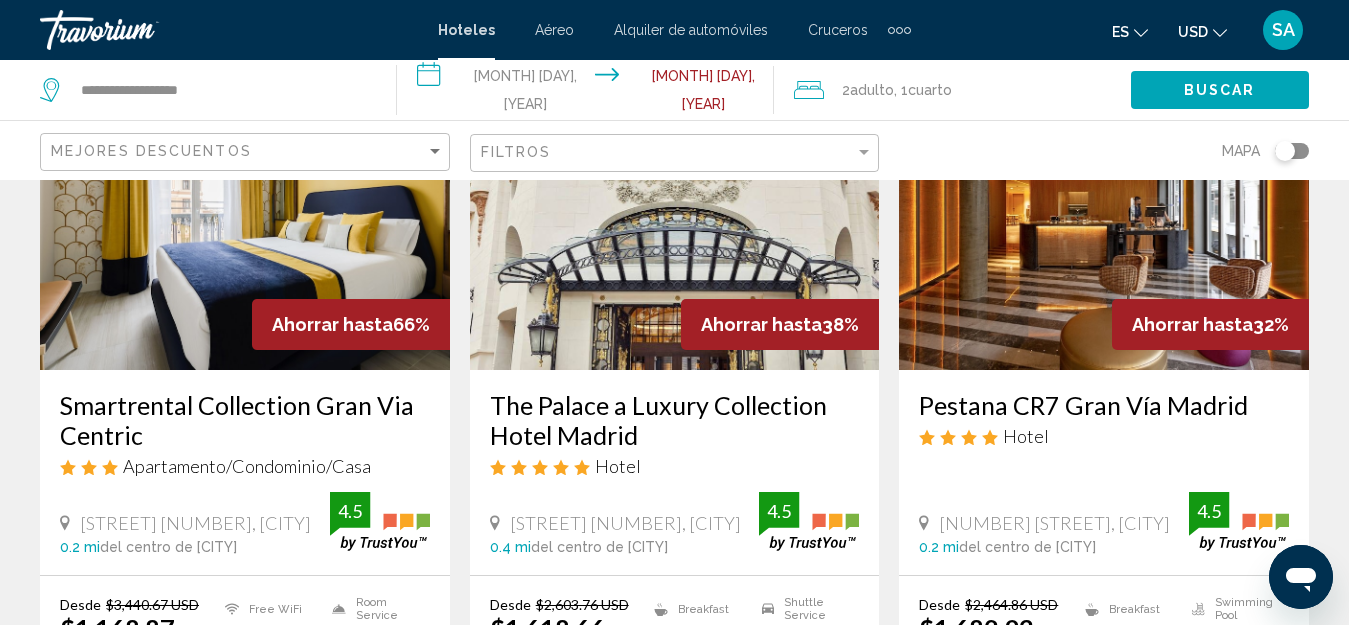 click at bounding box center [245, 210] 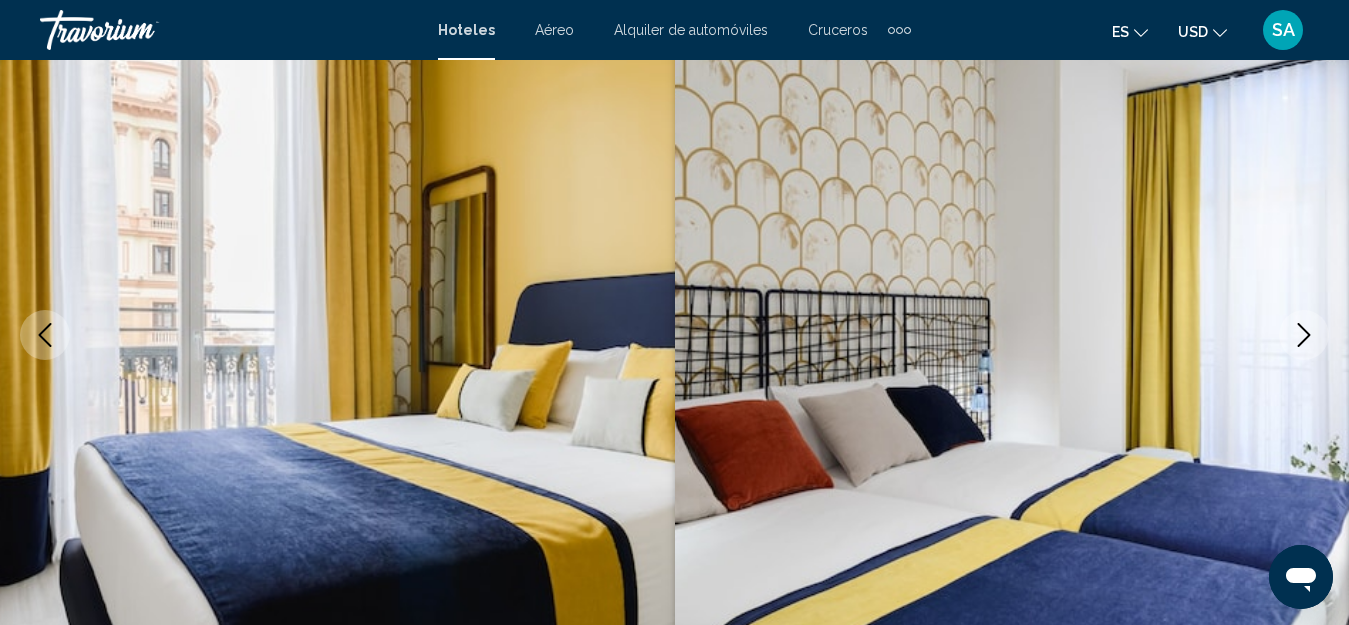 scroll, scrollTop: 0, scrollLeft: 0, axis: both 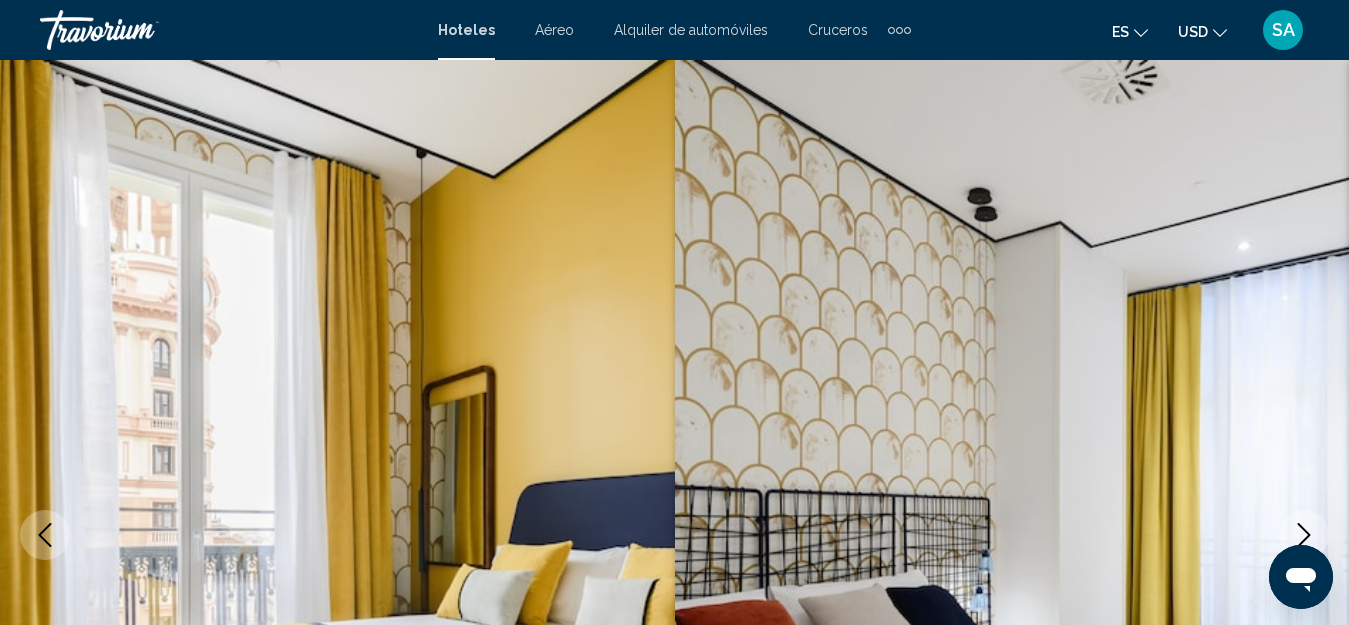 click at bounding box center (1304, 535) 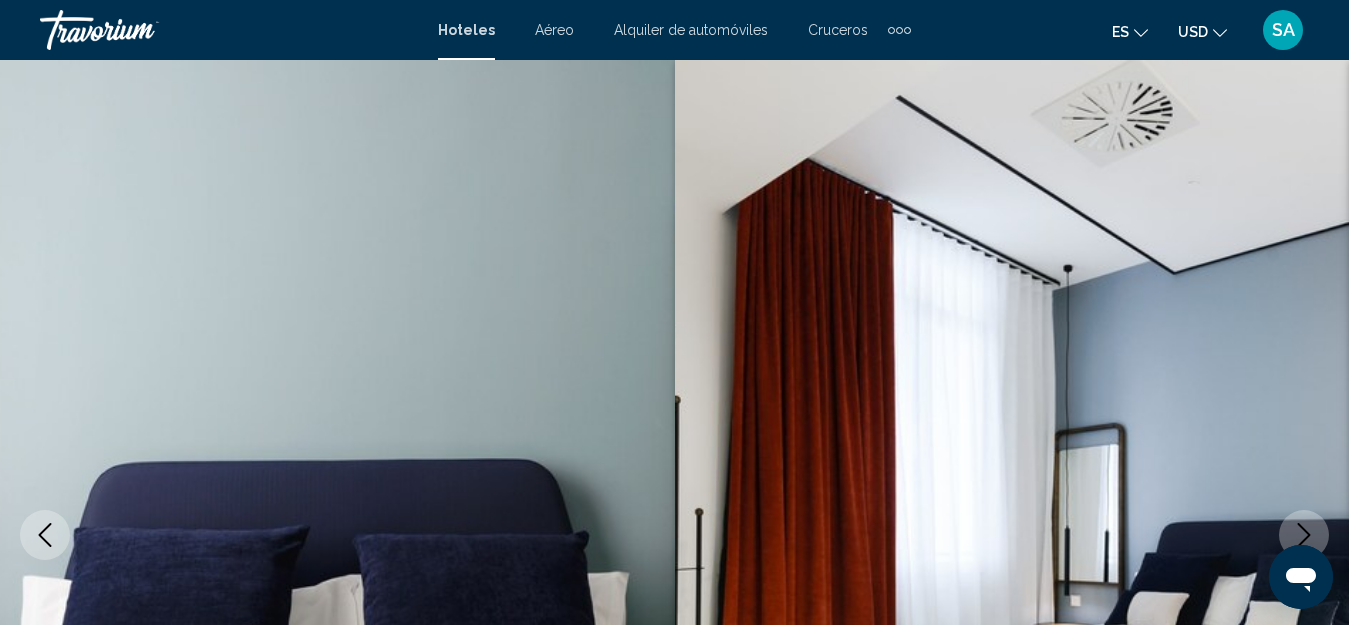 click at bounding box center [1304, 535] 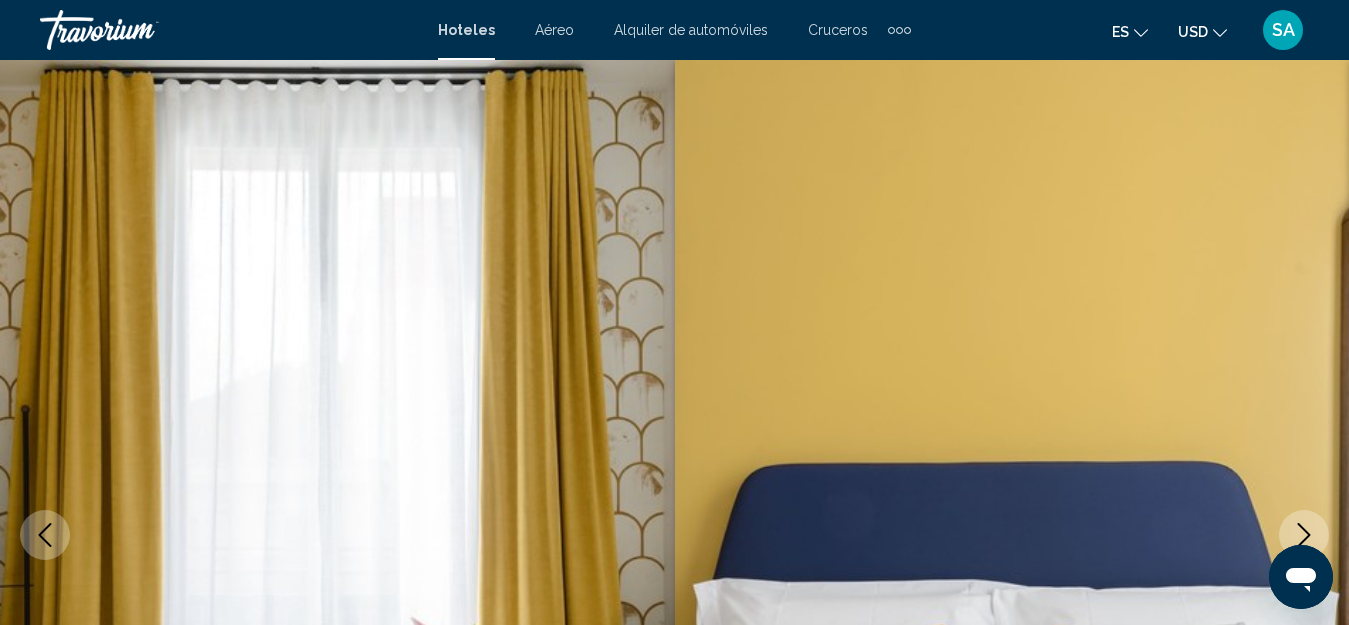 click at bounding box center [1304, 535] 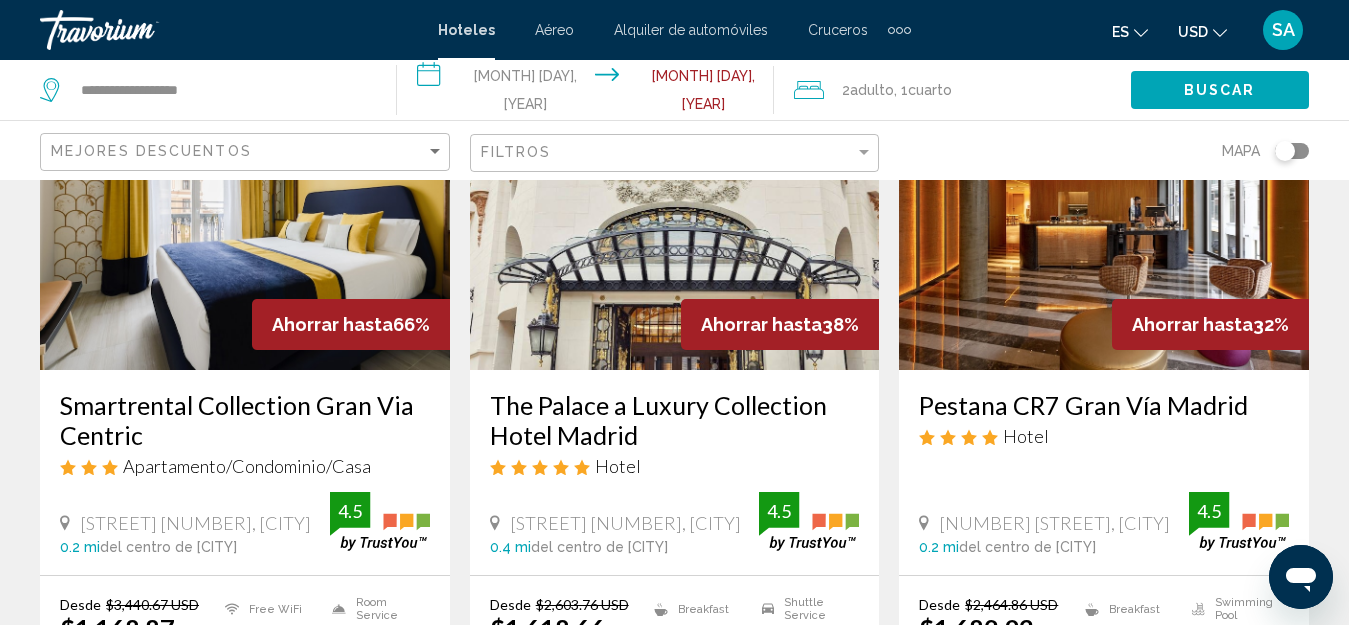 scroll, scrollTop: 100, scrollLeft: 0, axis: vertical 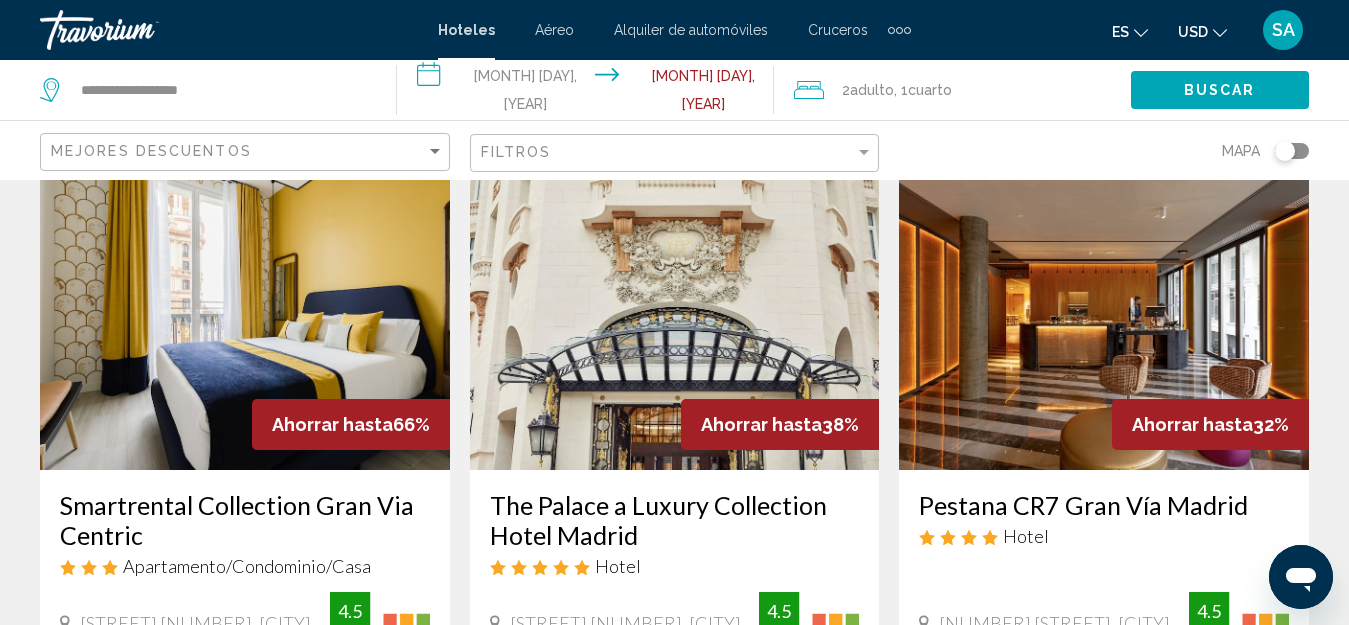 click at bounding box center (675, 310) 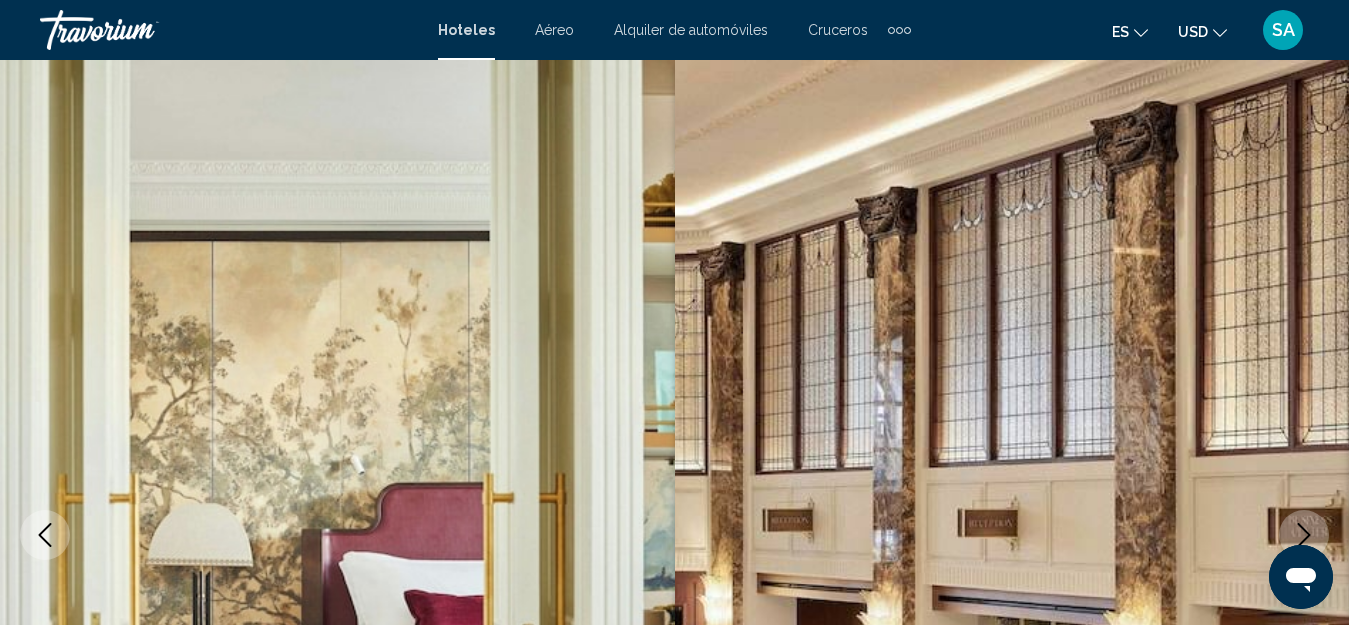 scroll, scrollTop: 100, scrollLeft: 0, axis: vertical 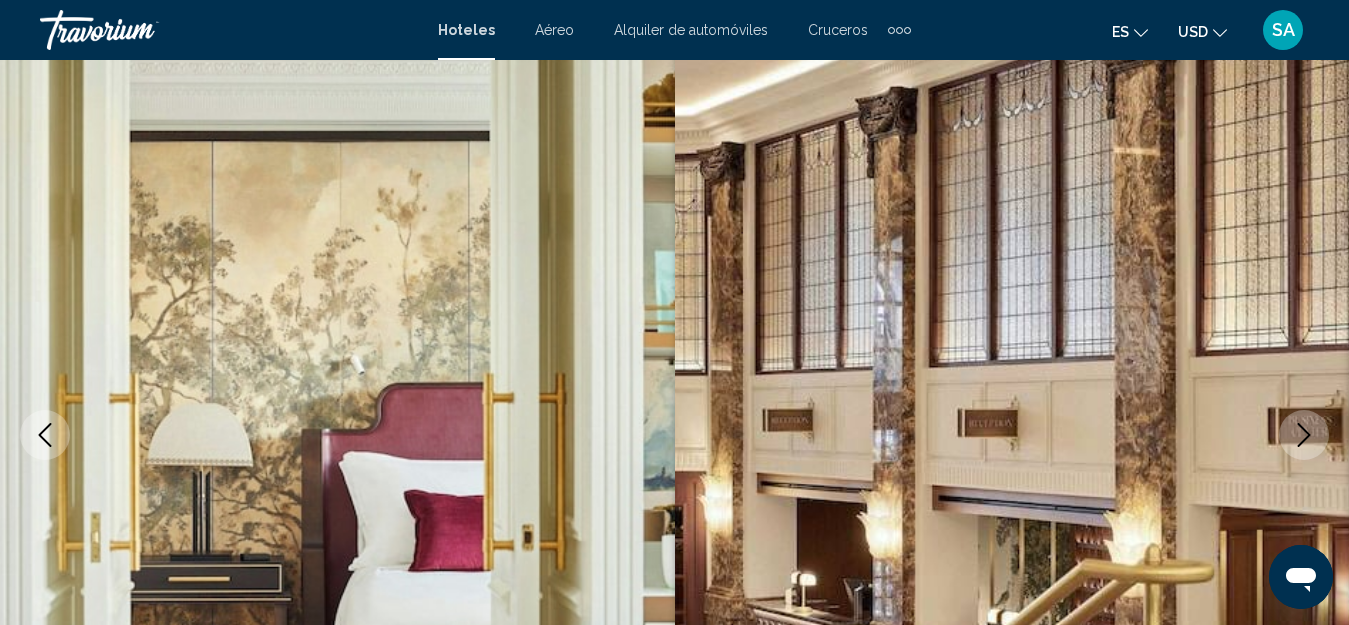 click at bounding box center (1304, 435) 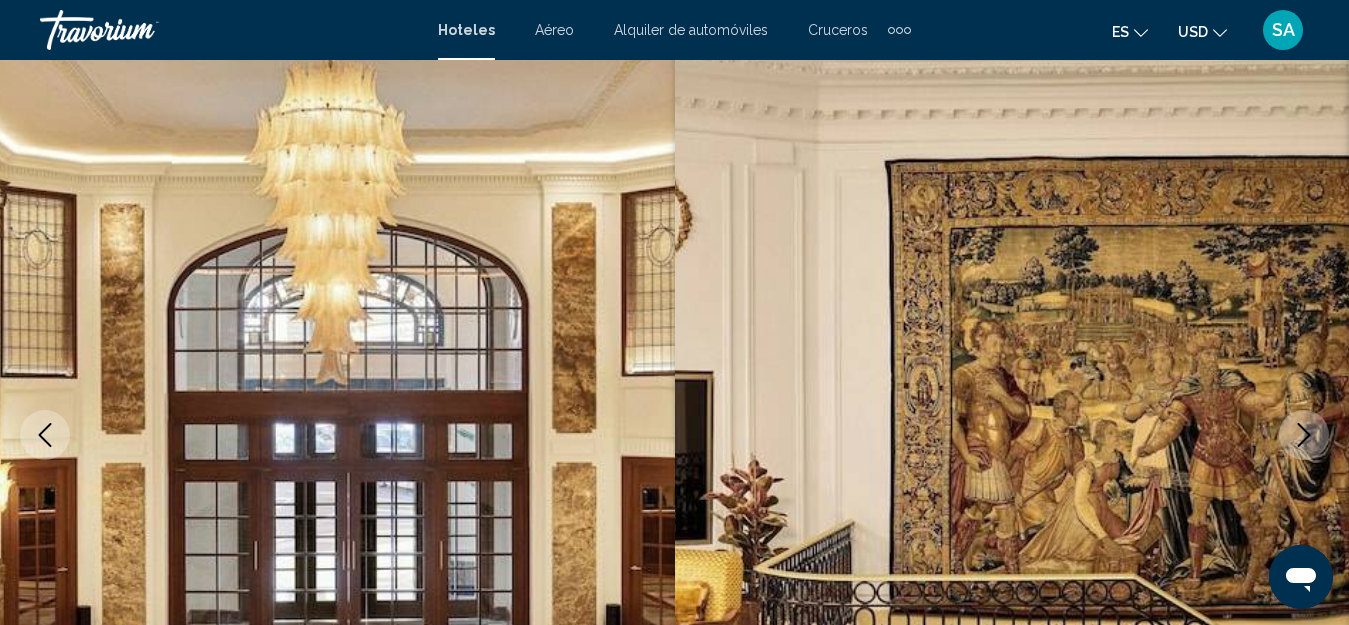 click at bounding box center [1304, 435] 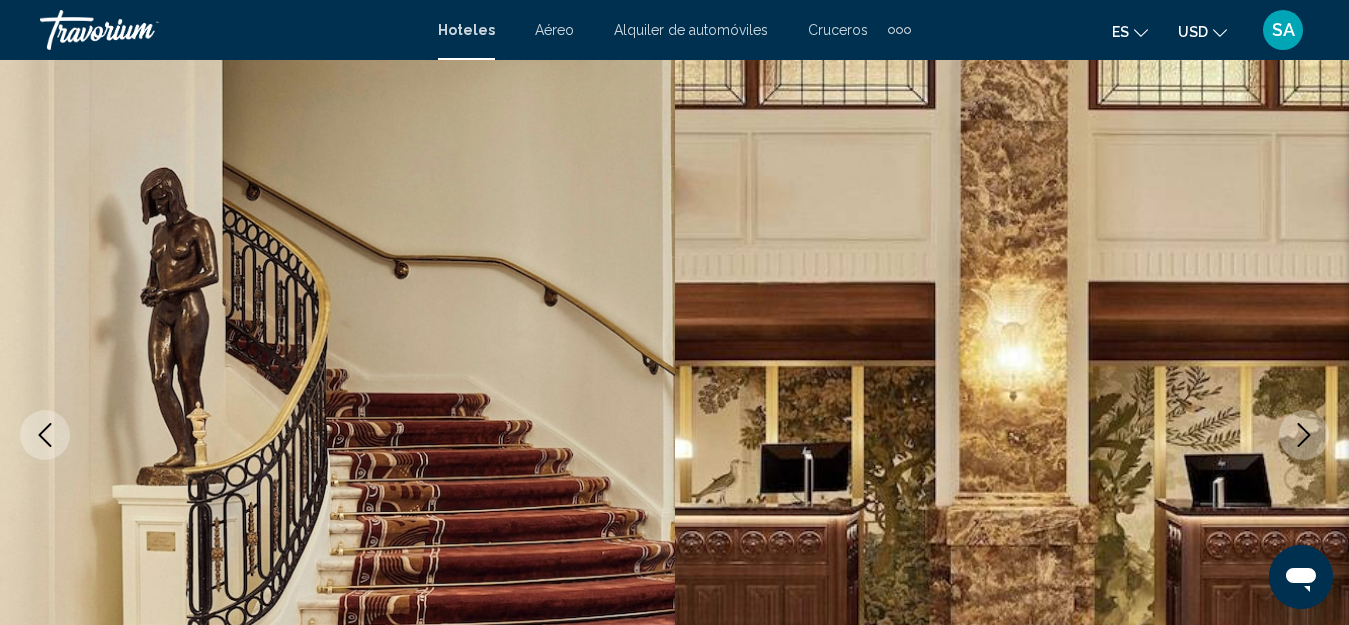 click at bounding box center [1304, 435] 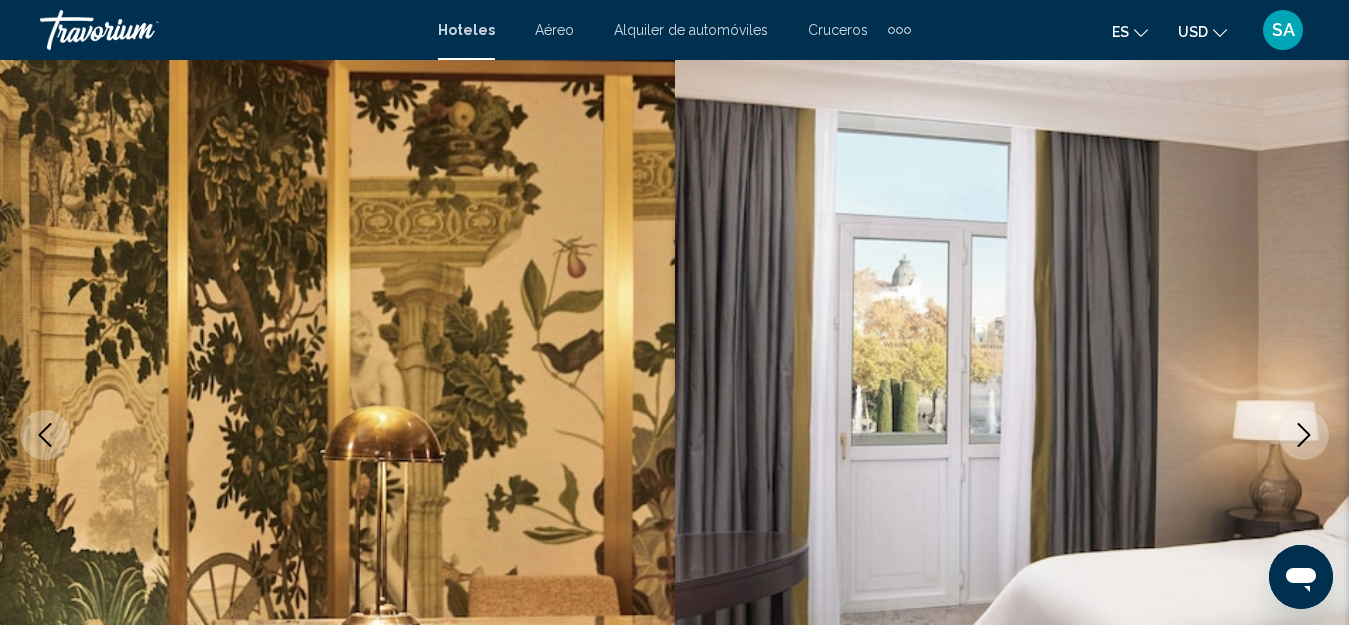 click at bounding box center (1304, 435) 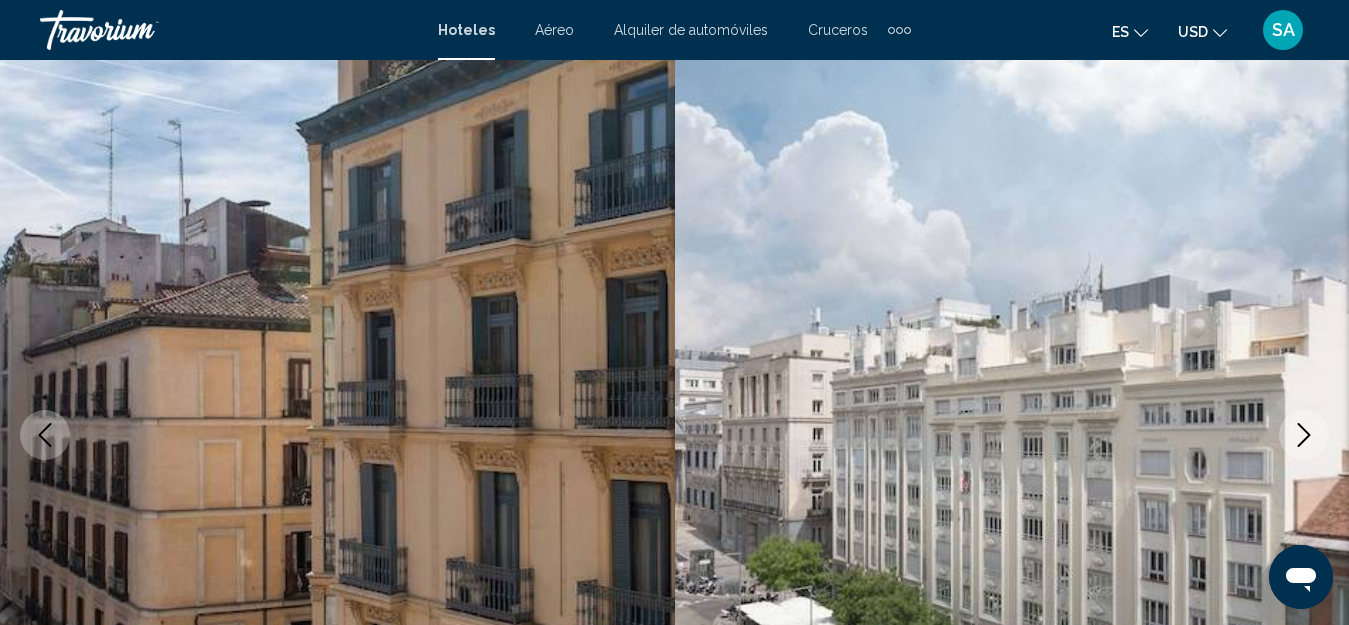 click at bounding box center (1304, 435) 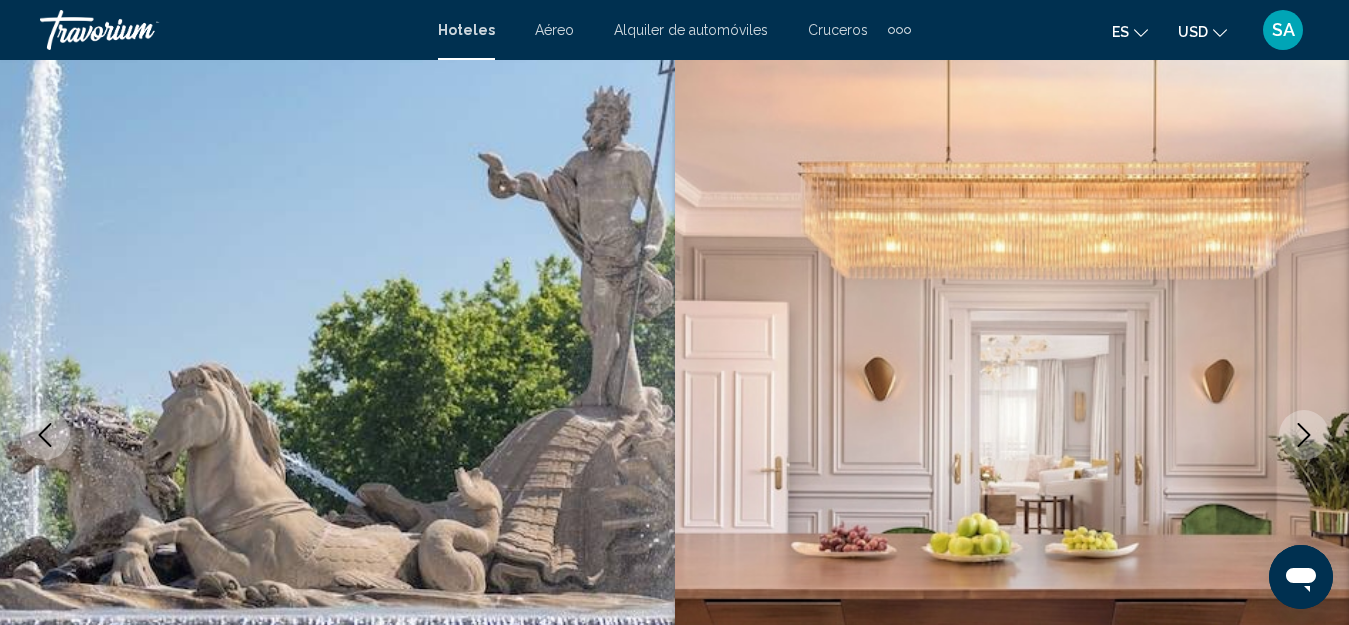click at bounding box center [1304, 435] 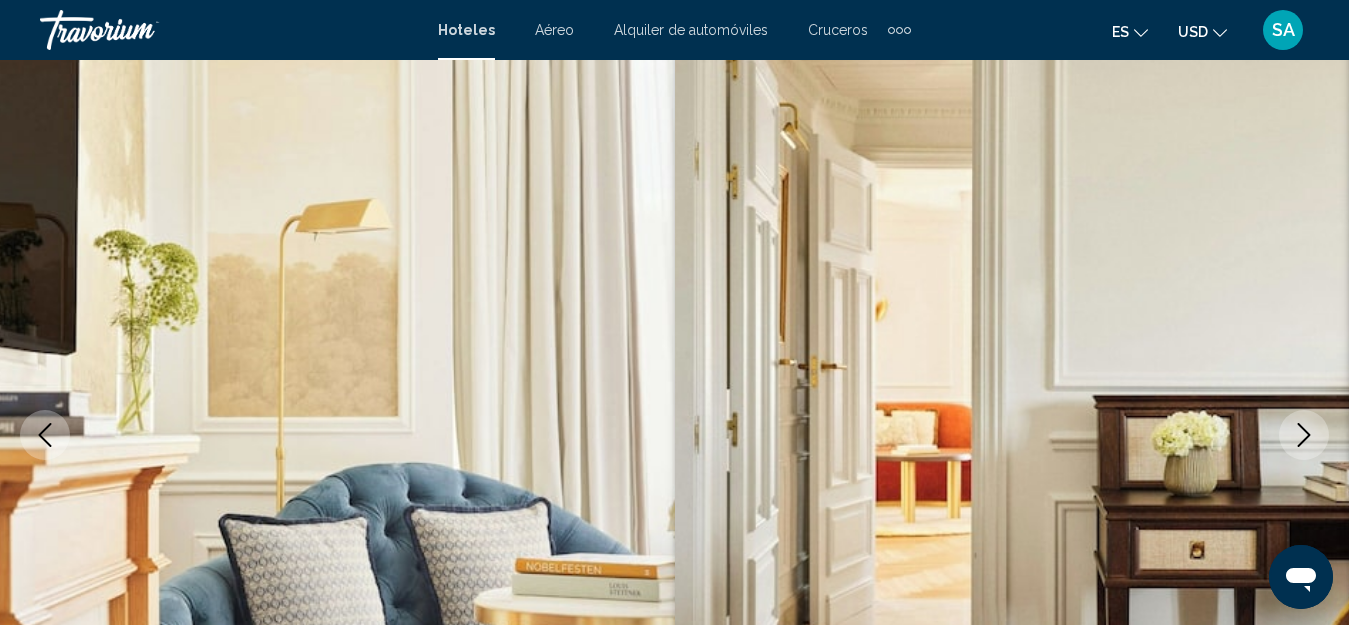 scroll, scrollTop: 200, scrollLeft: 0, axis: vertical 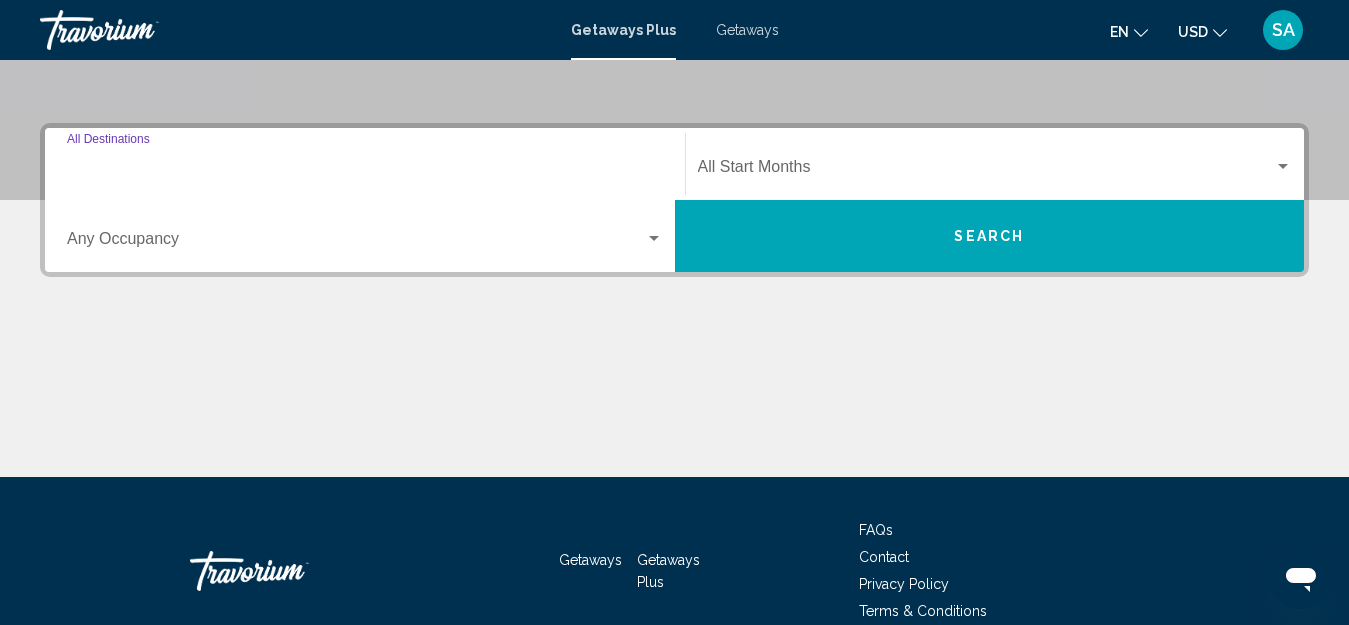 click on "Destination All Destinations" at bounding box center [365, 171] 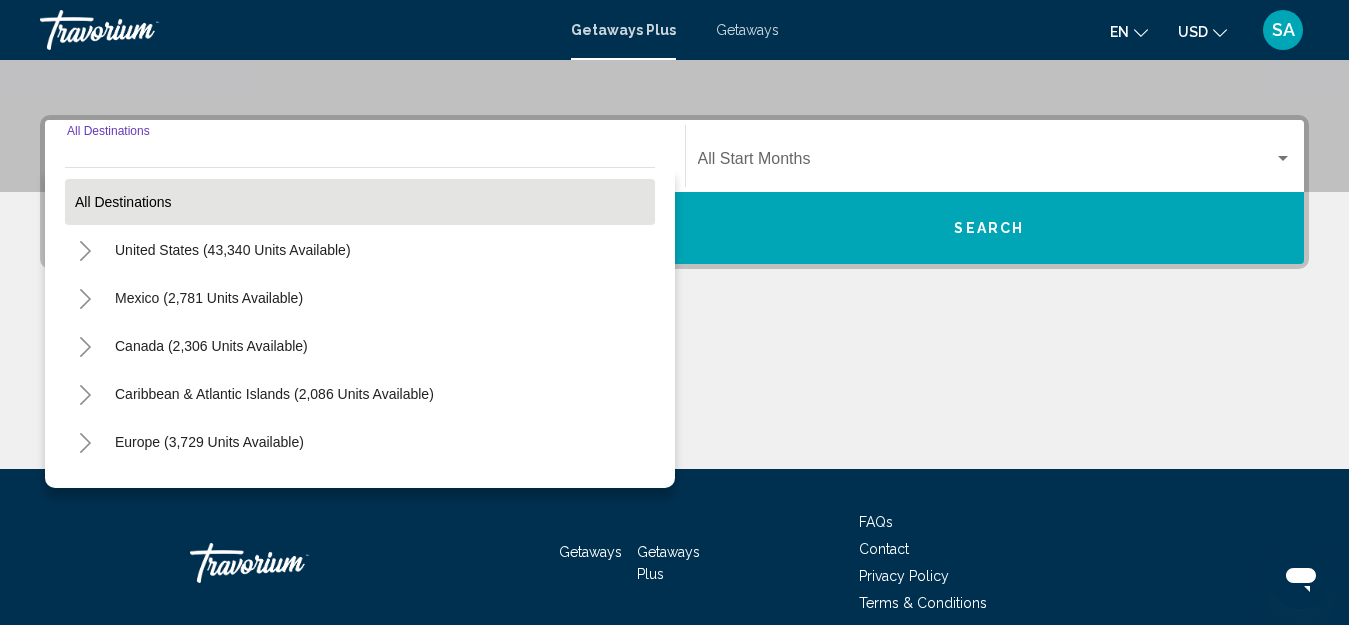 scroll, scrollTop: 458, scrollLeft: 0, axis: vertical 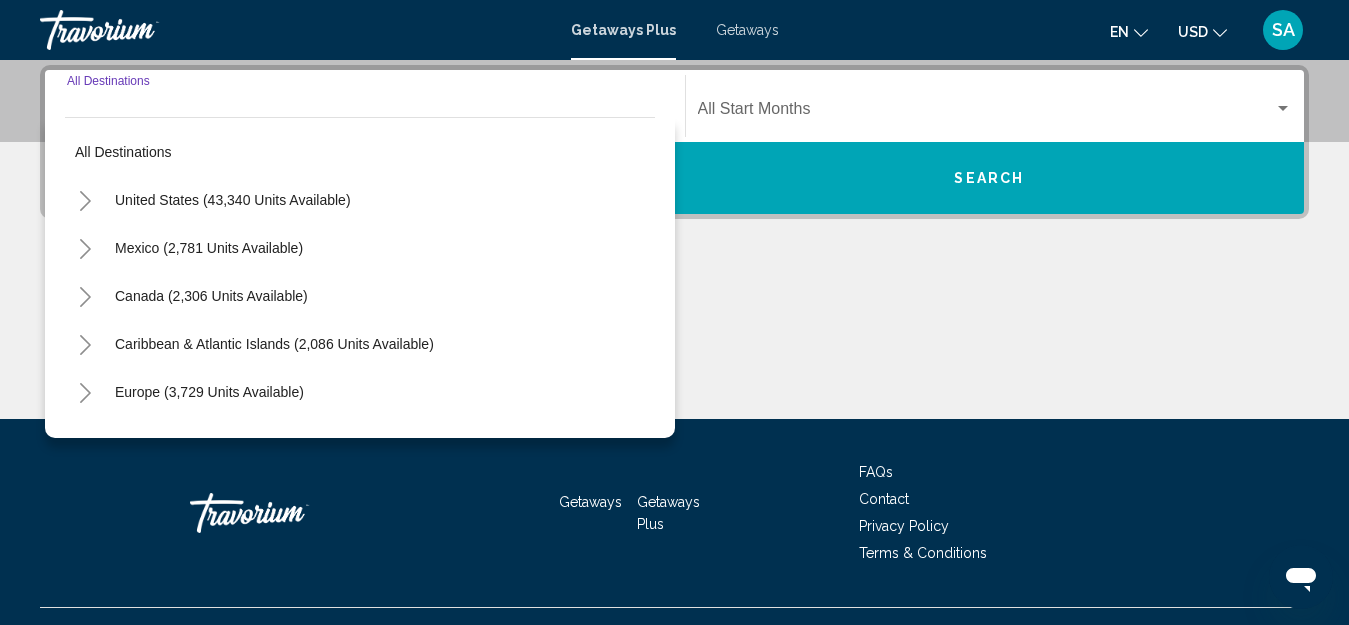 click 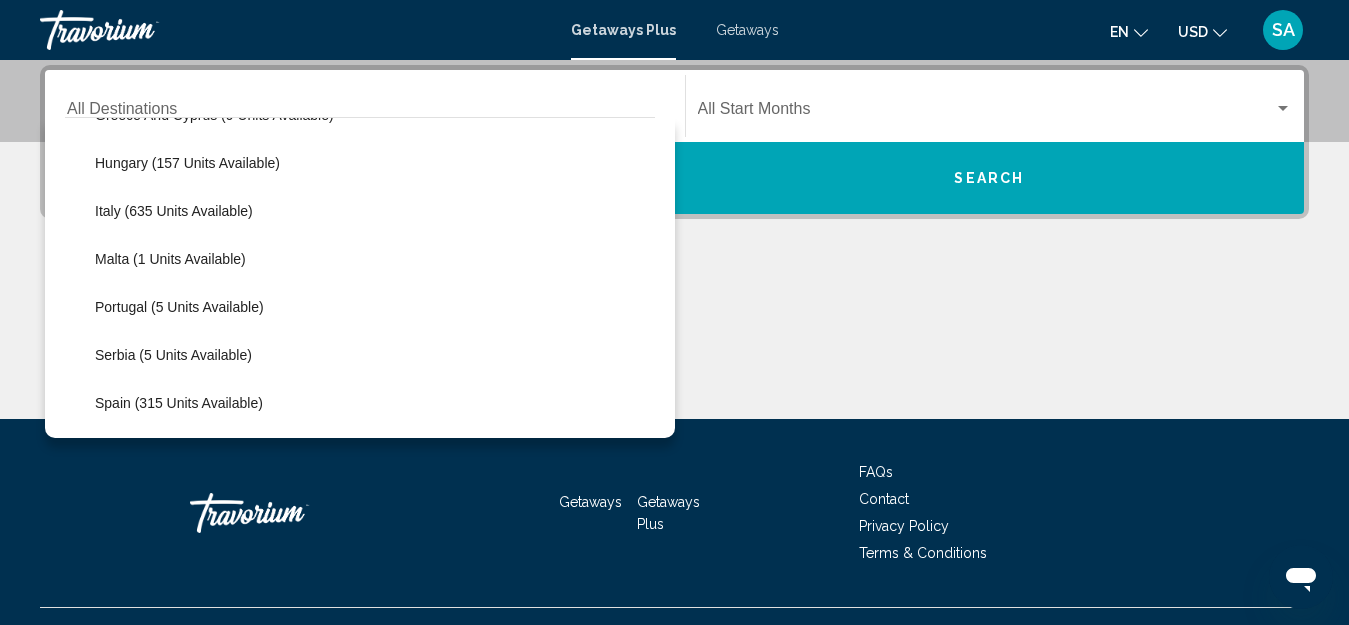 scroll, scrollTop: 600, scrollLeft: 0, axis: vertical 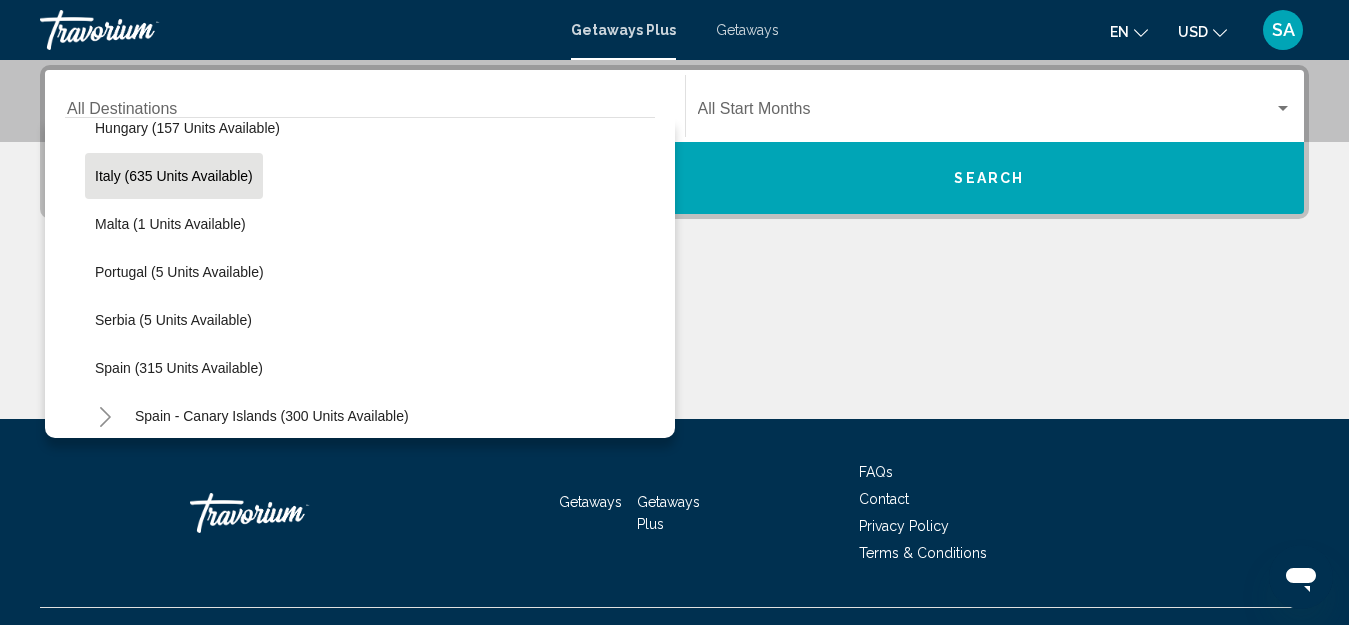 click on "Italy (635 units available)" 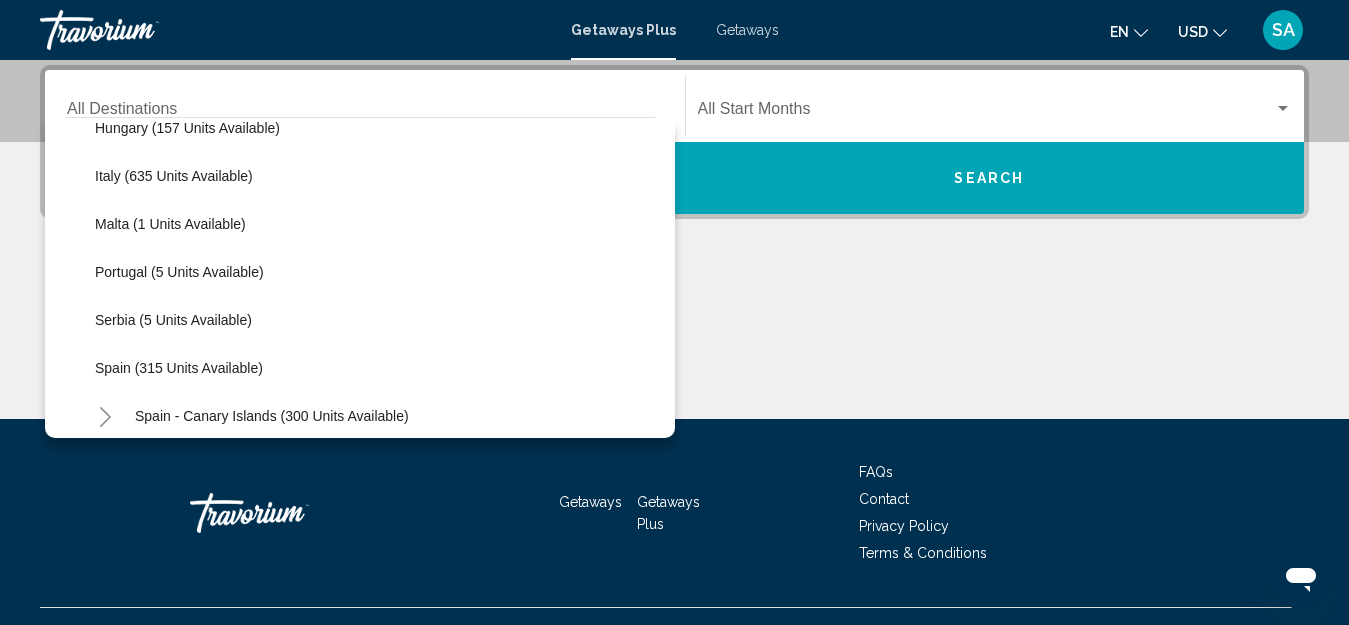 type on "**********" 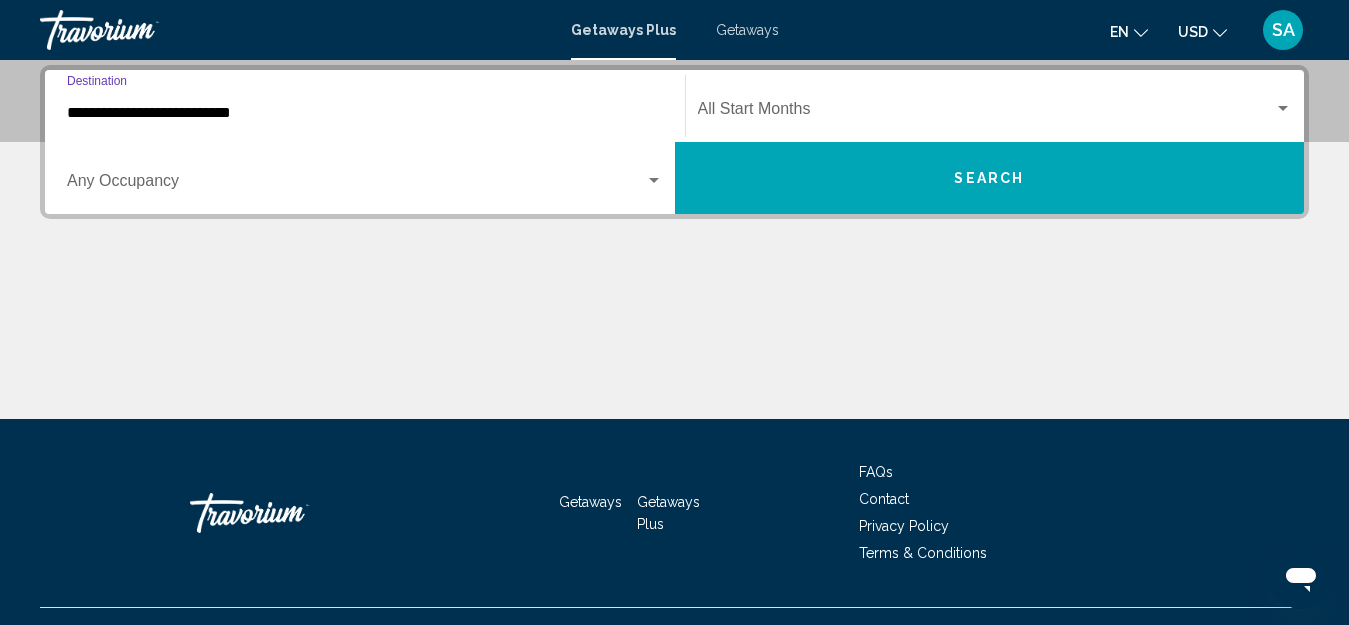 click at bounding box center (356, 185) 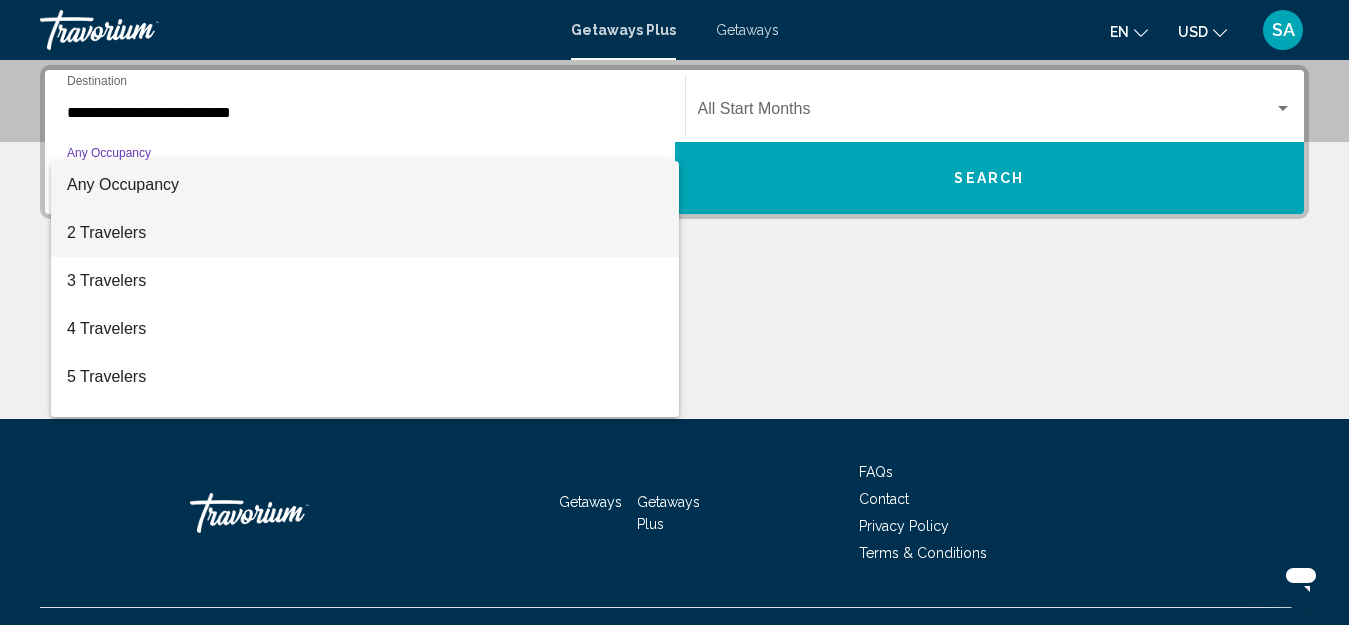 click on "2 Travelers" at bounding box center [365, 233] 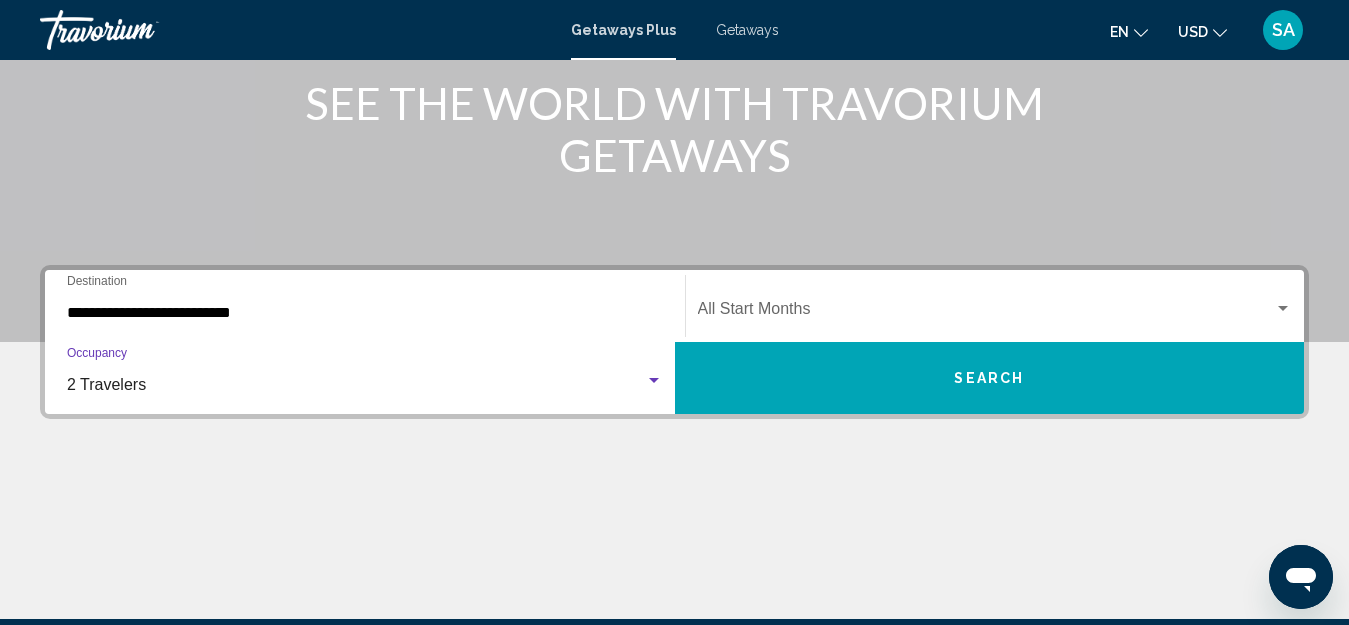 click on "Start Month All Start Months" 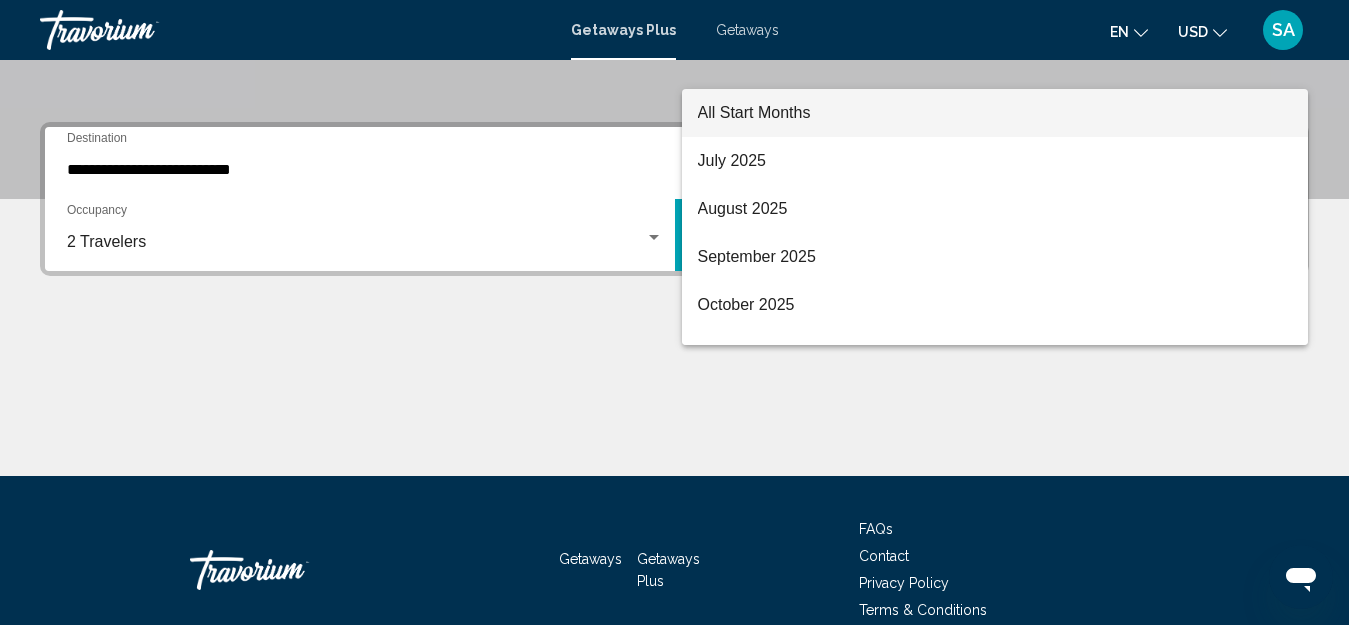 scroll, scrollTop: 458, scrollLeft: 0, axis: vertical 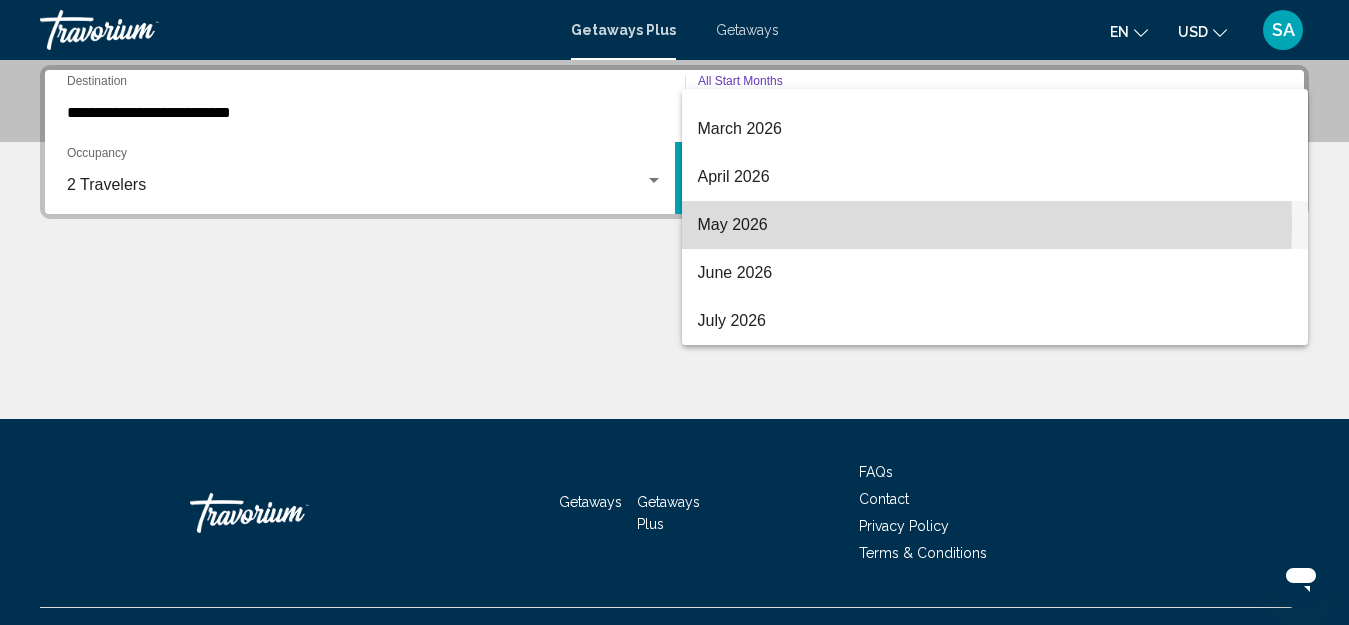 click on "May 2026" at bounding box center [995, 225] 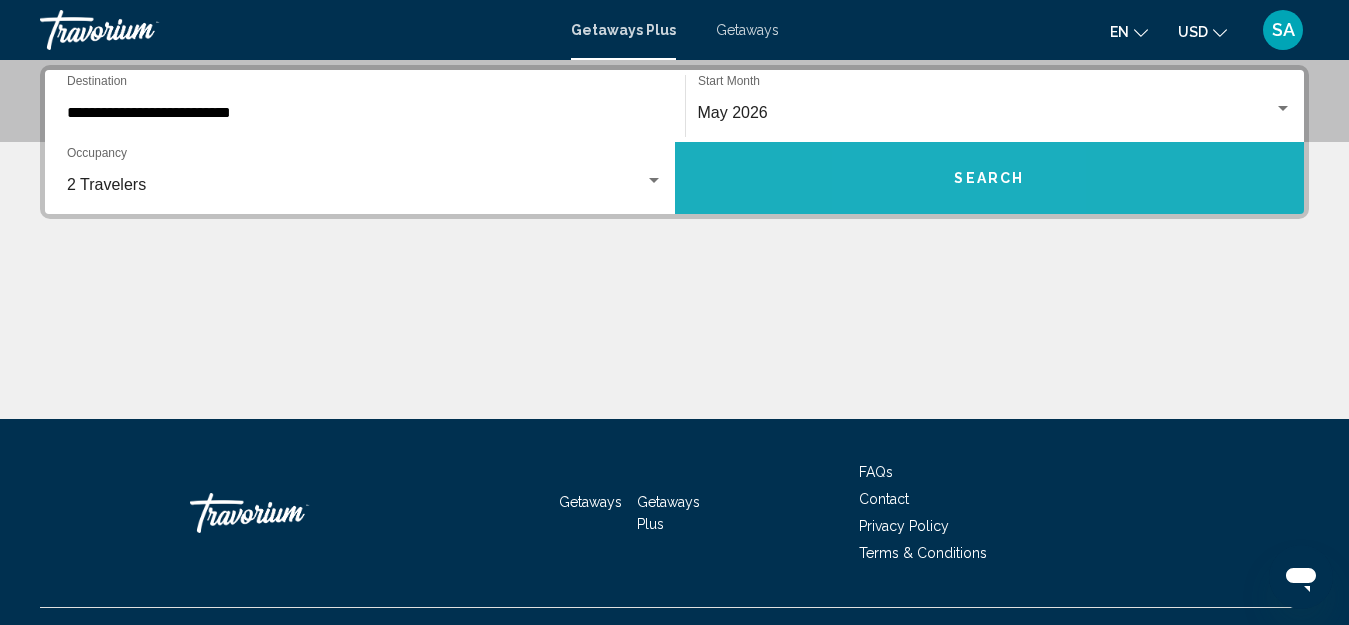 click on "Search" at bounding box center (990, 178) 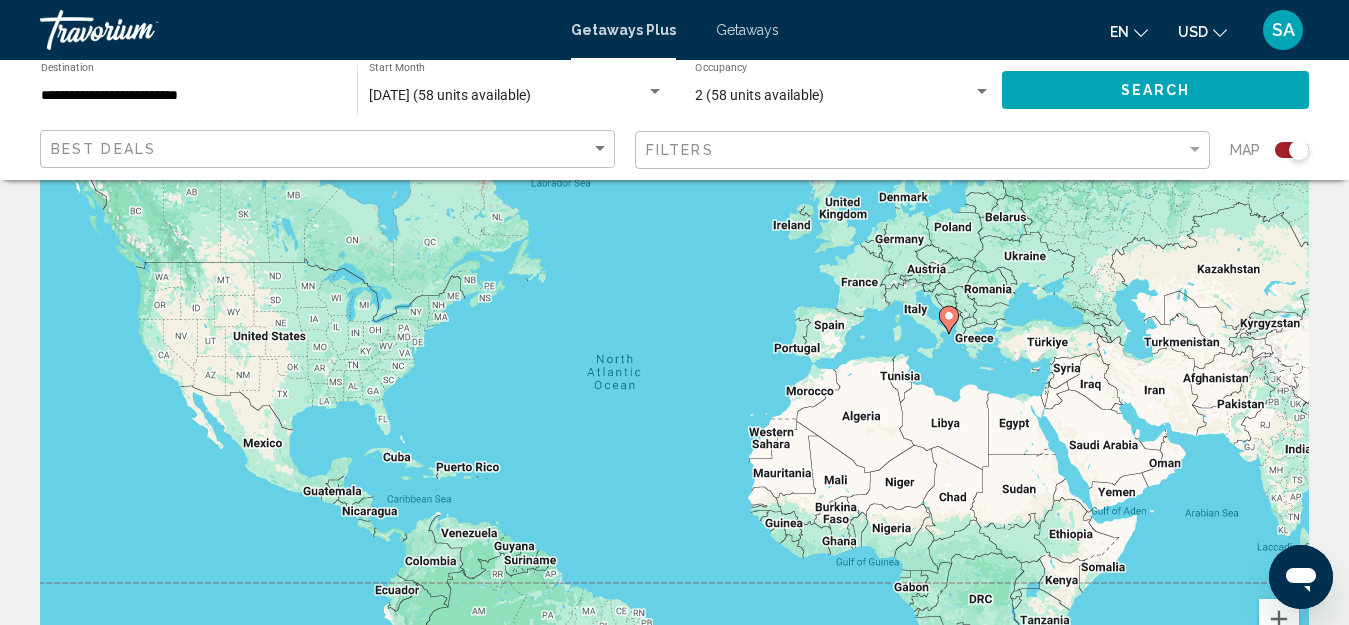 scroll, scrollTop: 0, scrollLeft: 0, axis: both 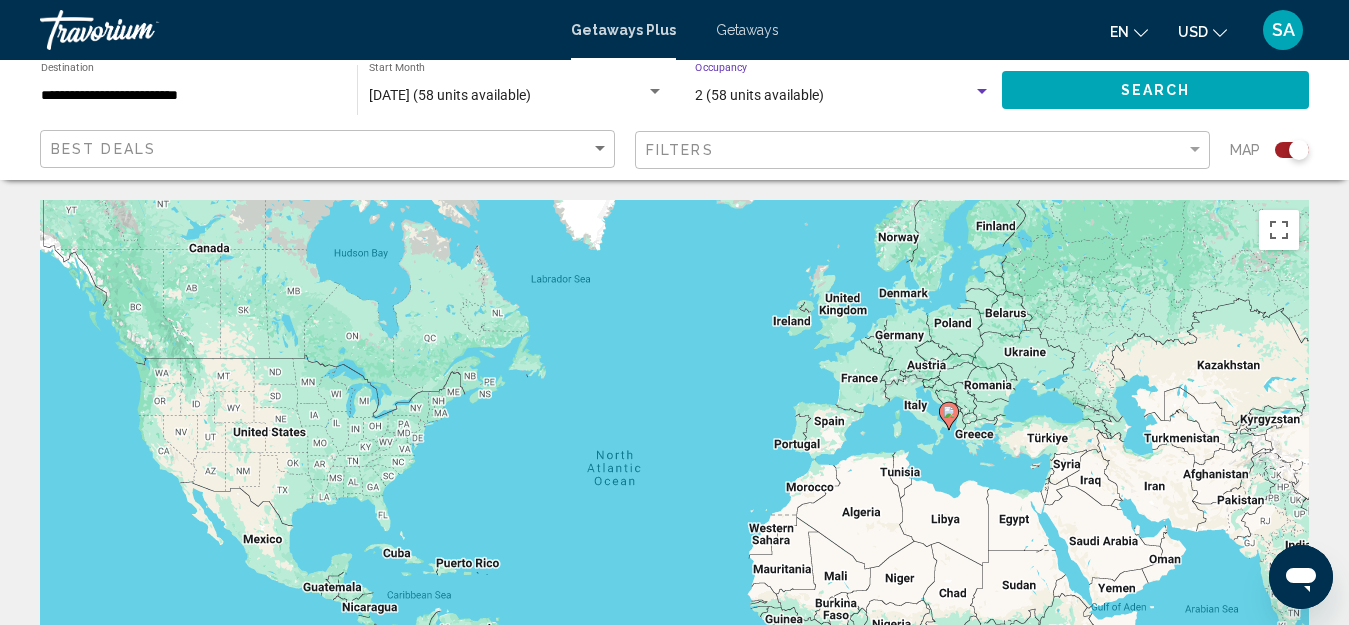 click at bounding box center (982, 92) 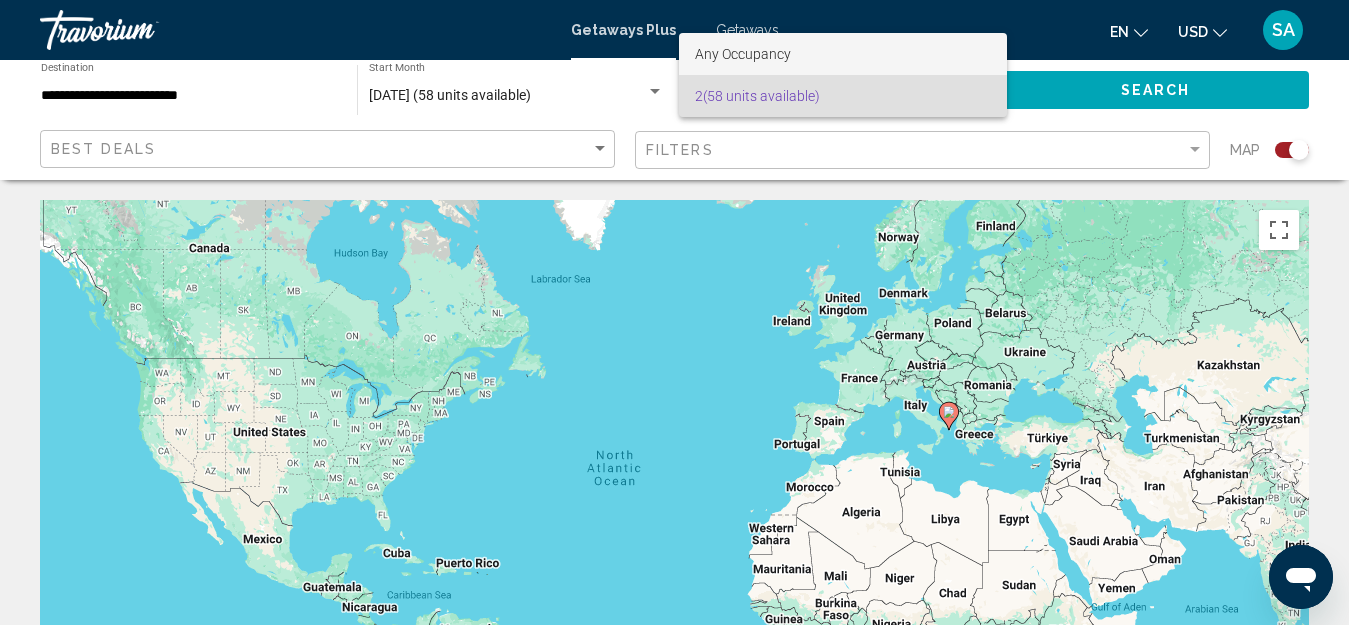 click on "Any Occupancy" at bounding box center [743, 54] 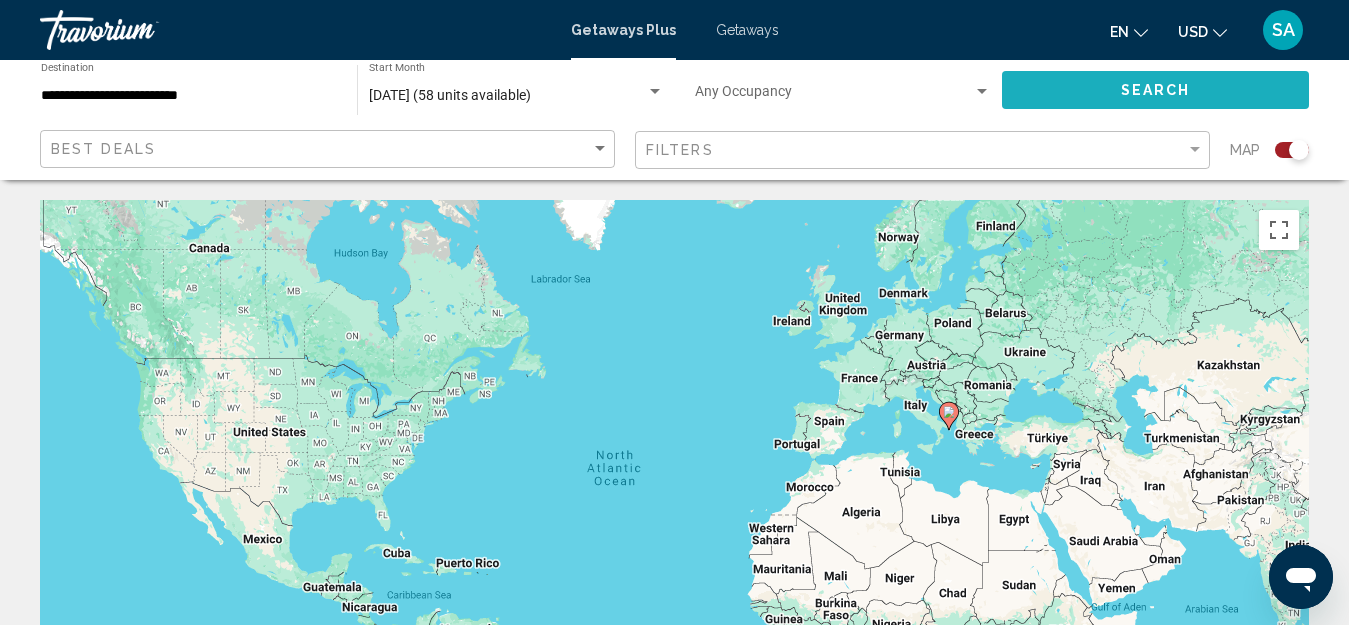 click on "Search" 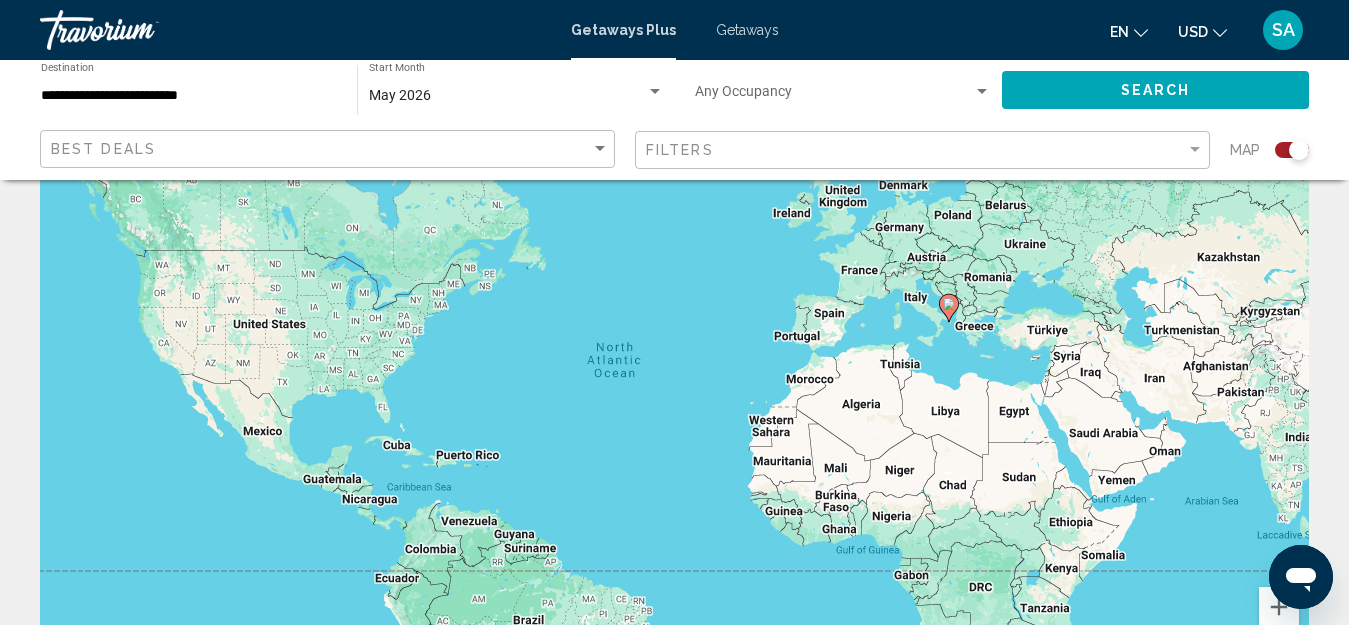 scroll, scrollTop: 100, scrollLeft: 0, axis: vertical 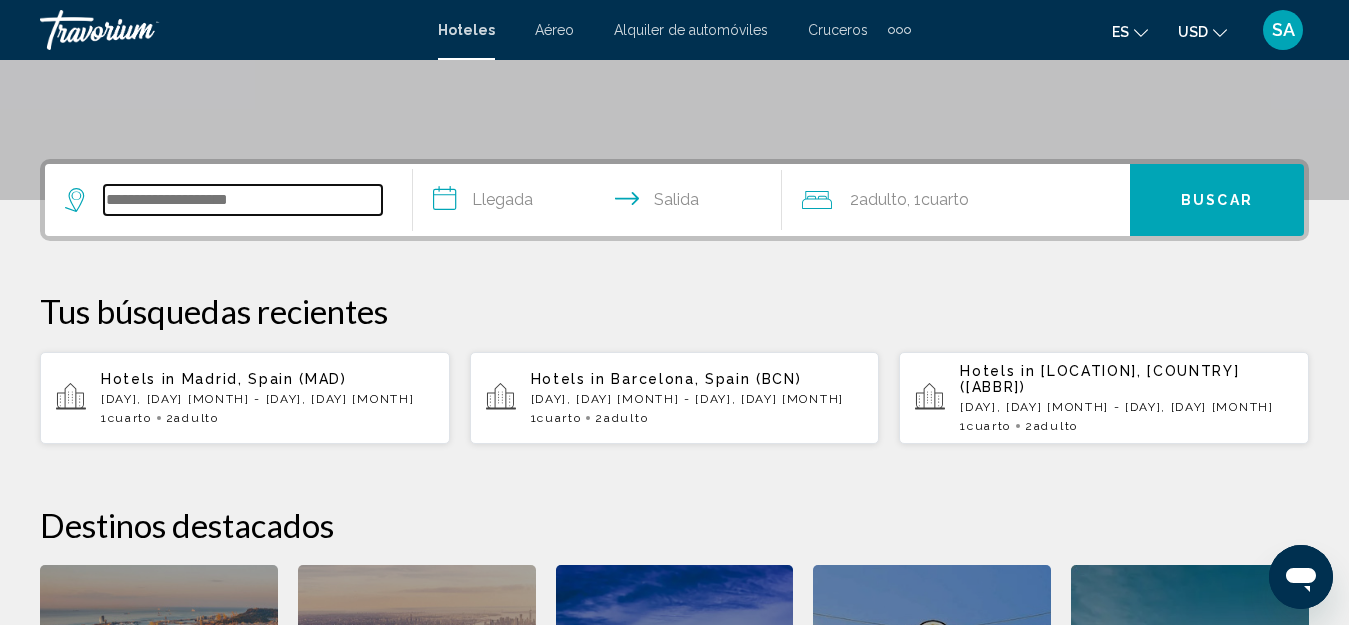 click at bounding box center (243, 200) 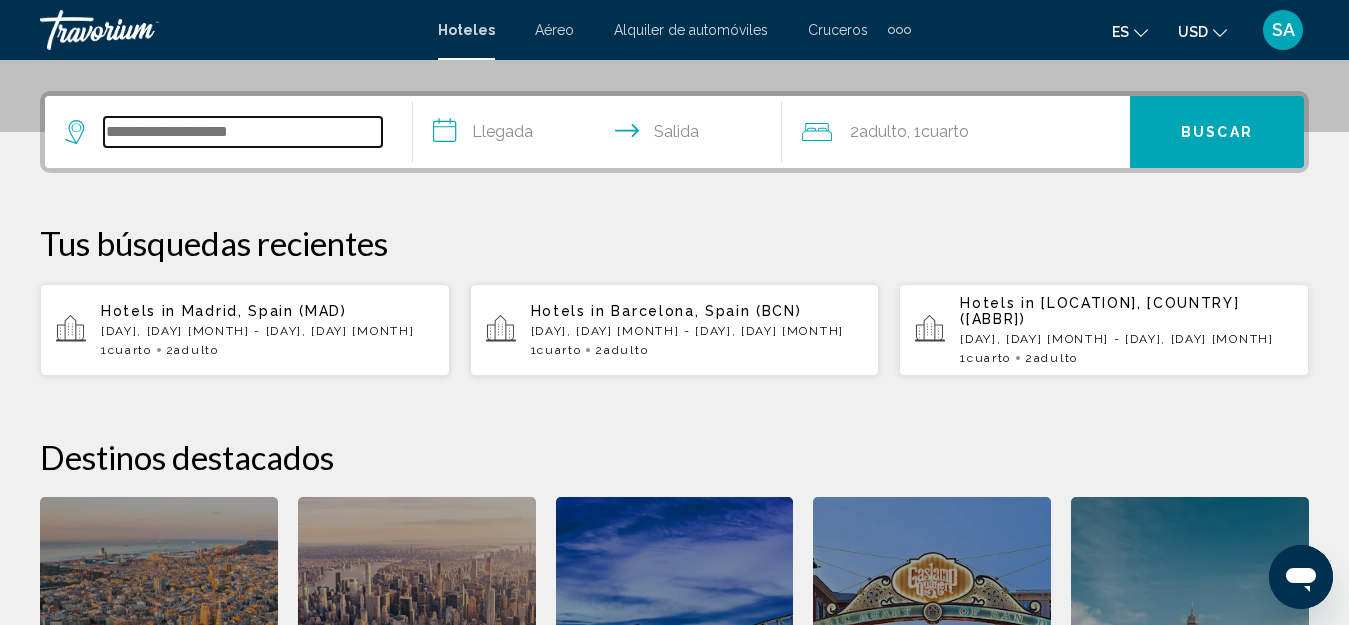 scroll, scrollTop: 494, scrollLeft: 0, axis: vertical 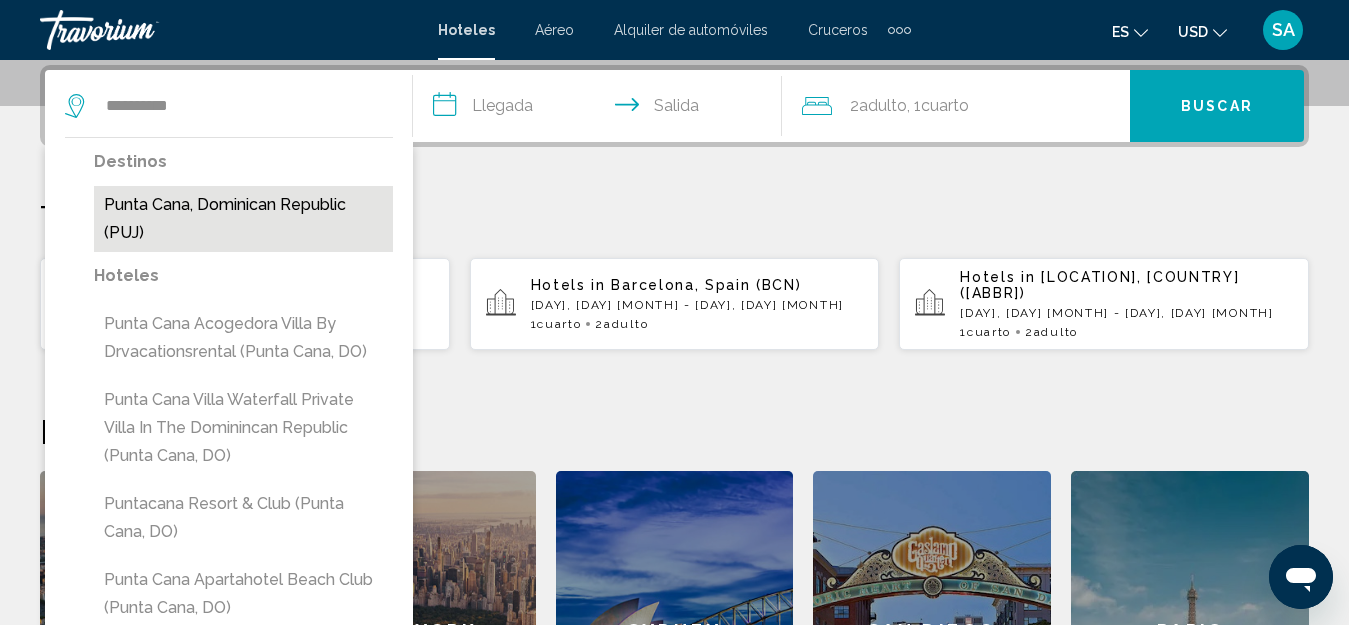 click on "Punta Cana, Dominican Republic (PUJ)" at bounding box center (243, 219) 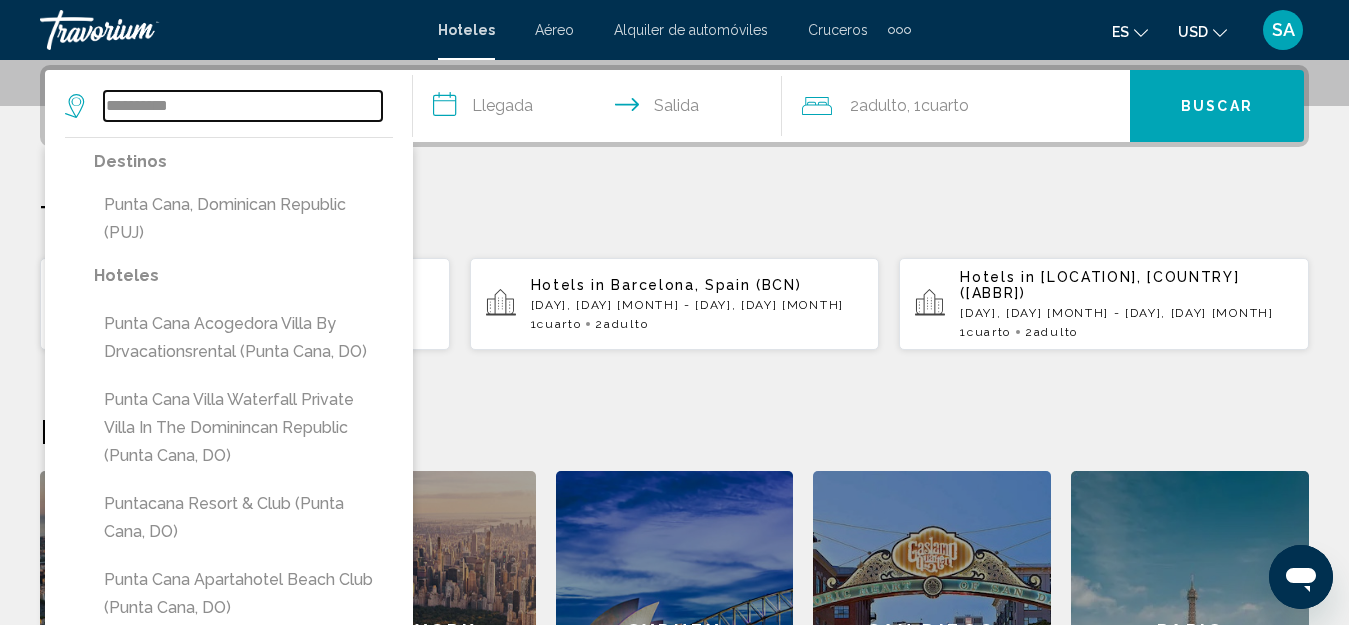 type on "**********" 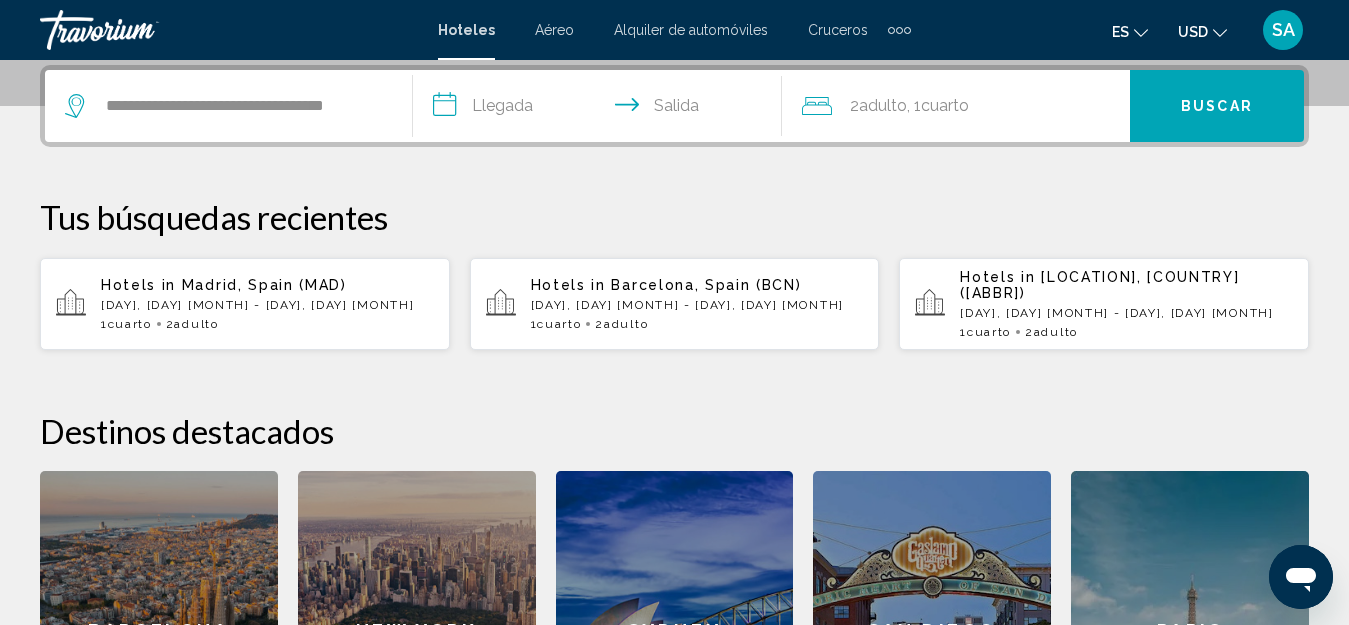 click on "**********" at bounding box center (601, 109) 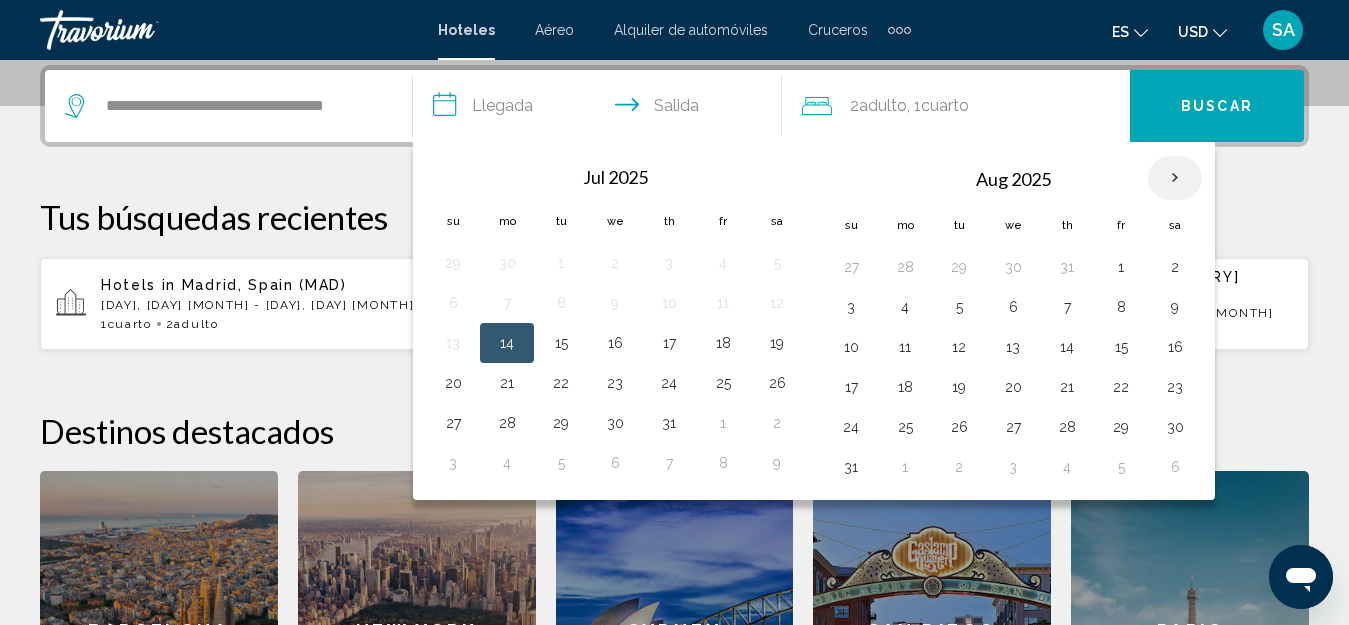 click at bounding box center [1175, 178] 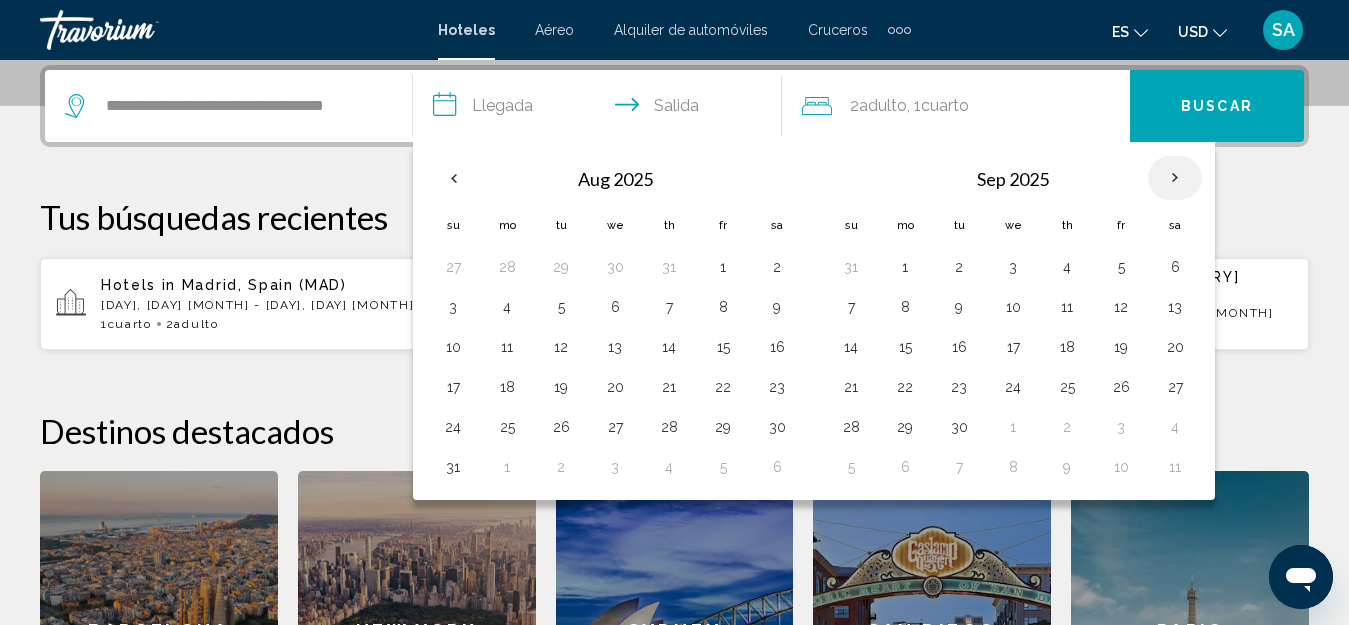 click at bounding box center [1175, 178] 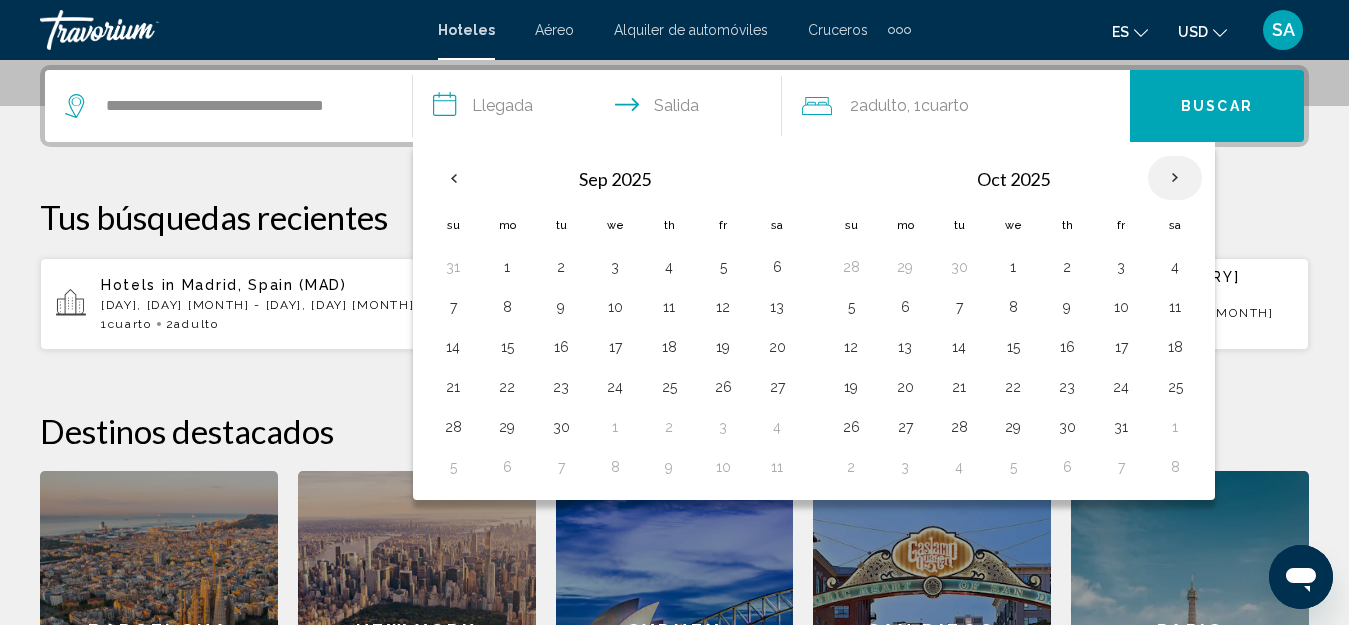 click at bounding box center [1175, 178] 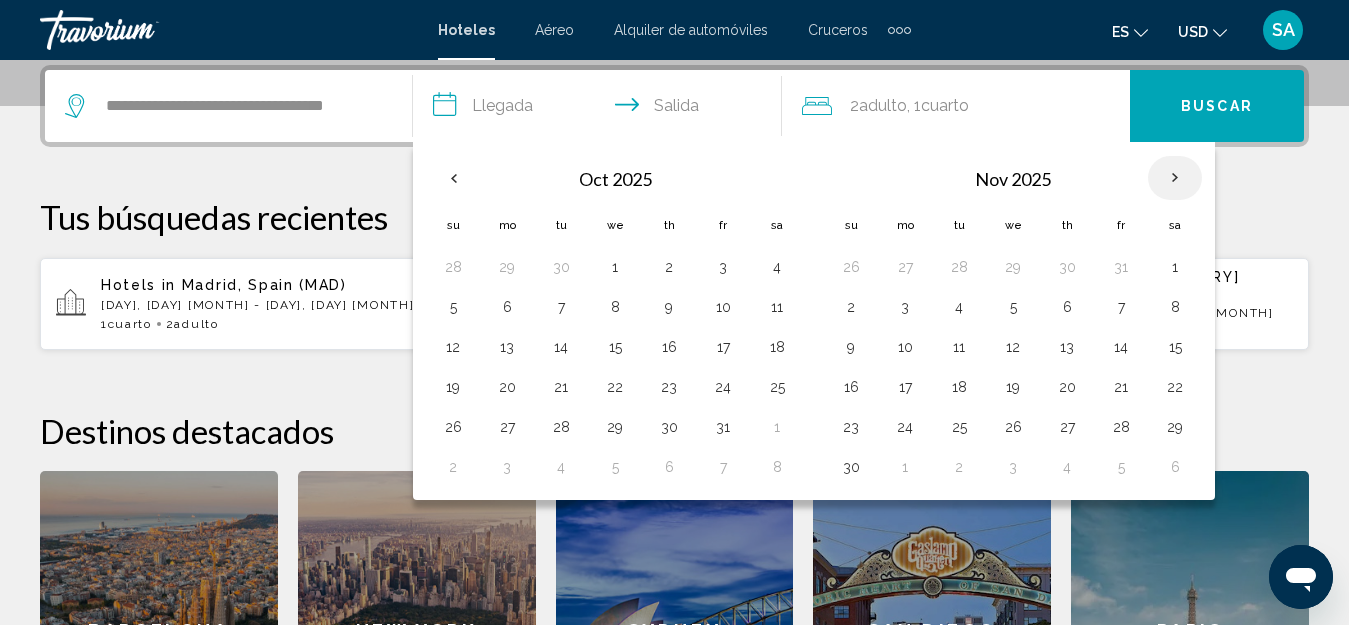 click at bounding box center [1175, 178] 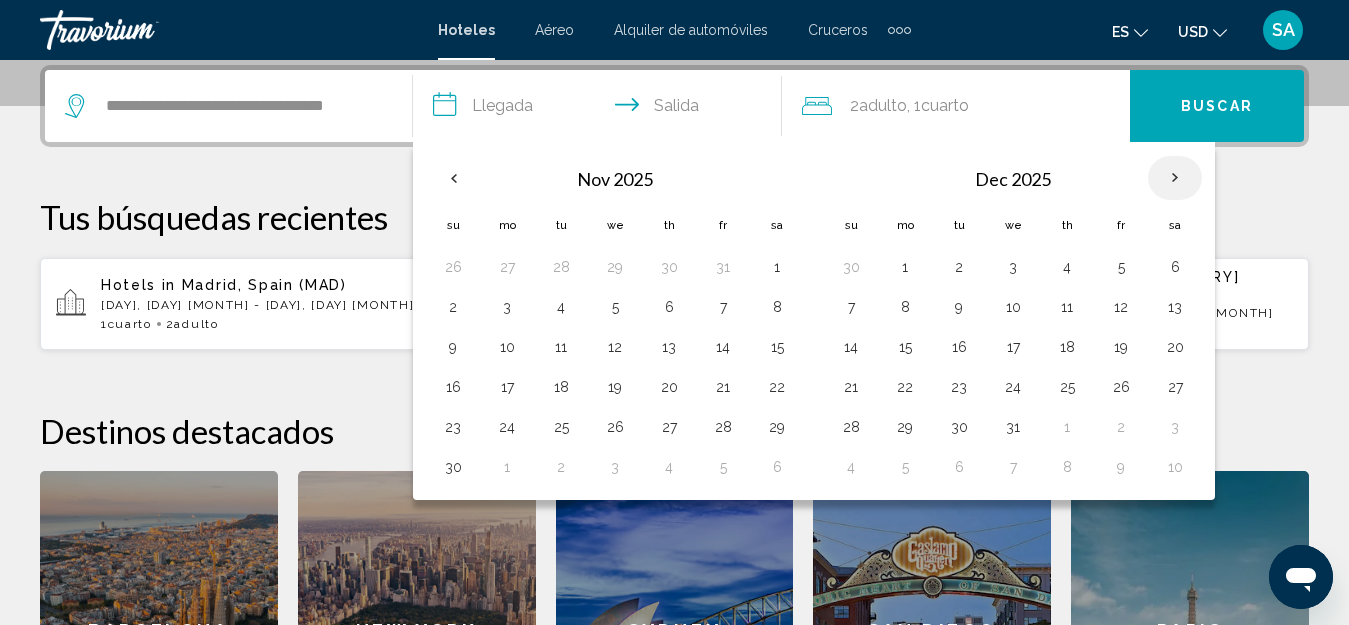 click at bounding box center (1175, 178) 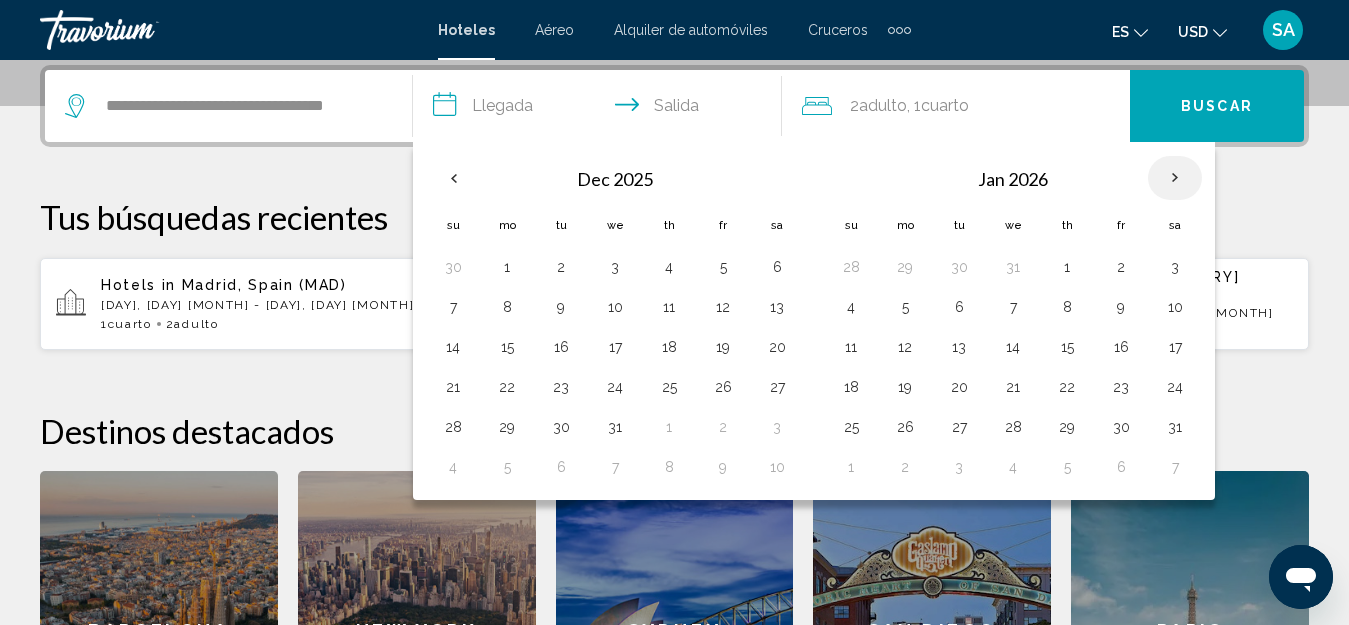 click at bounding box center (1175, 178) 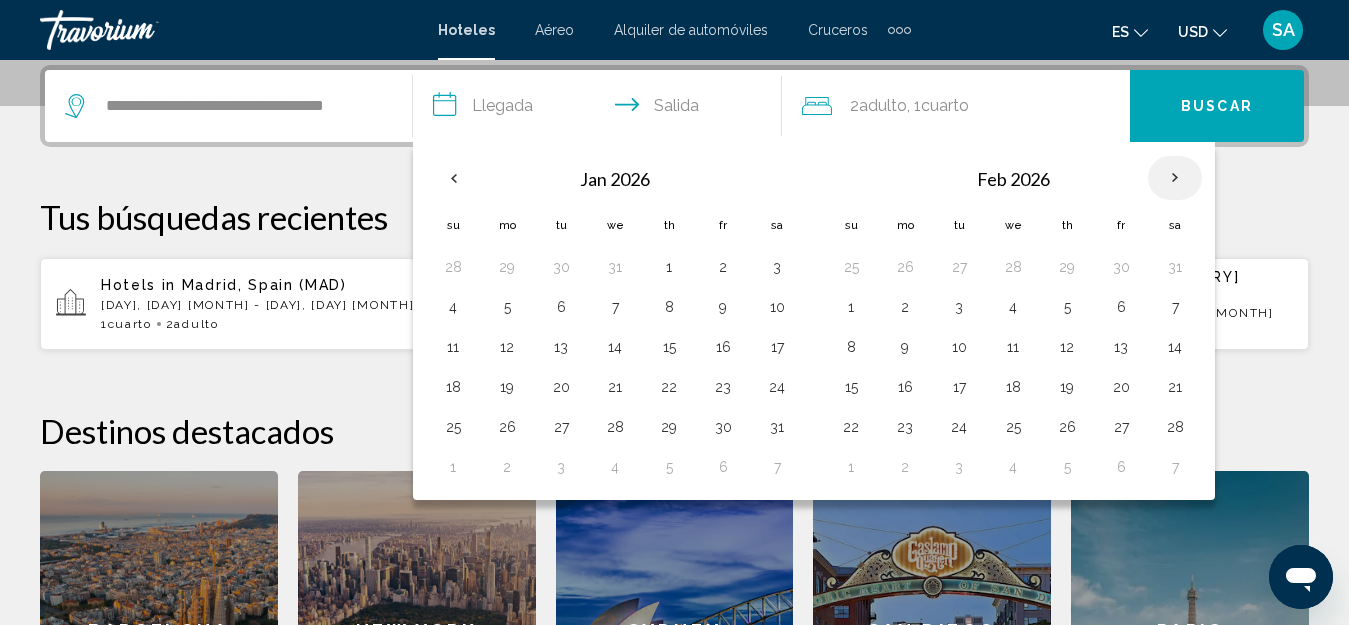 click at bounding box center [1175, 178] 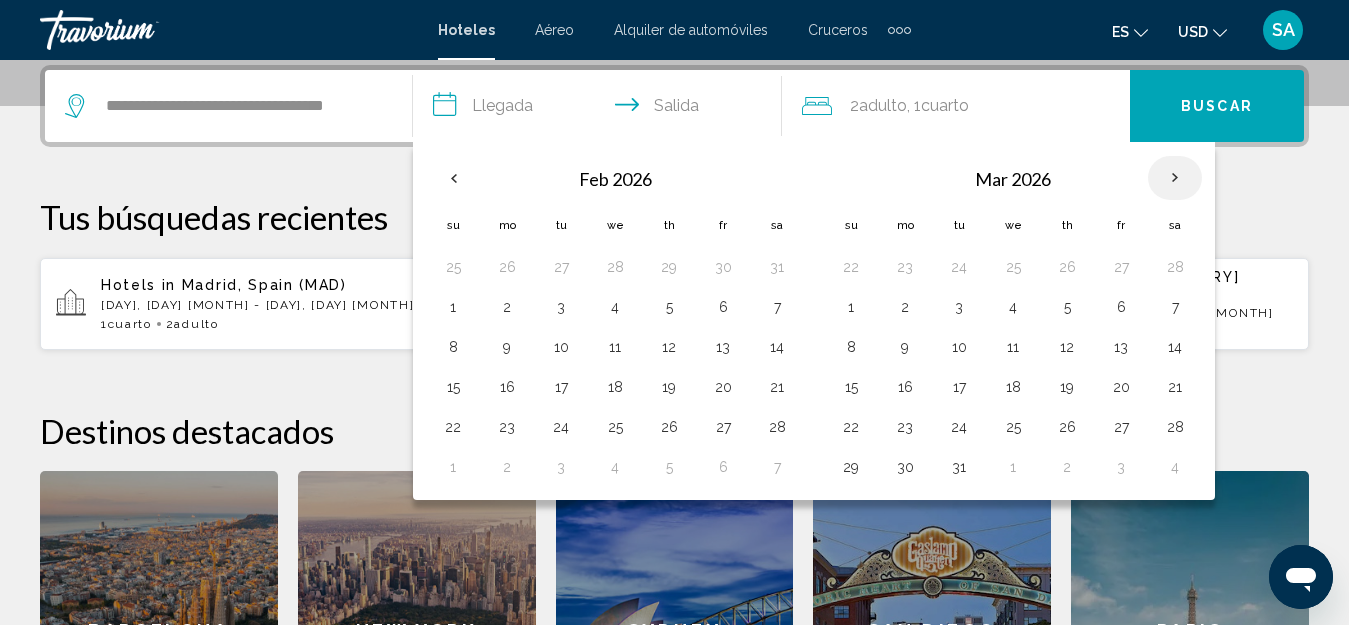 click at bounding box center [1175, 178] 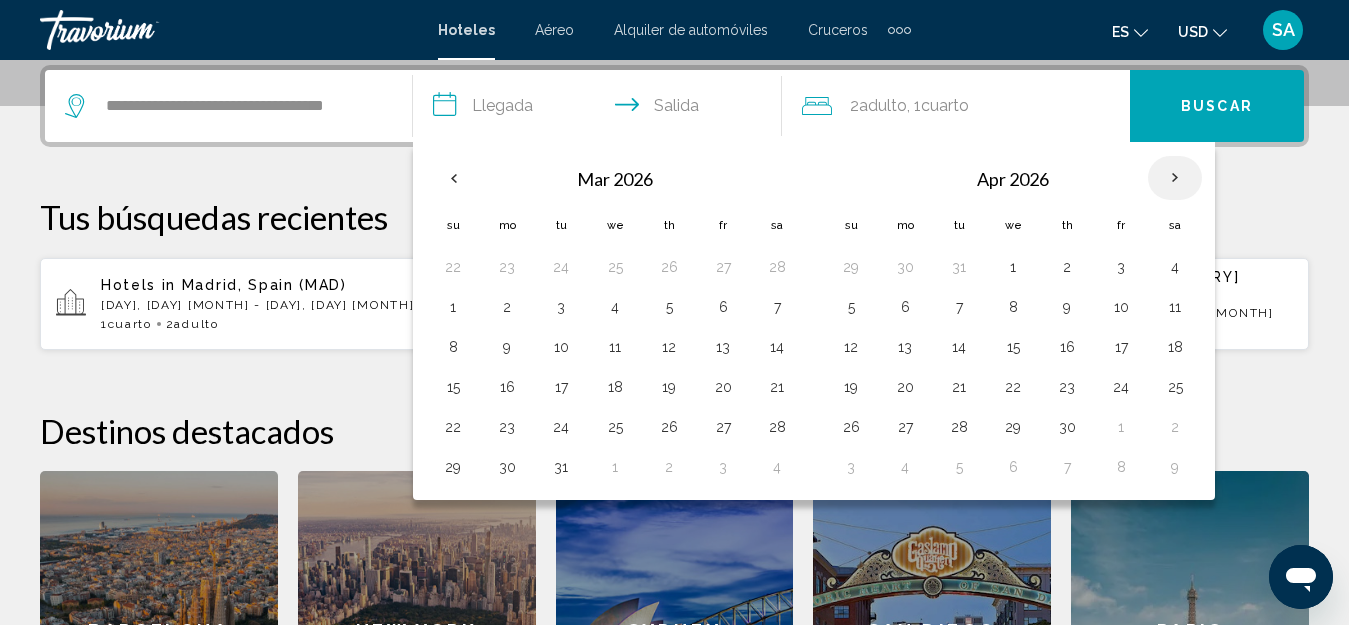 click at bounding box center (1175, 178) 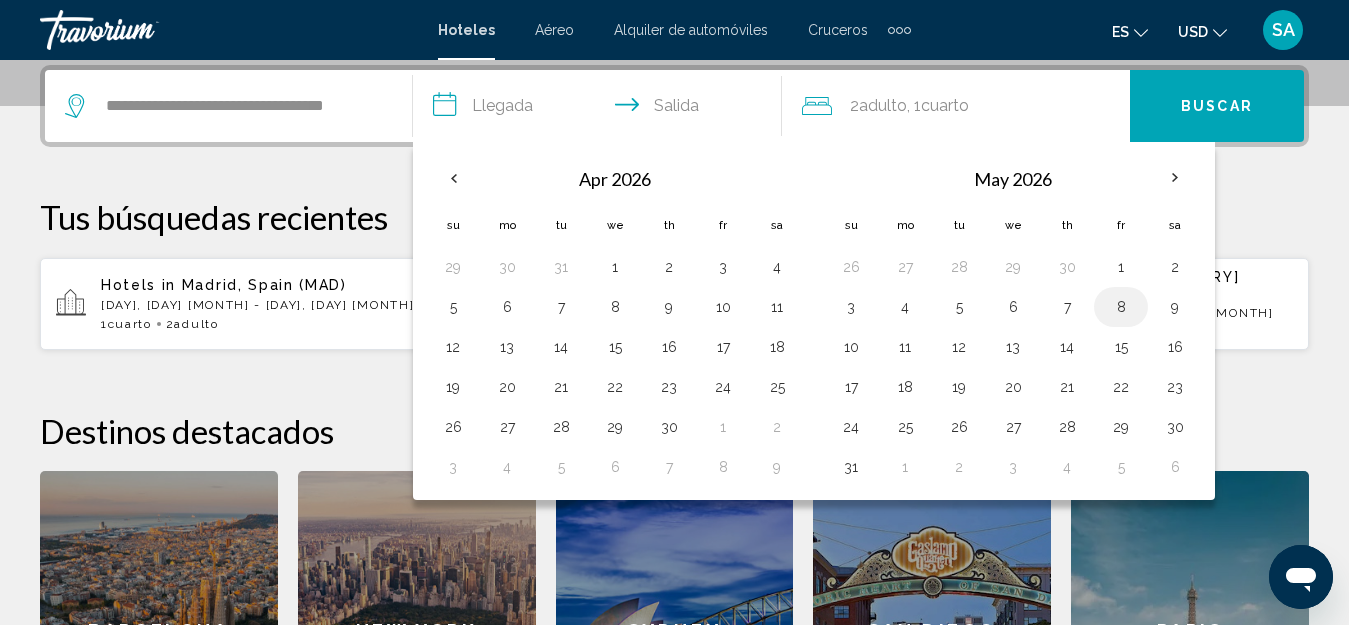 click on "8" at bounding box center (1121, 307) 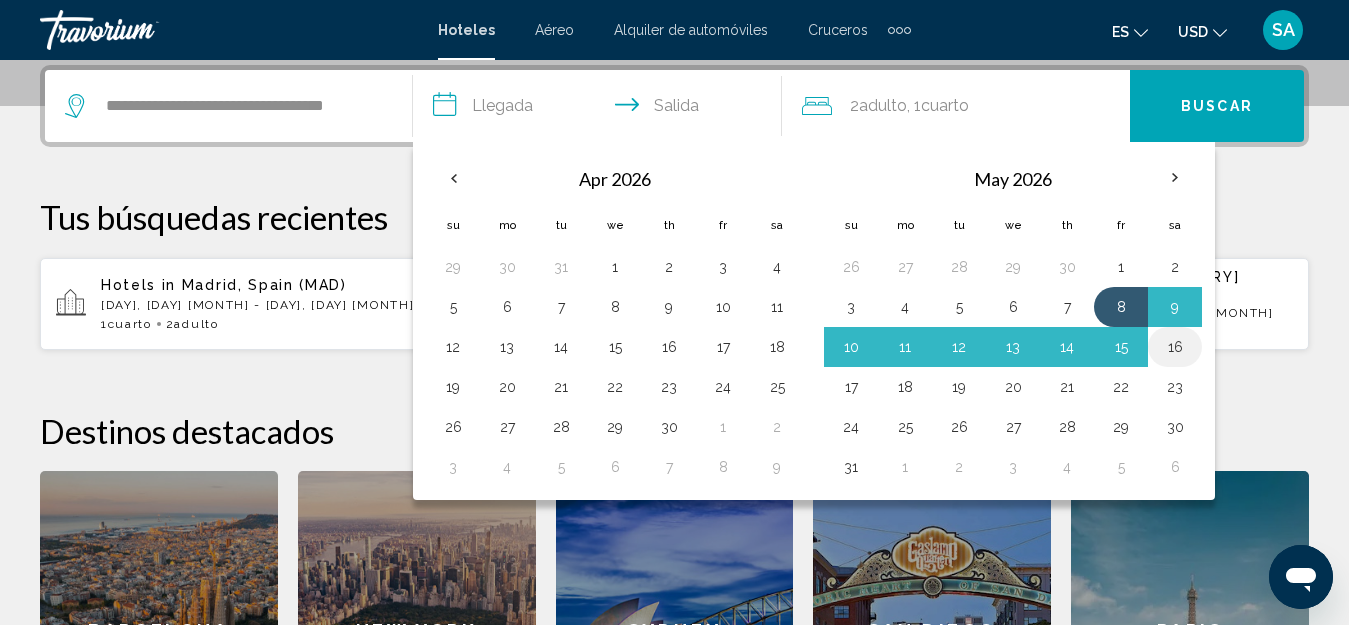 click on "16" at bounding box center (1175, 347) 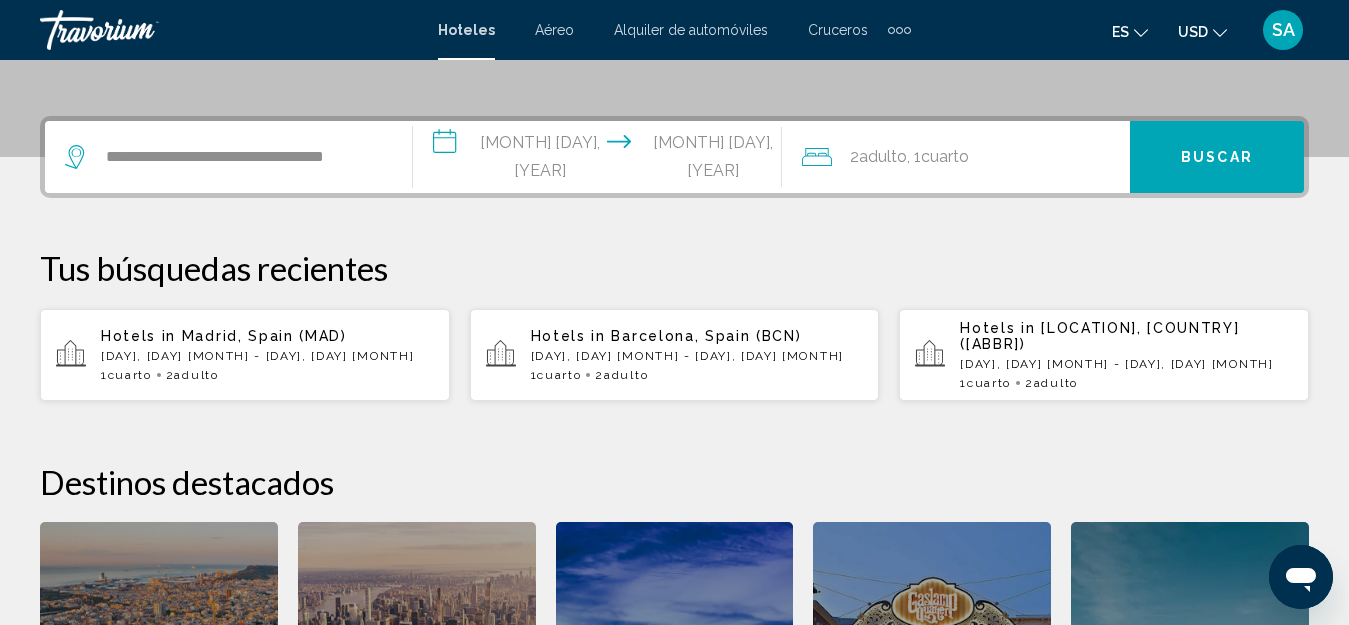 scroll, scrollTop: 394, scrollLeft: 0, axis: vertical 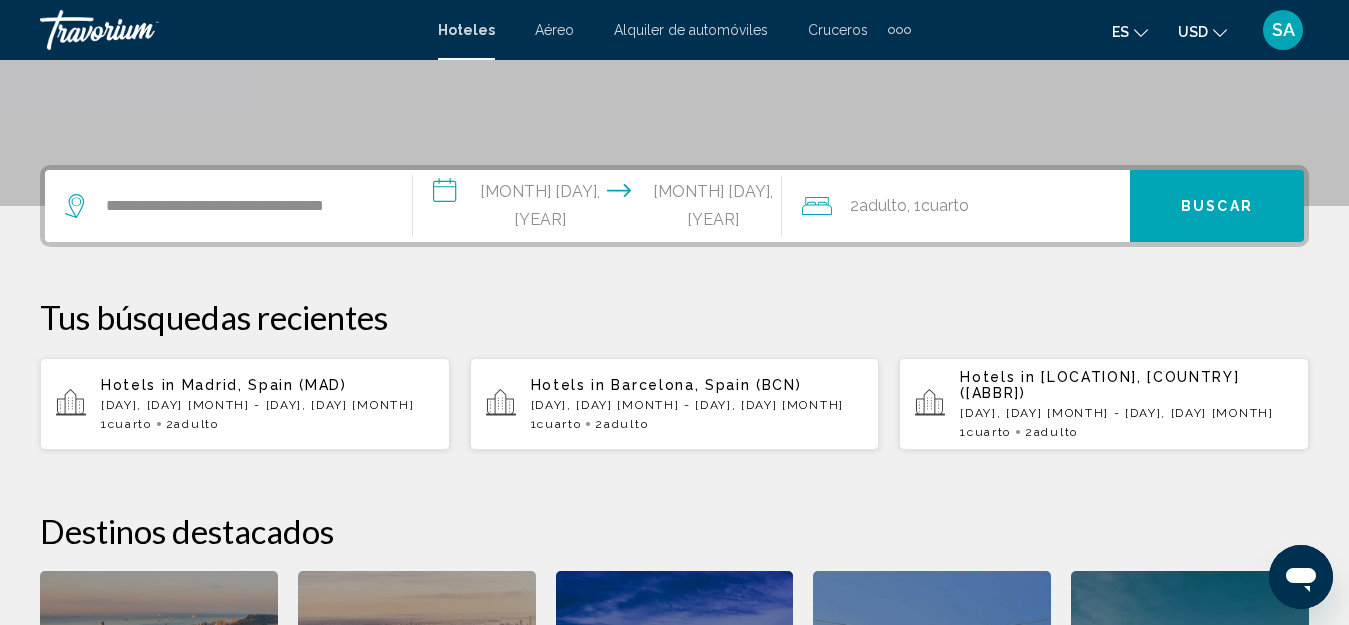 click on "Buscar" at bounding box center (1217, 206) 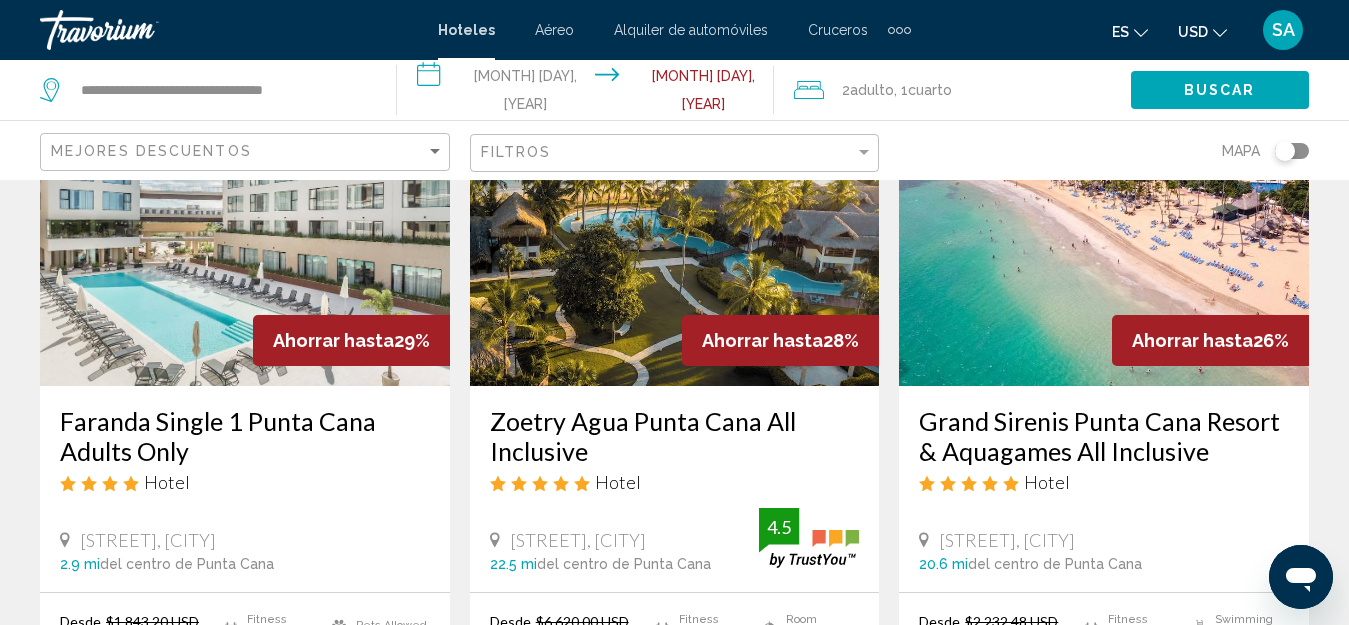 scroll, scrollTop: 900, scrollLeft: 0, axis: vertical 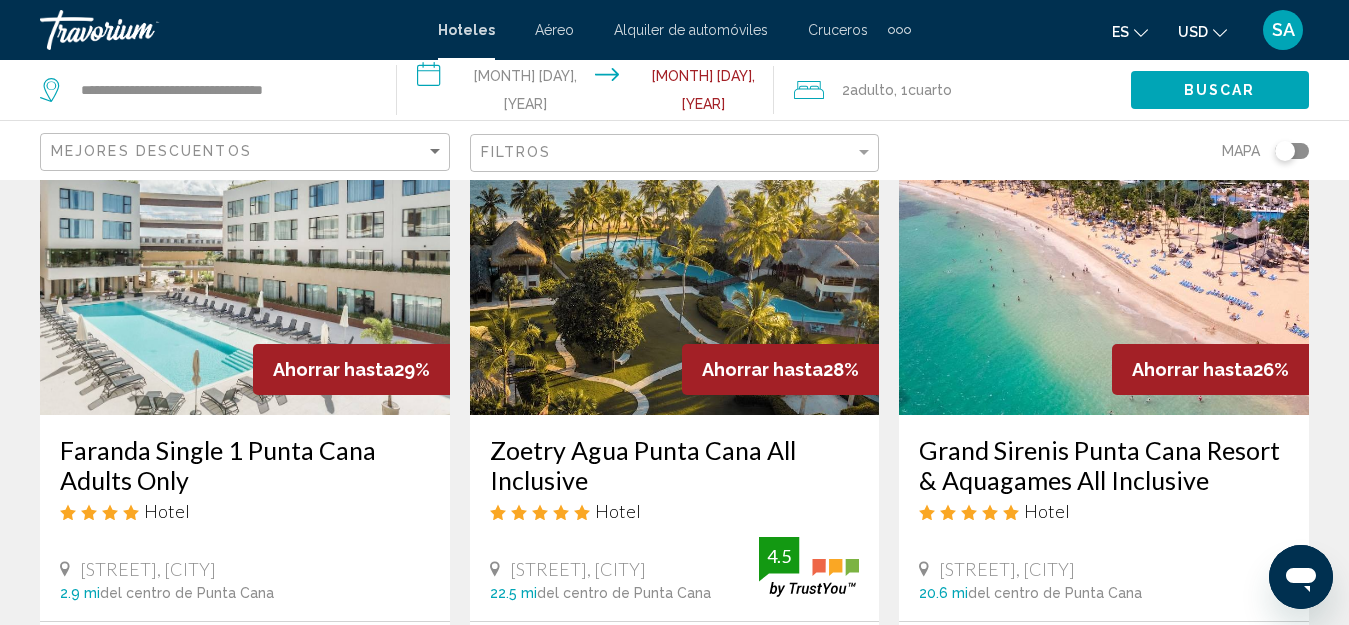 click on "**********" at bounding box center [589, 93] 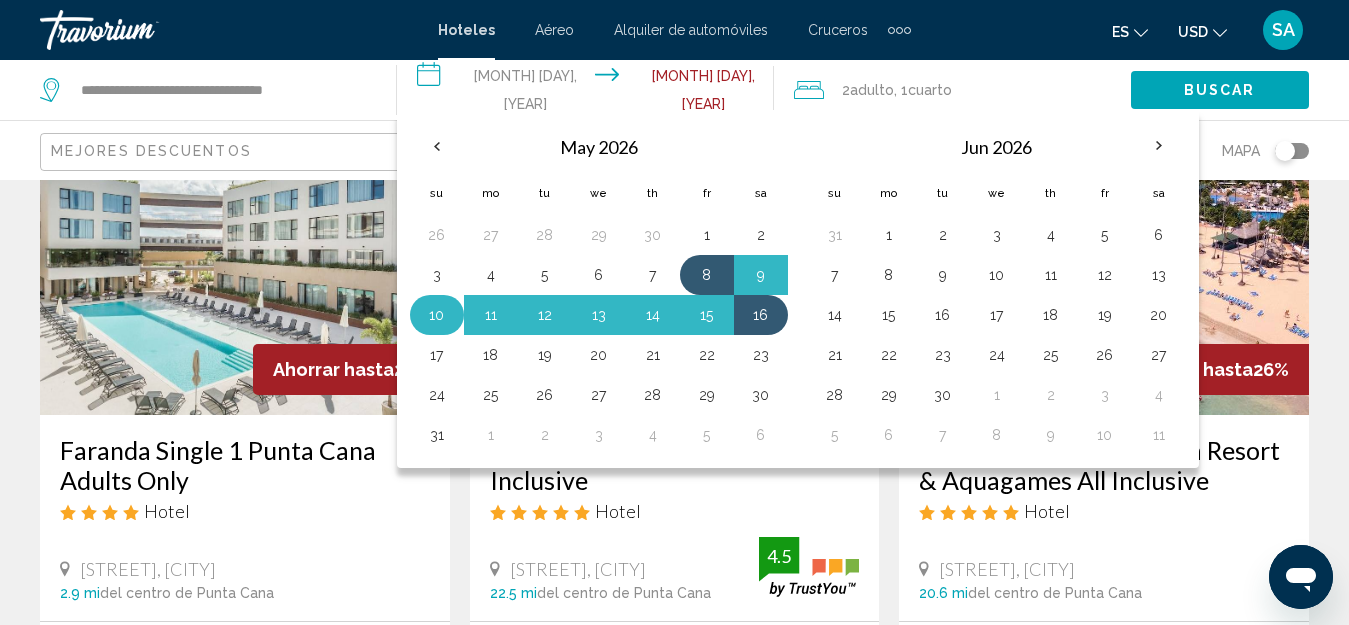 click on "10" at bounding box center (437, 315) 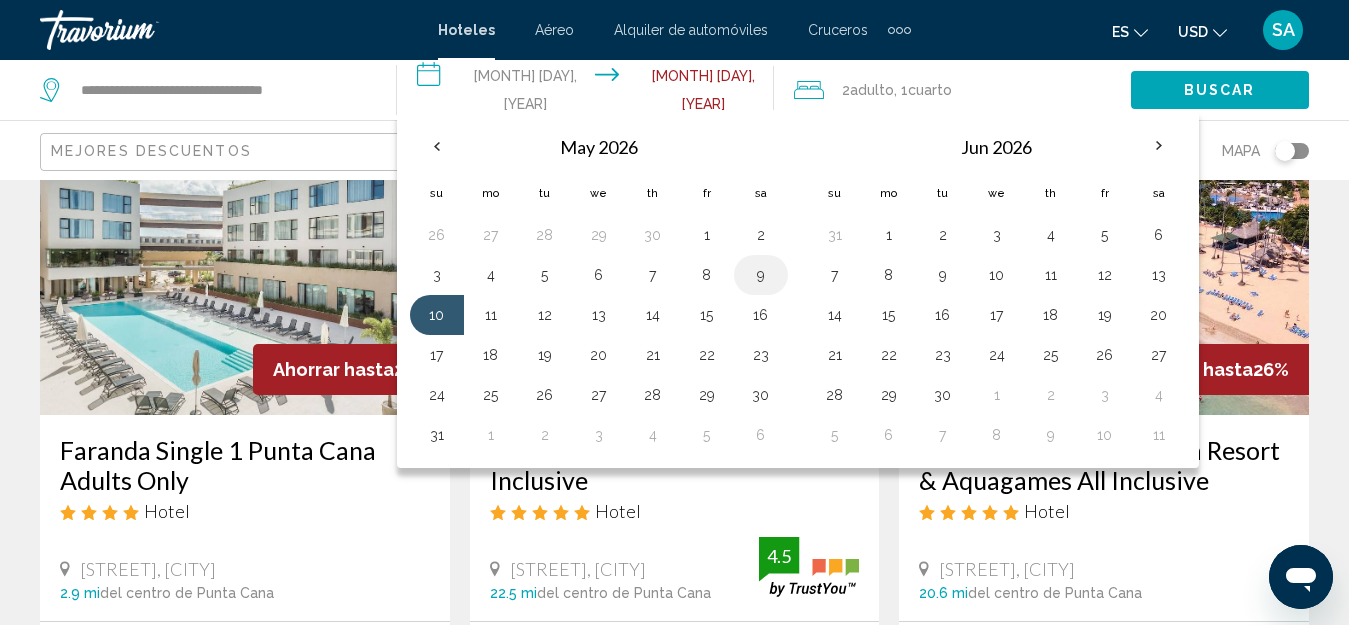 click on "9" at bounding box center [761, 275] 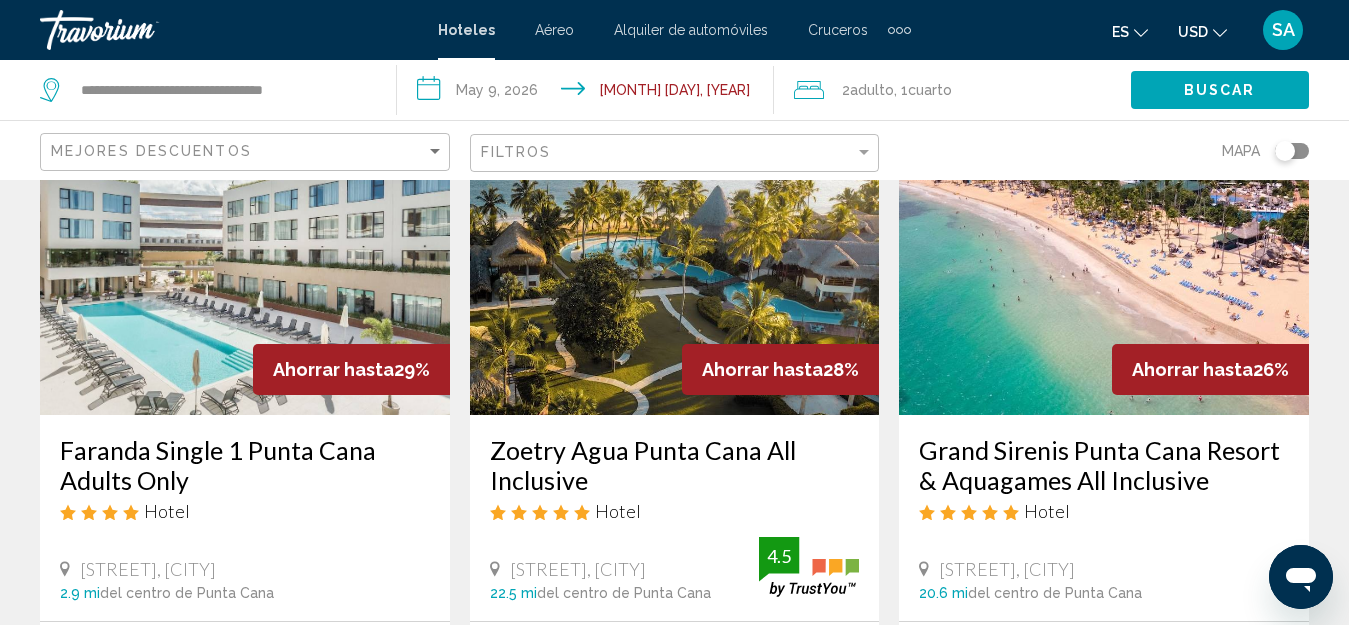 click on "**********" at bounding box center (589, 93) 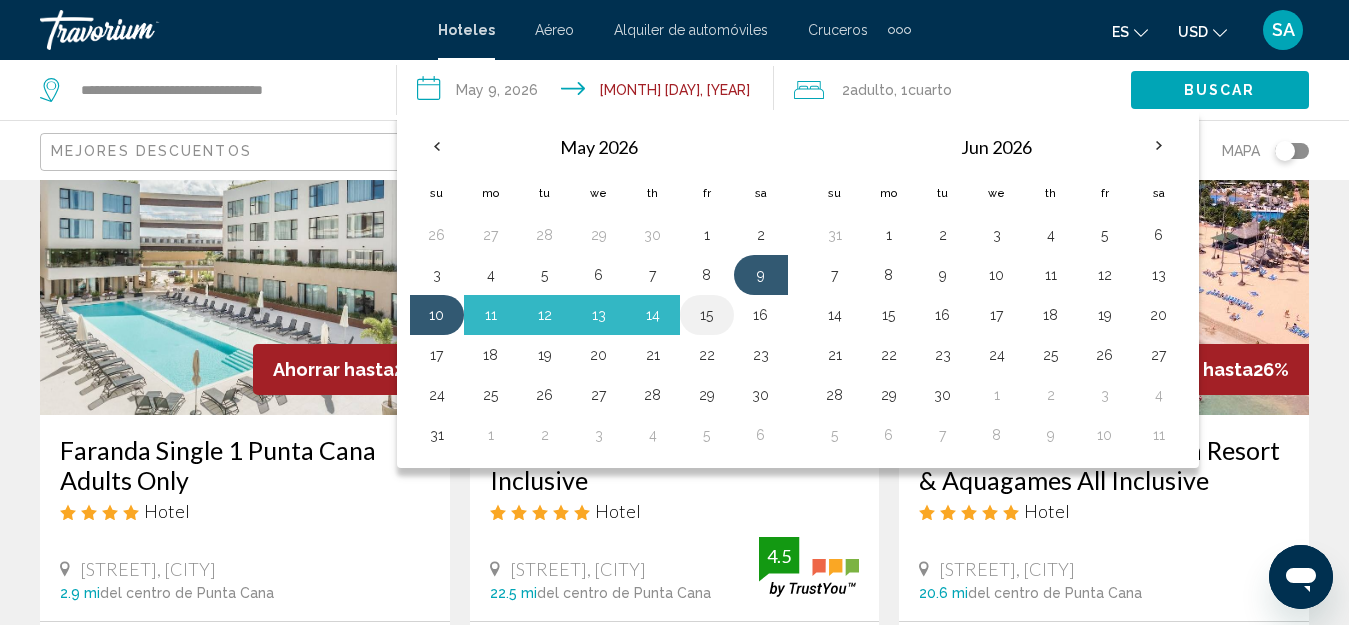 click on "15" at bounding box center (707, 315) 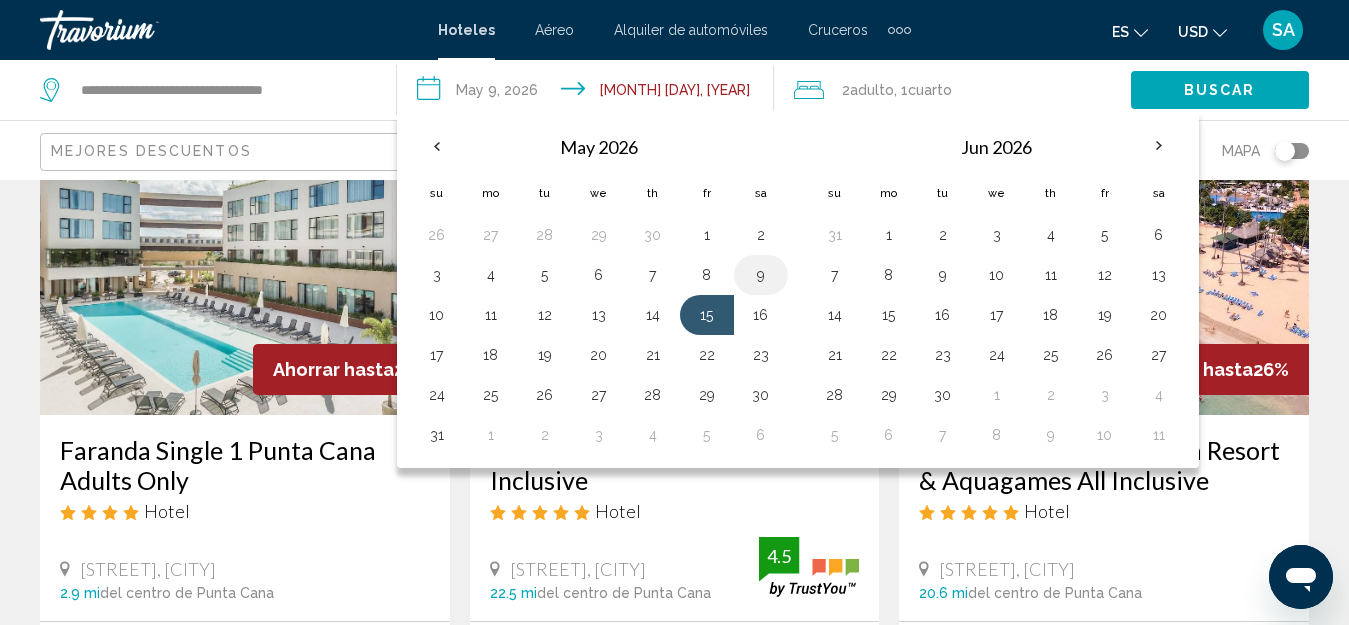 click on "9" at bounding box center (761, 275) 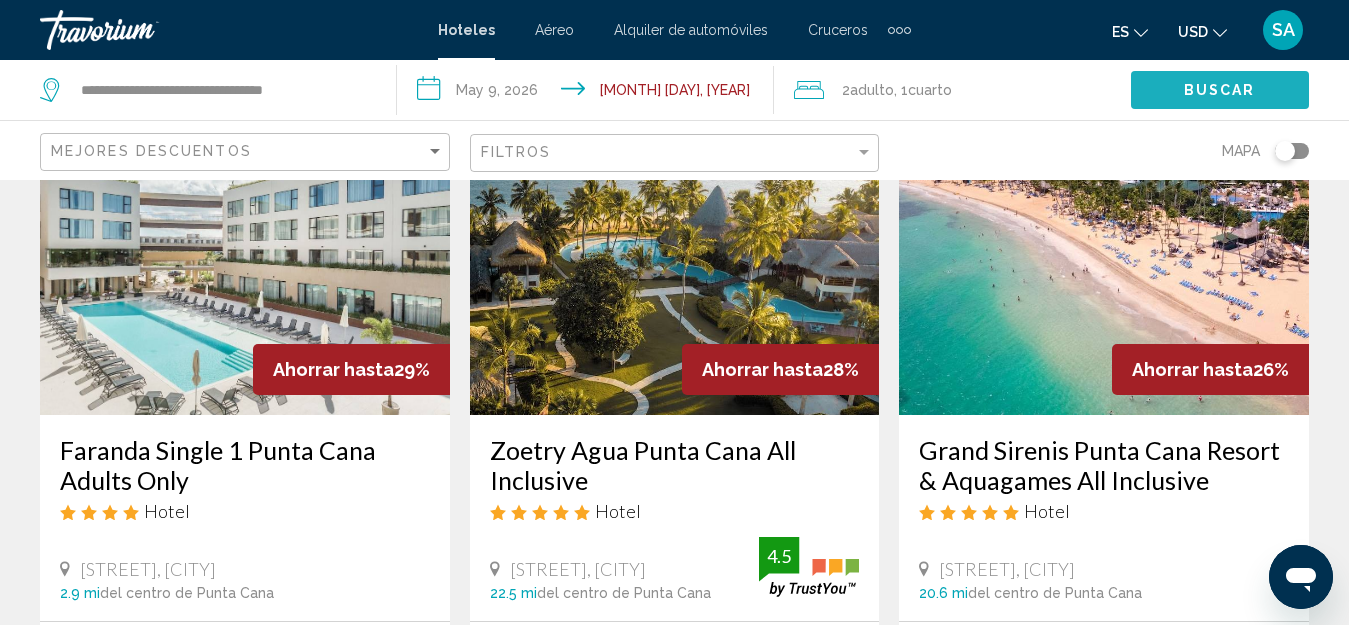 click on "Buscar" 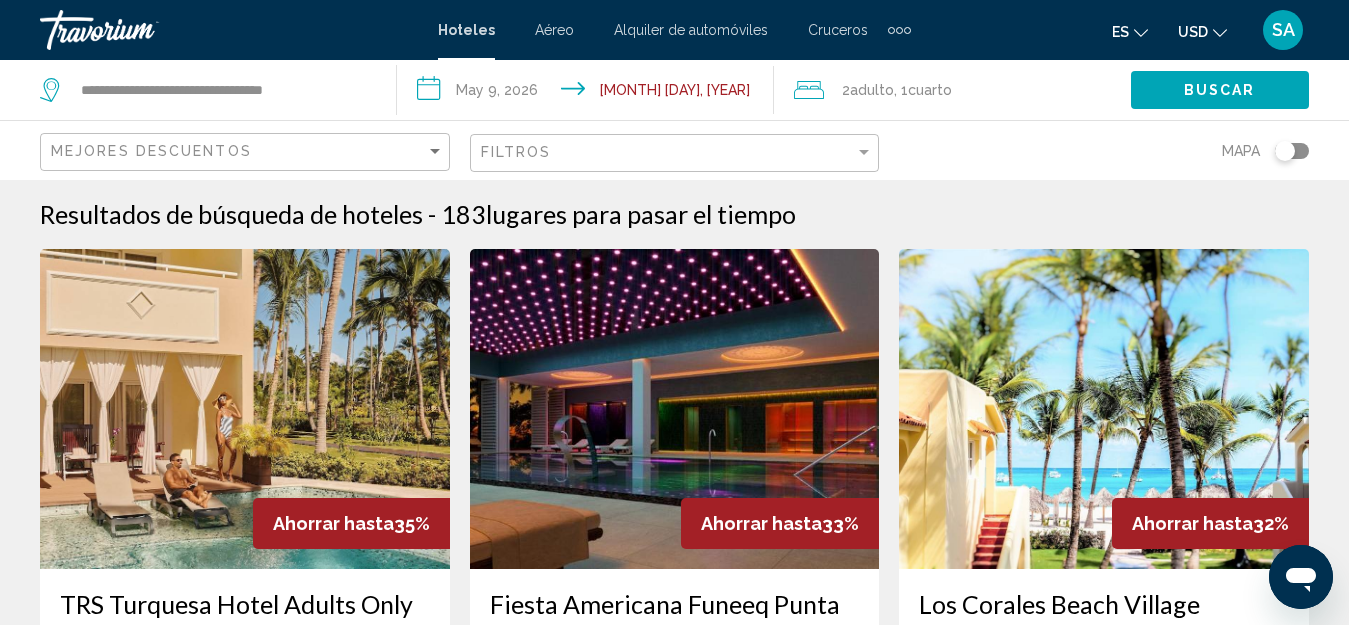 scroll, scrollTop: 0, scrollLeft: 0, axis: both 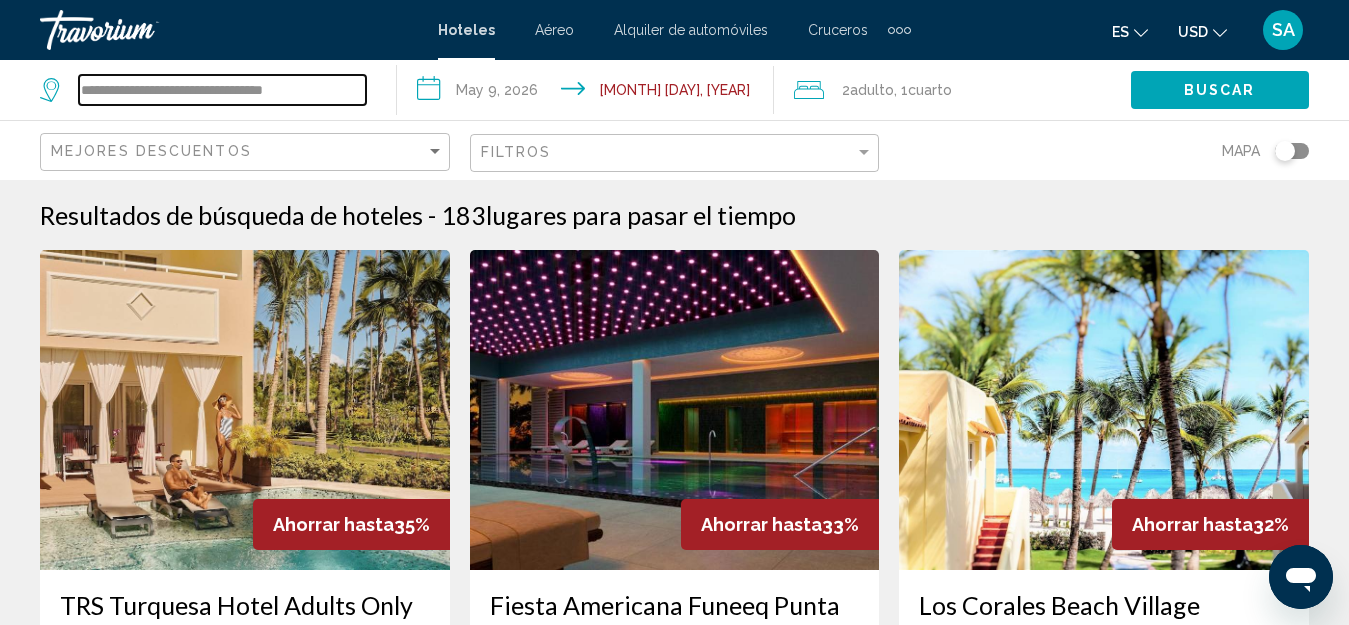 click on "**********" at bounding box center [222, 90] 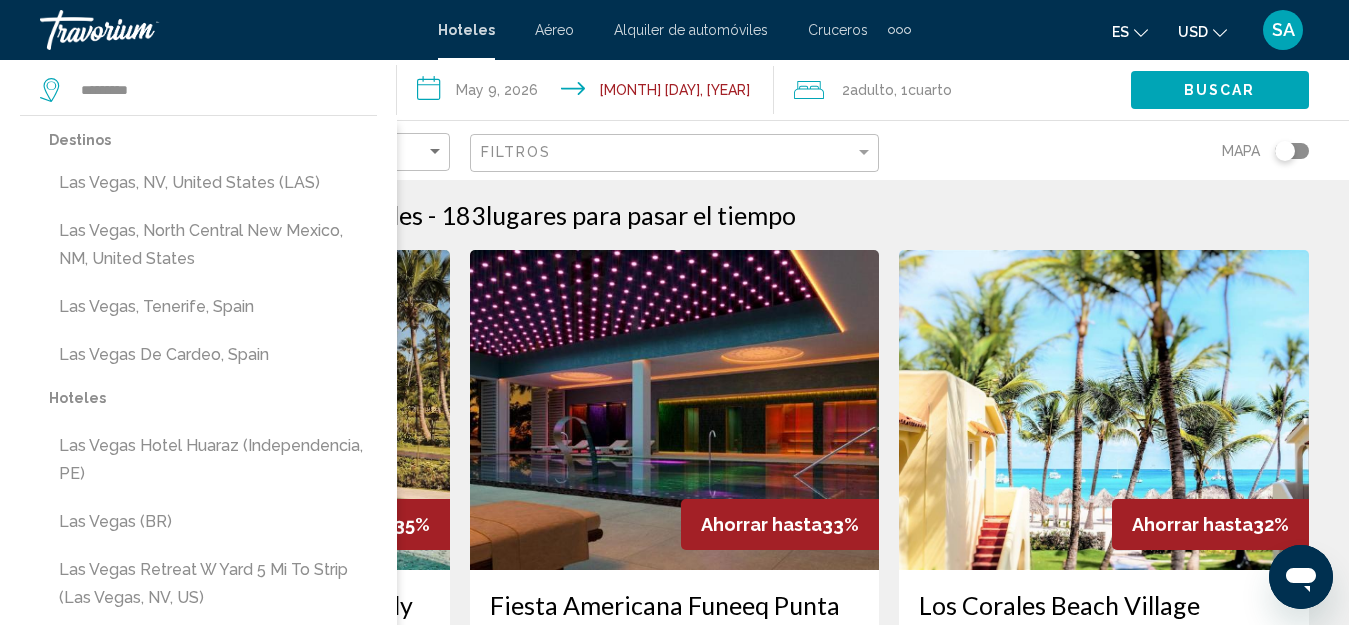 click on "Las Vegas, NV, United States (LAS)" at bounding box center (213, 183) 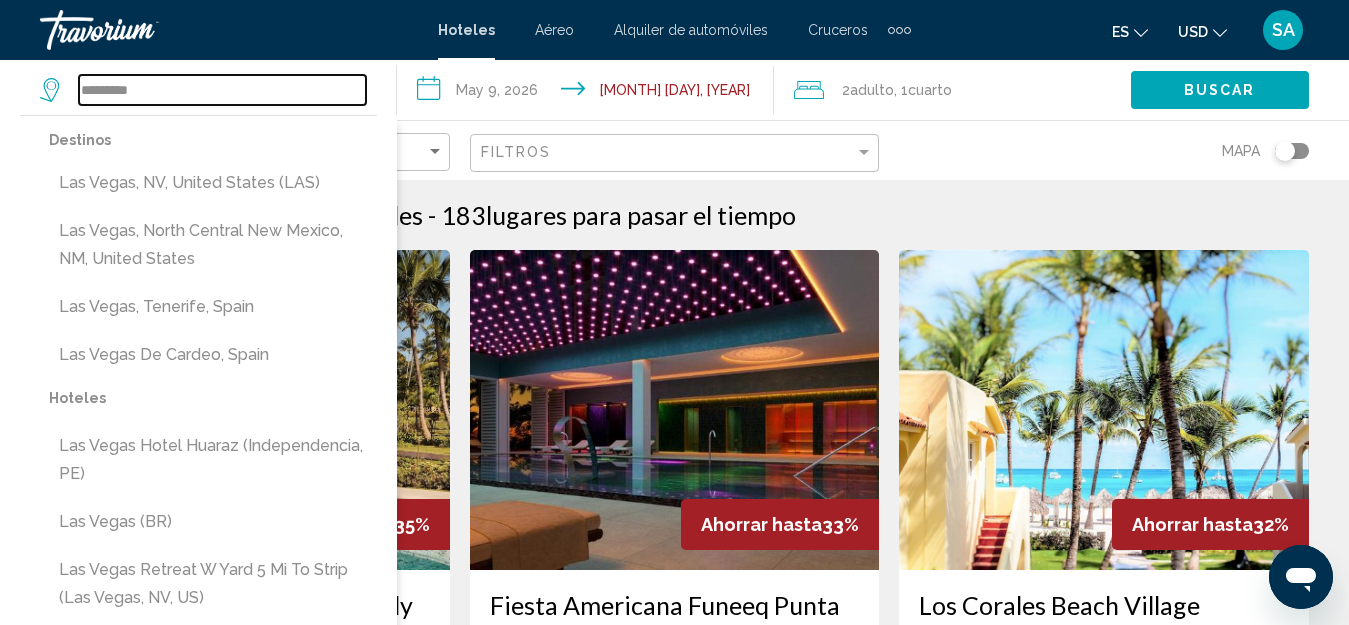 type on "**********" 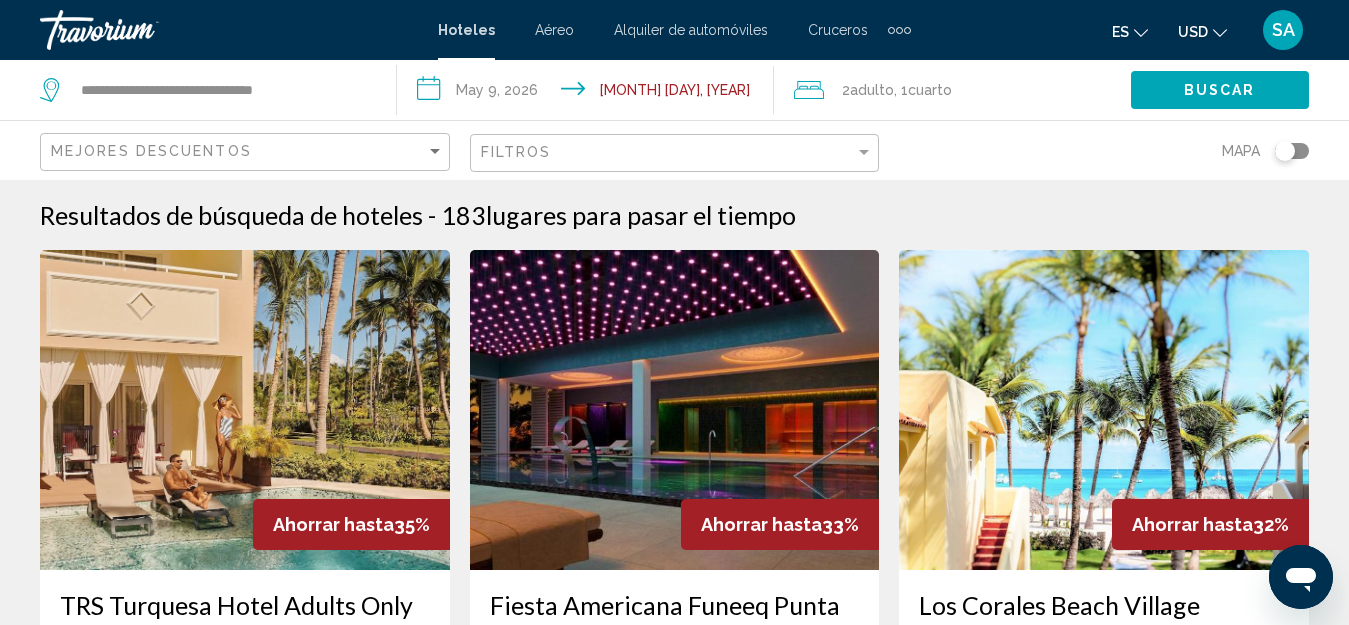 click on "**********" at bounding box center (589, 93) 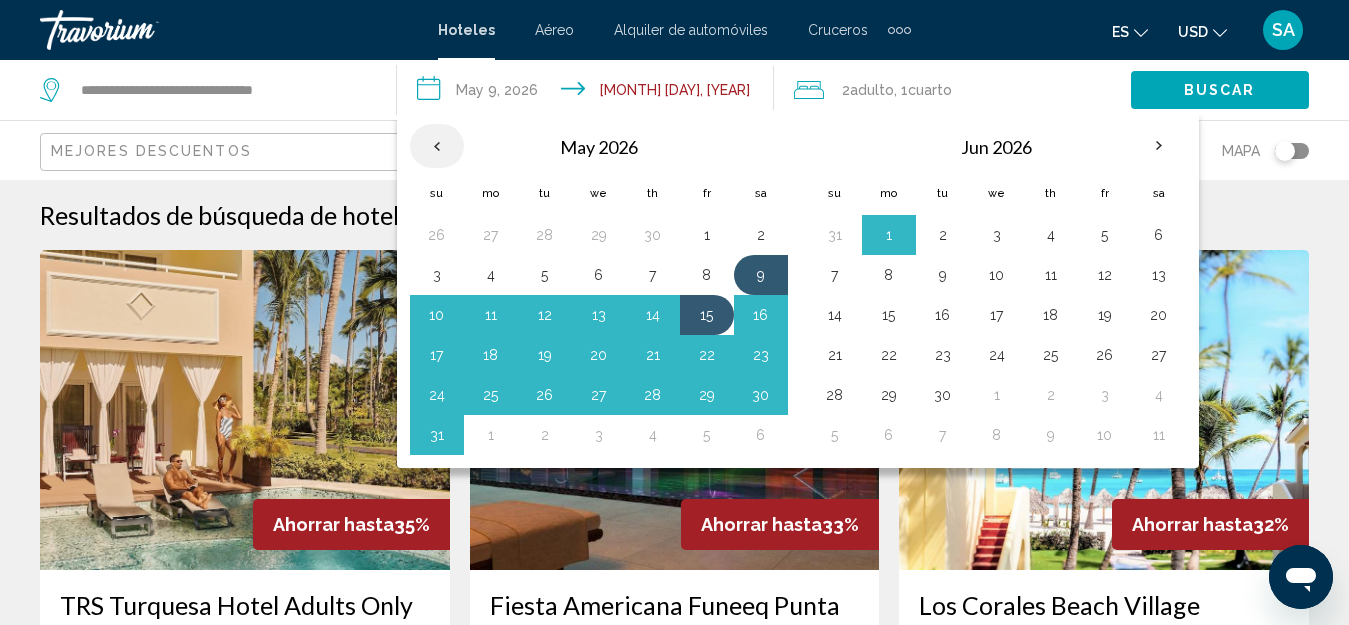 click at bounding box center (437, 146) 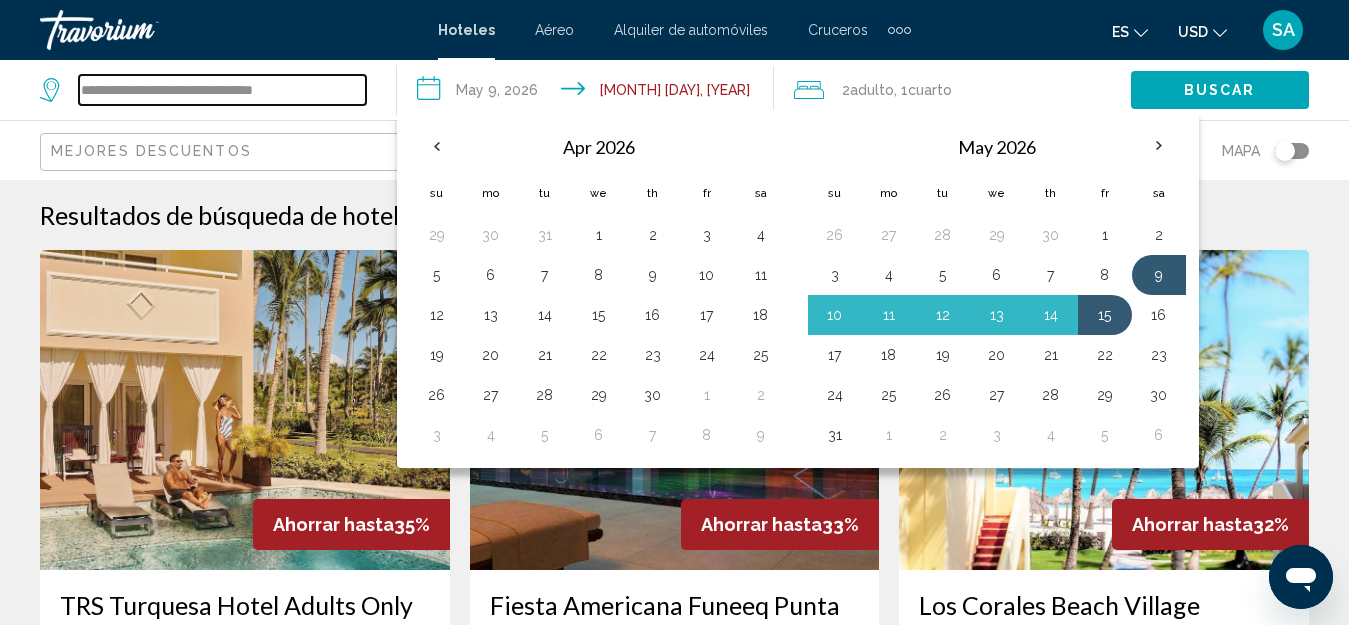 click on "**********" at bounding box center [222, 90] 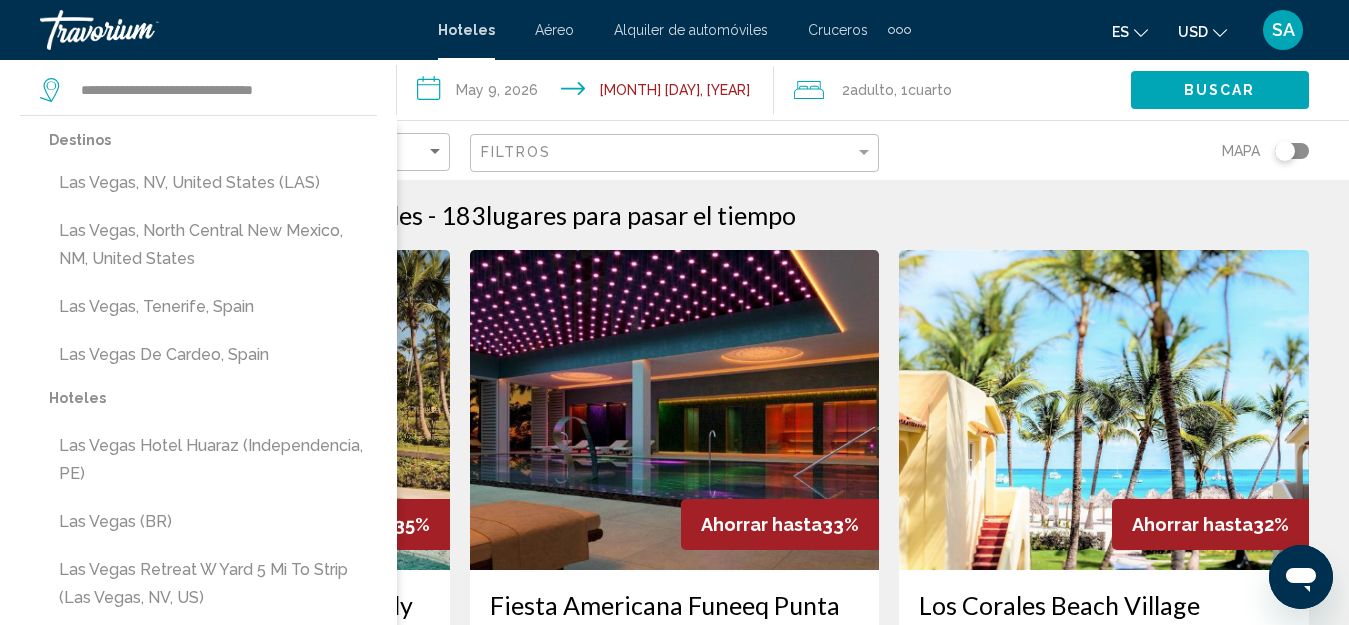 type 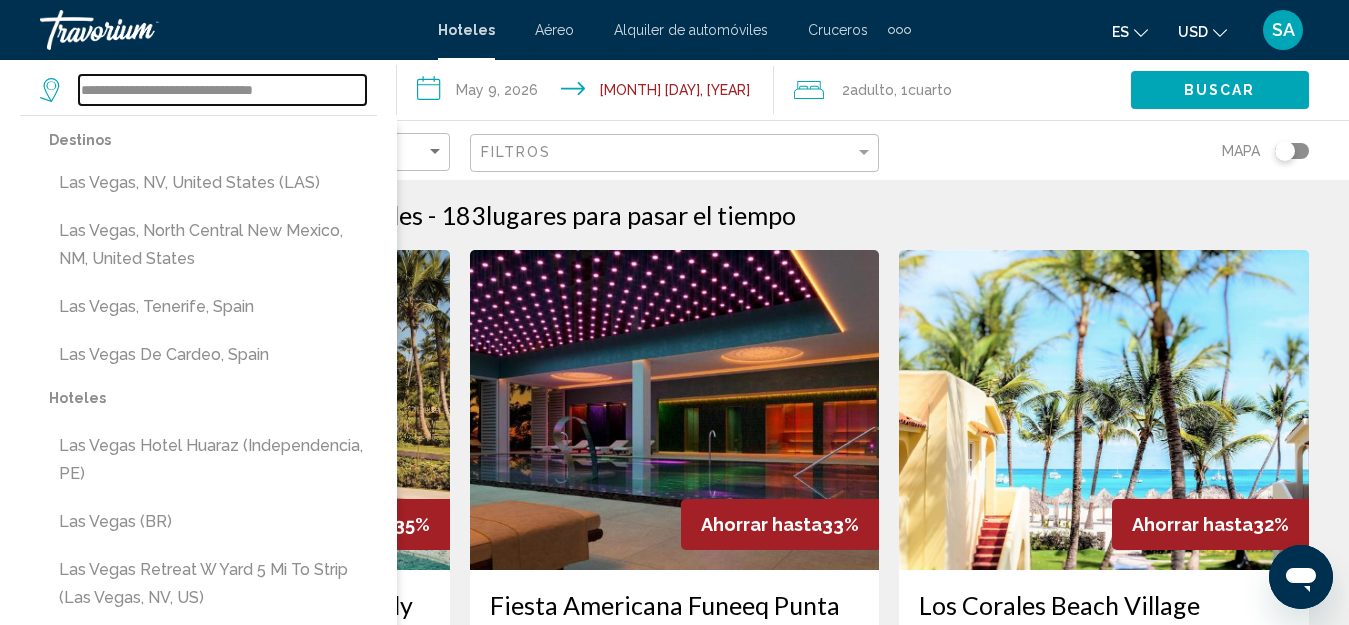 drag, startPoint x: 347, startPoint y: 95, endPoint x: 57, endPoint y: 92, distance: 290.0155 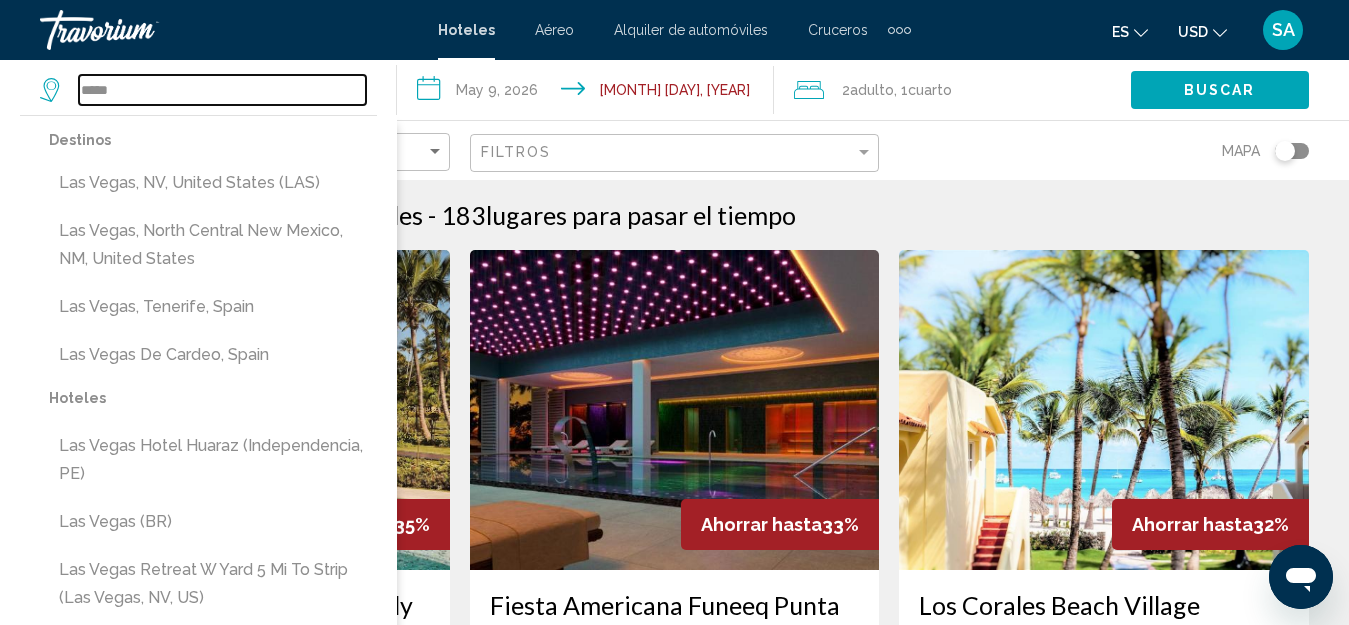 type on "******" 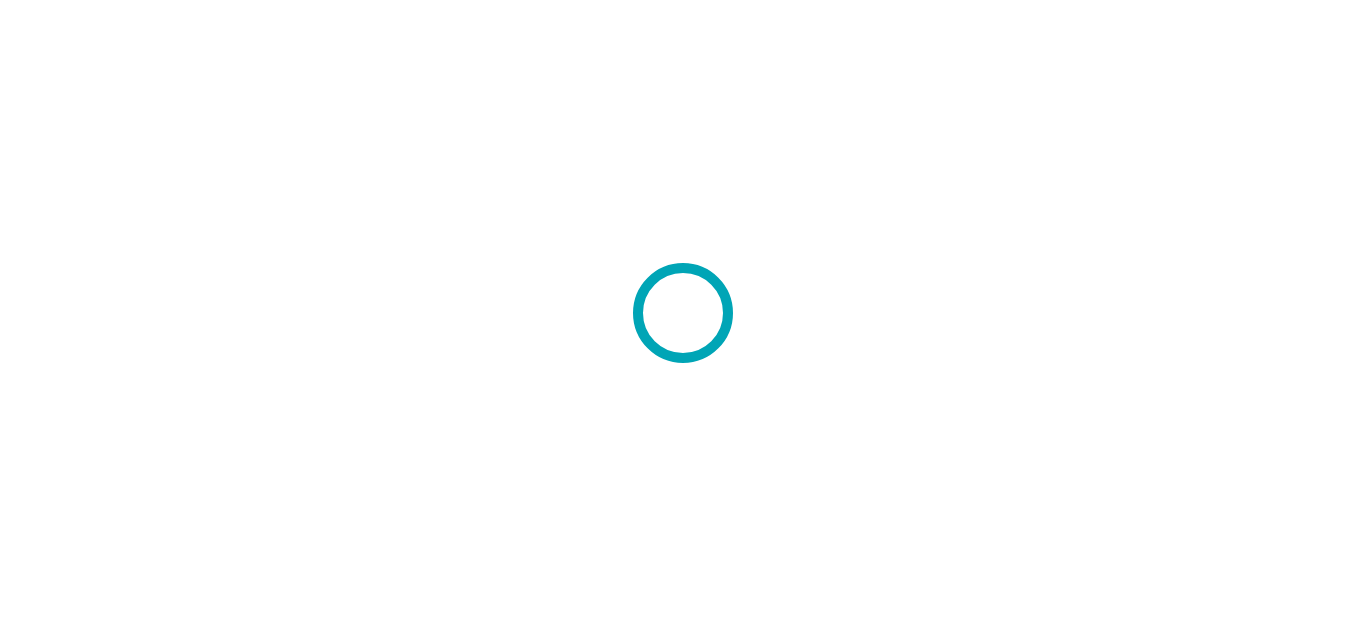 scroll, scrollTop: 0, scrollLeft: 0, axis: both 